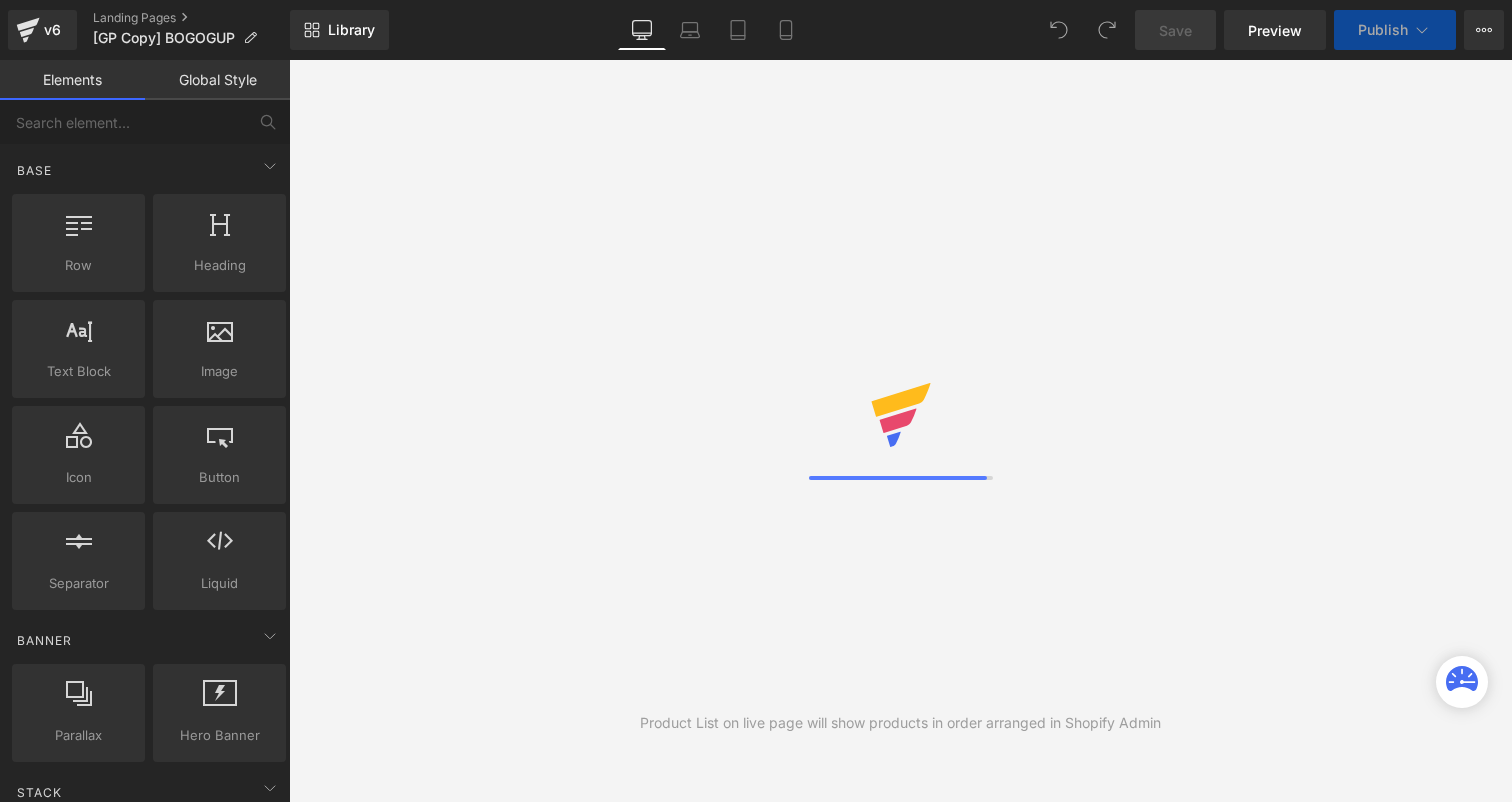 scroll, scrollTop: 0, scrollLeft: 0, axis: both 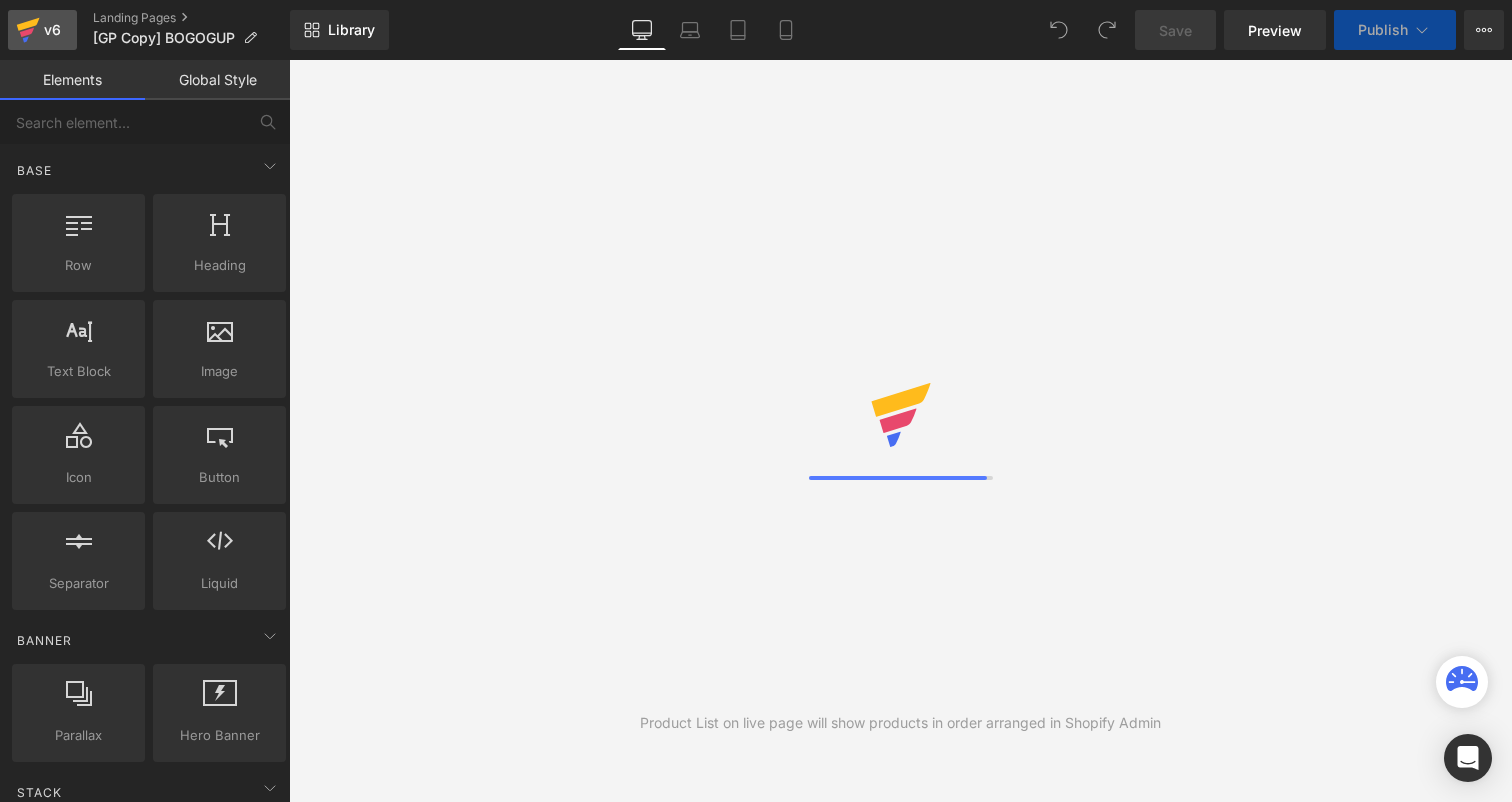 click on "v6" at bounding box center [52, 30] 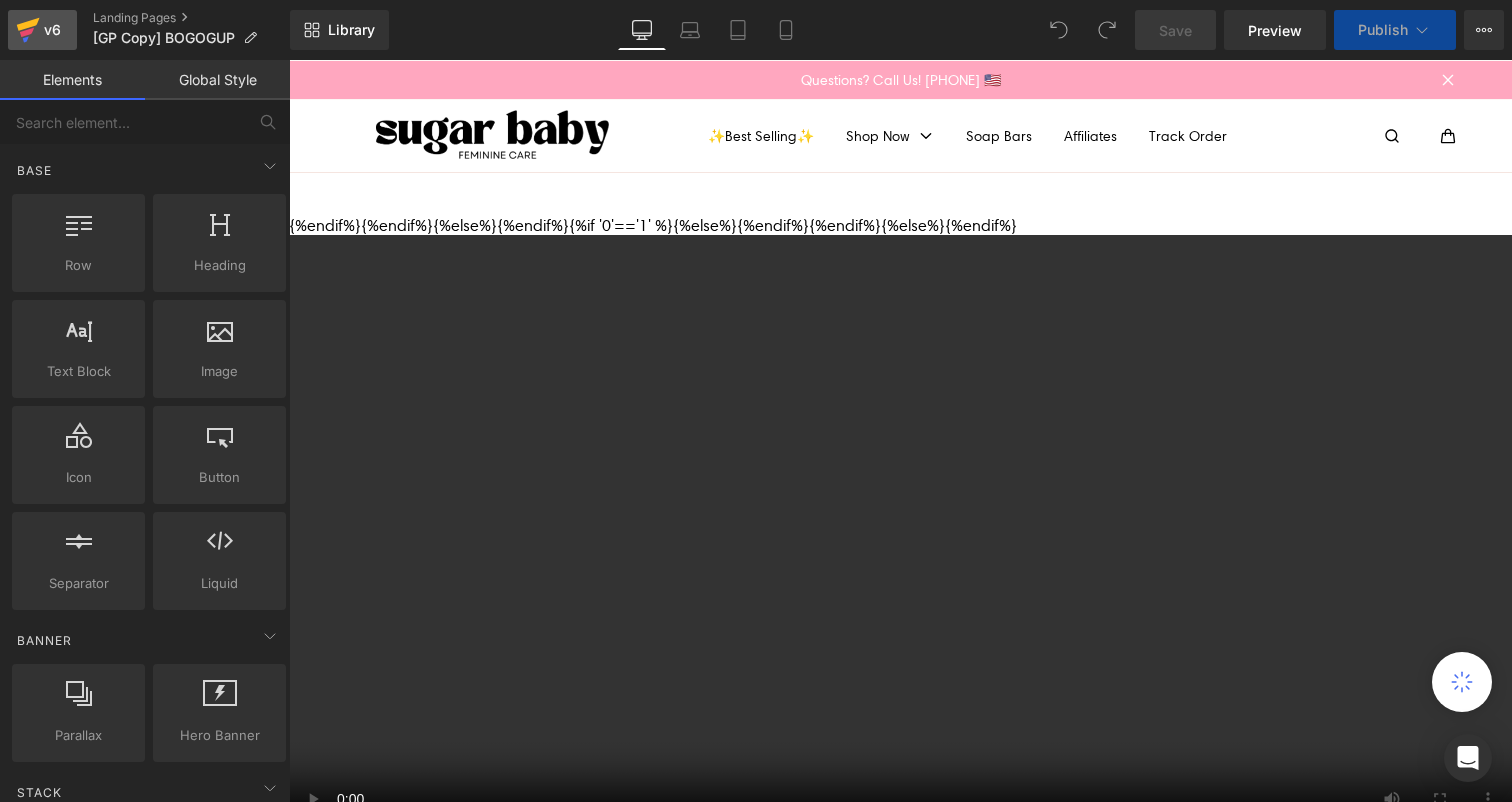 click on "v6" at bounding box center (52, 30) 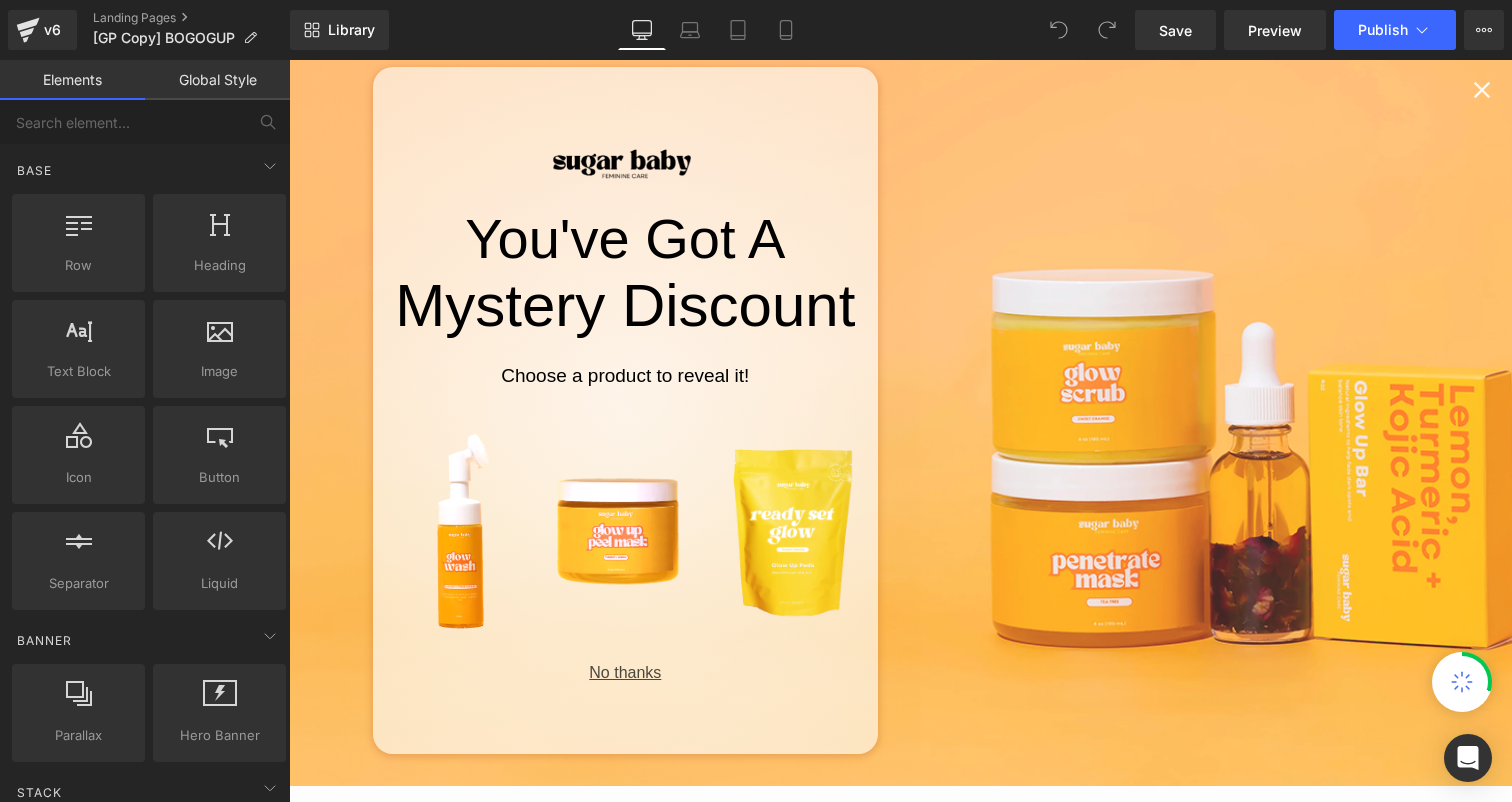 scroll, scrollTop: 0, scrollLeft: 0, axis: both 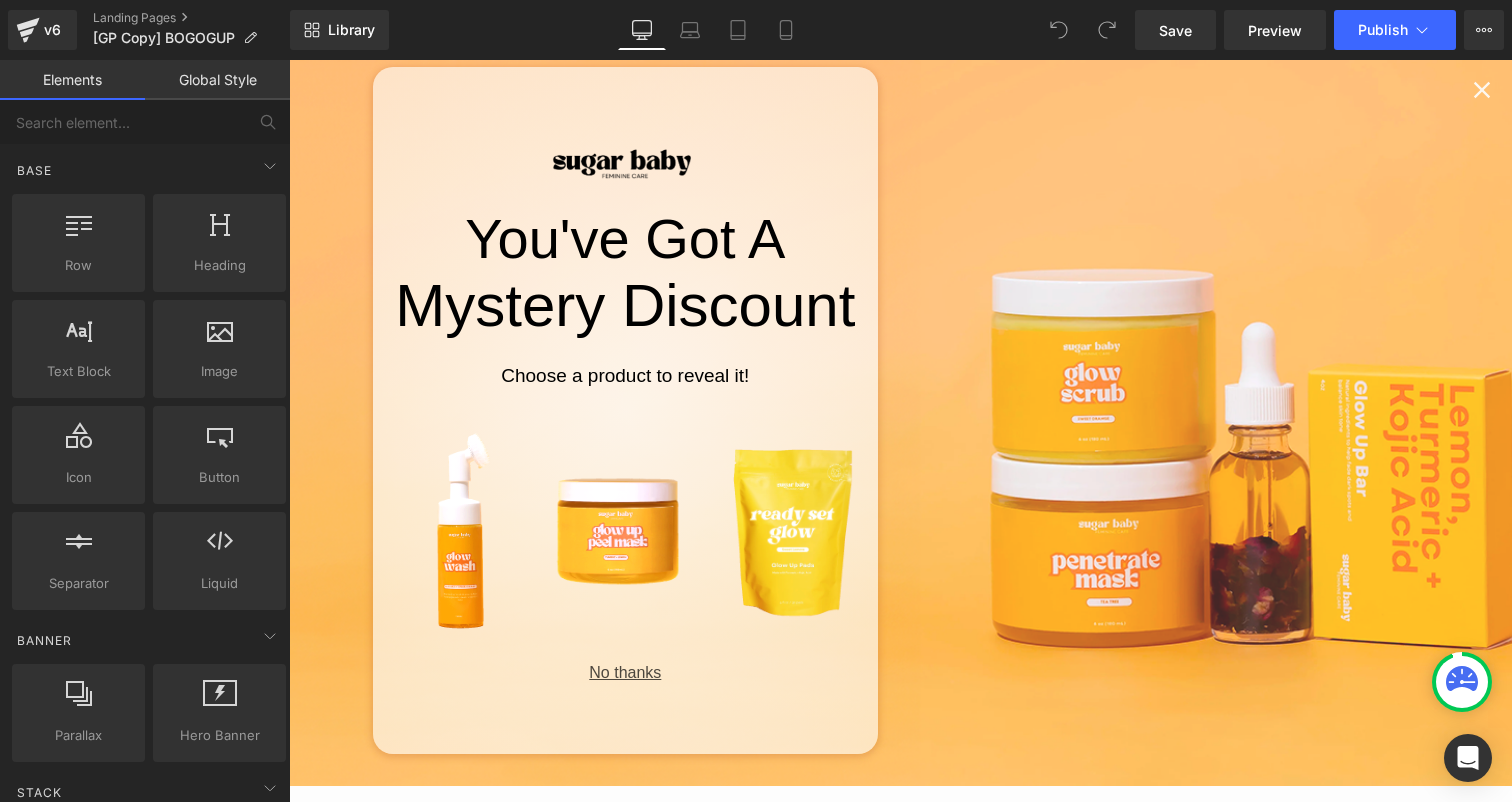 click 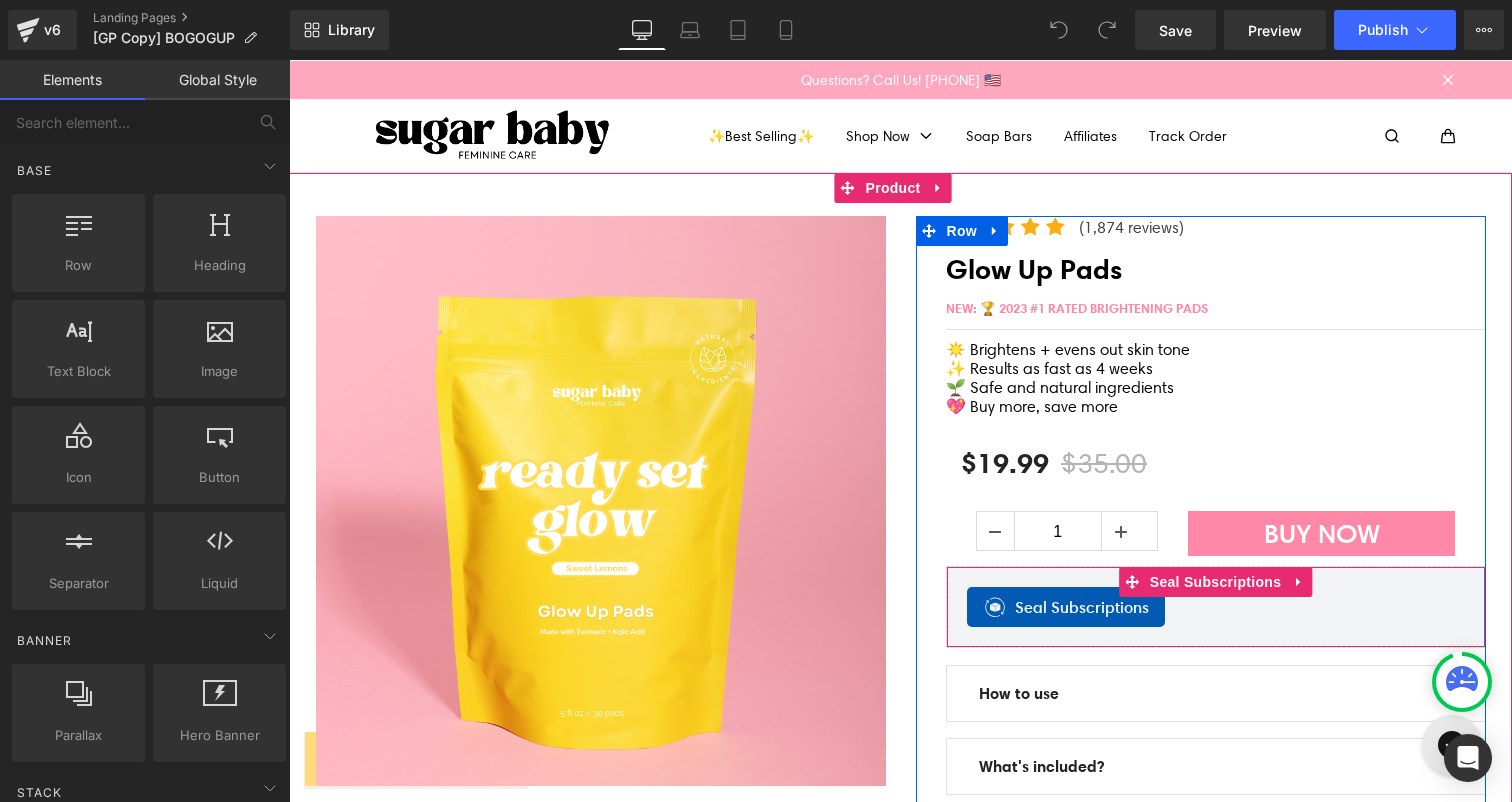 scroll, scrollTop: 60, scrollLeft: 0, axis: vertical 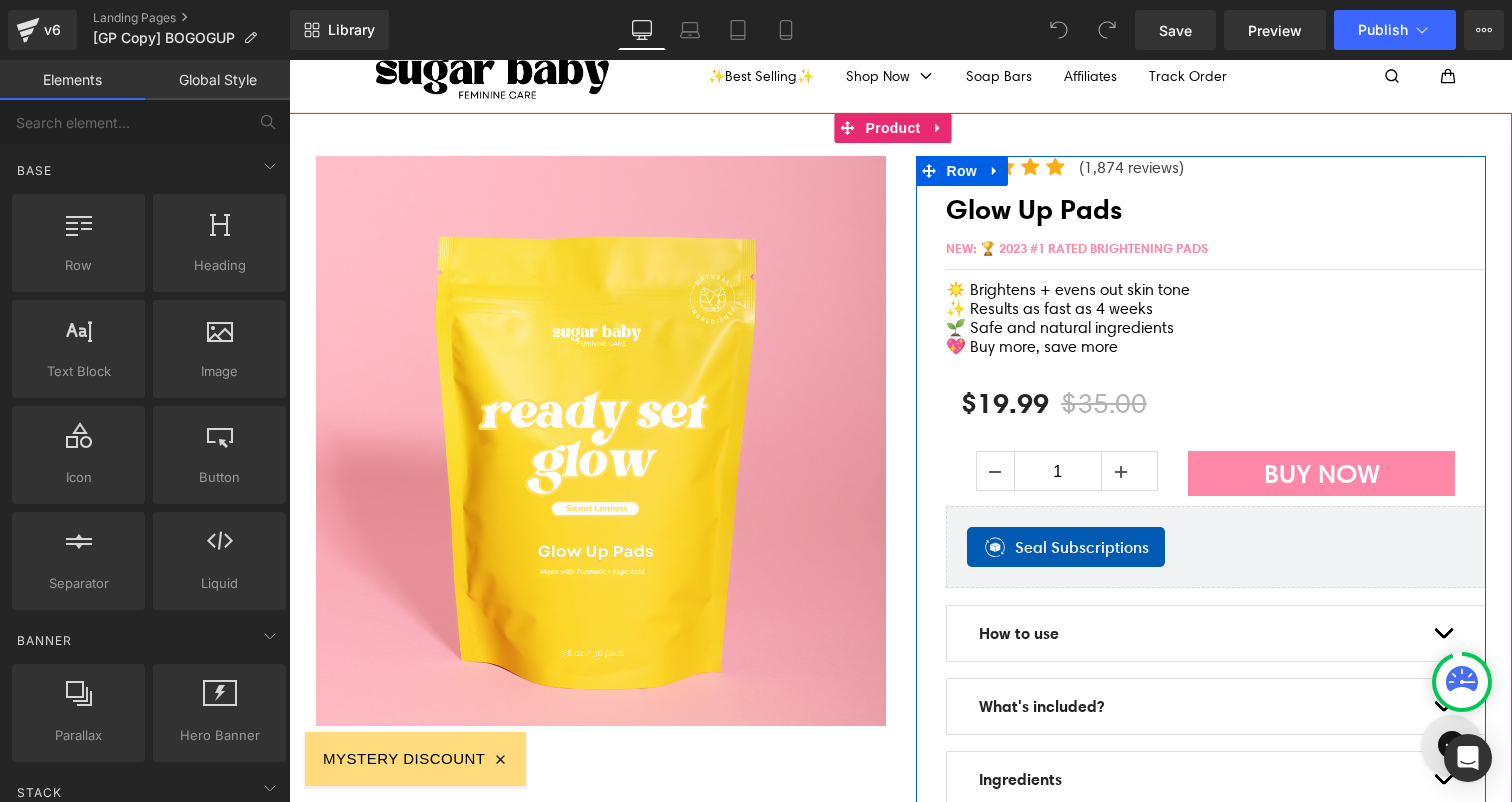 click on "Seal Subscriptions Seal Subscriptions" at bounding box center (1216, 547) 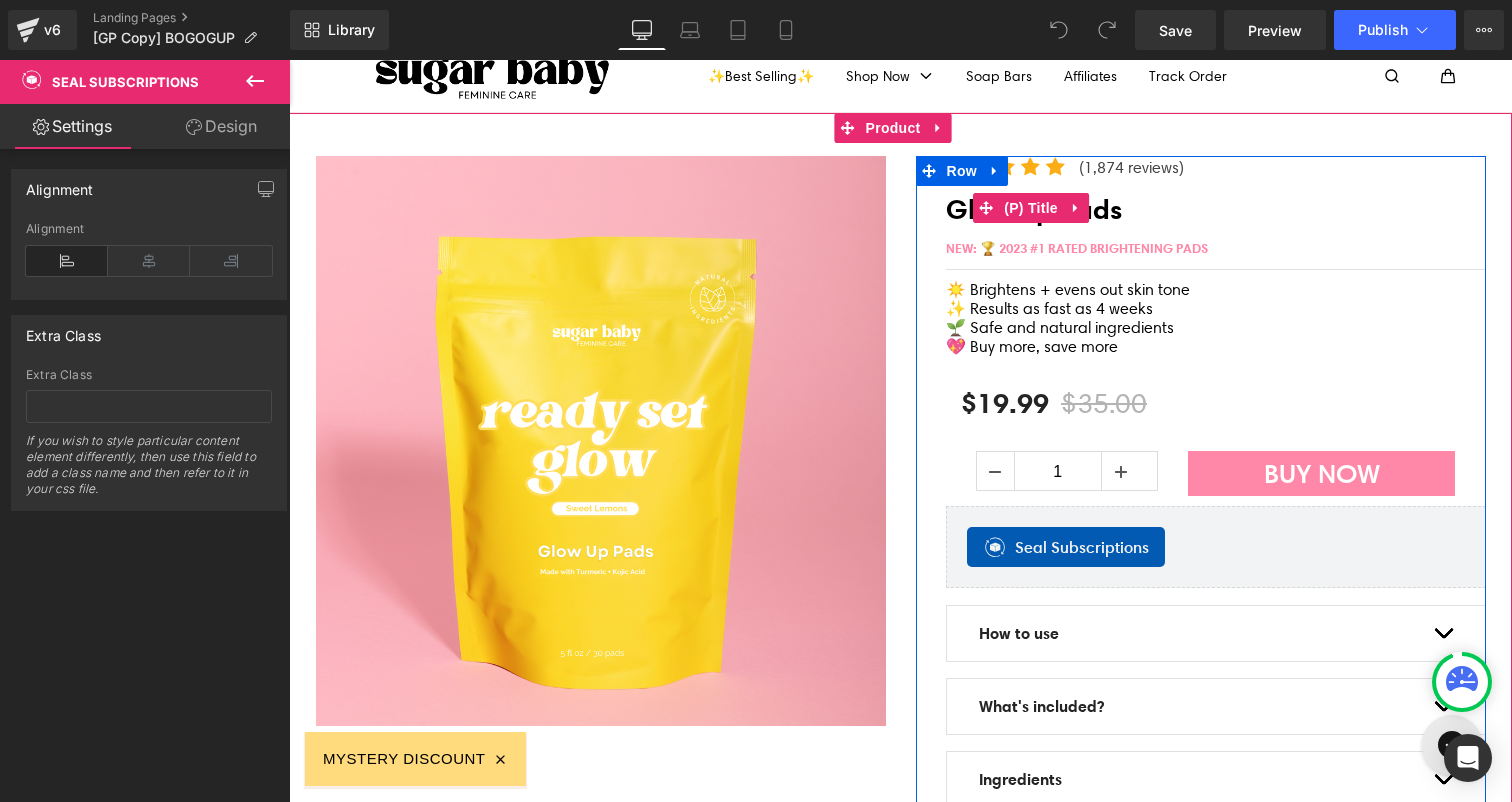 scroll, scrollTop: 0, scrollLeft: 0, axis: both 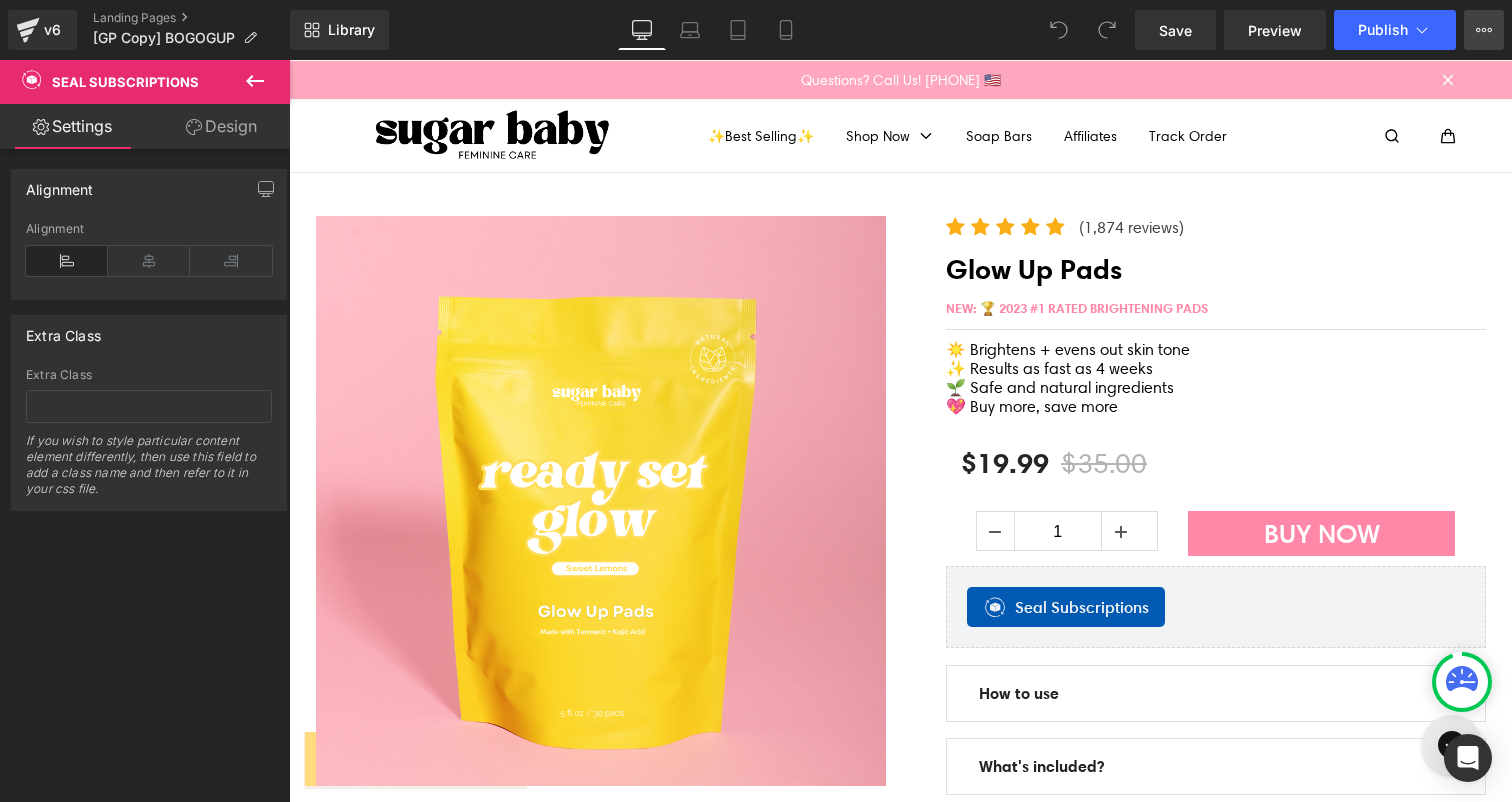 click 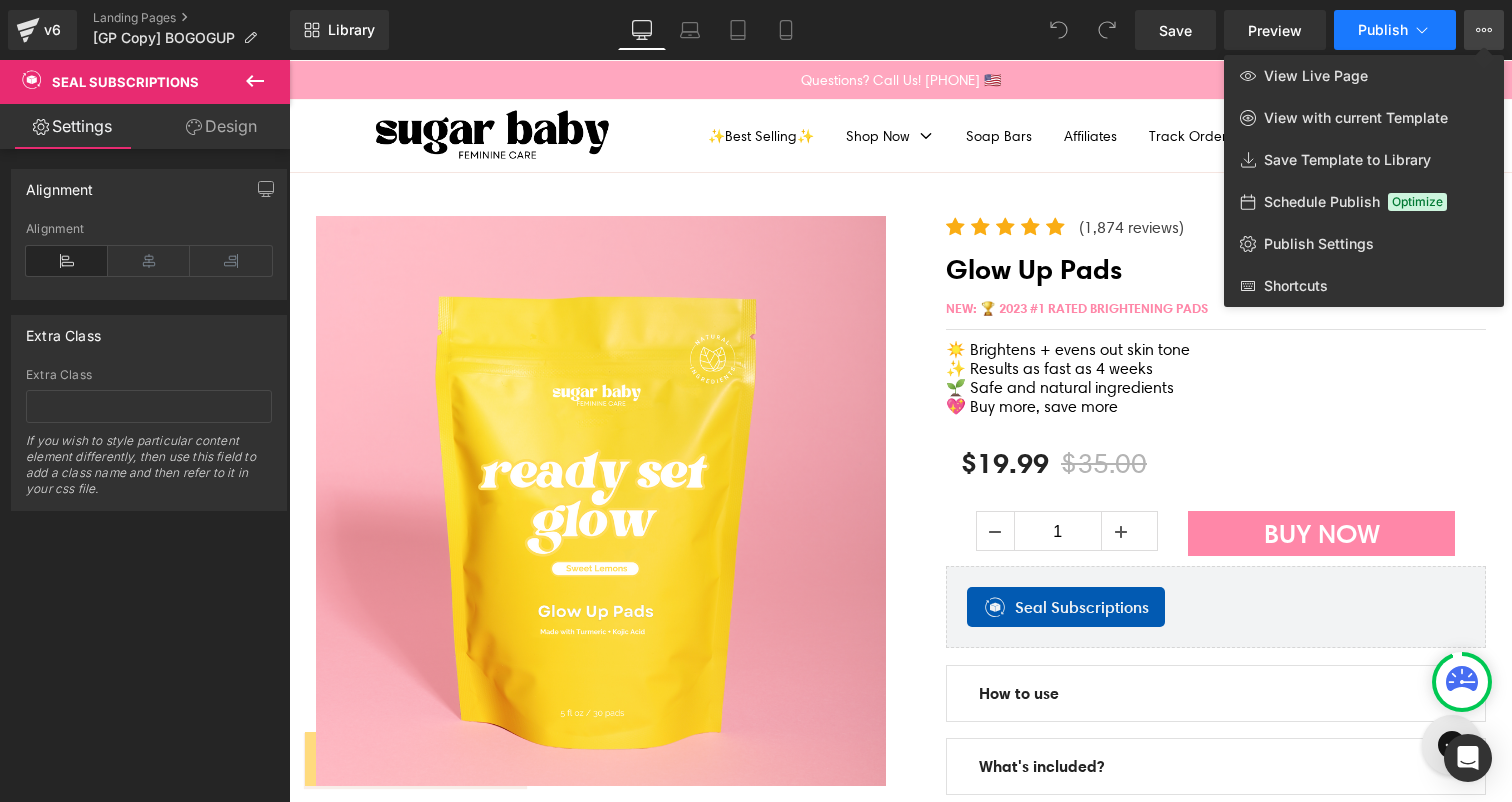 click on "Publish" at bounding box center (1395, 30) 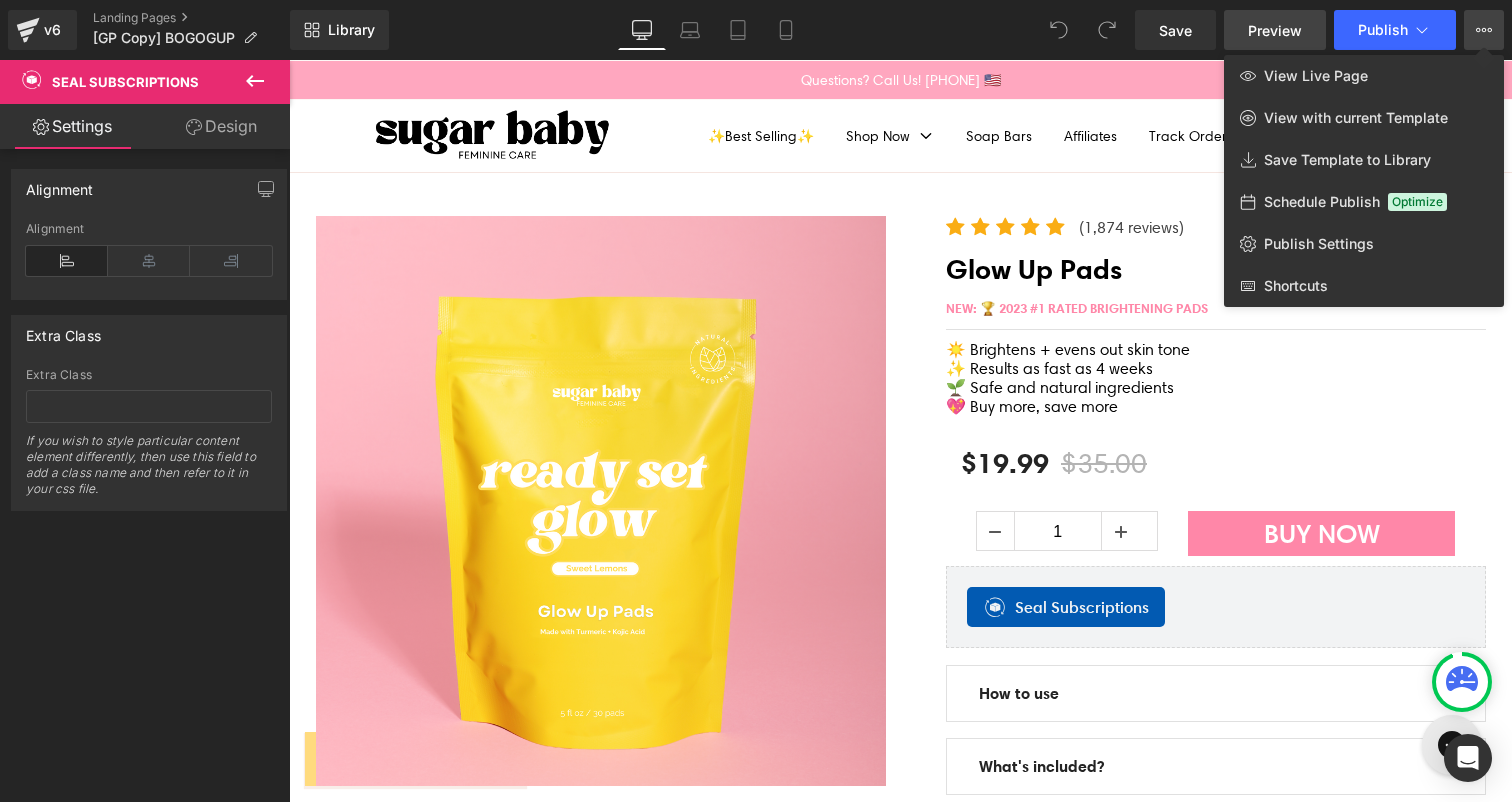 click on "Preview" at bounding box center [1275, 30] 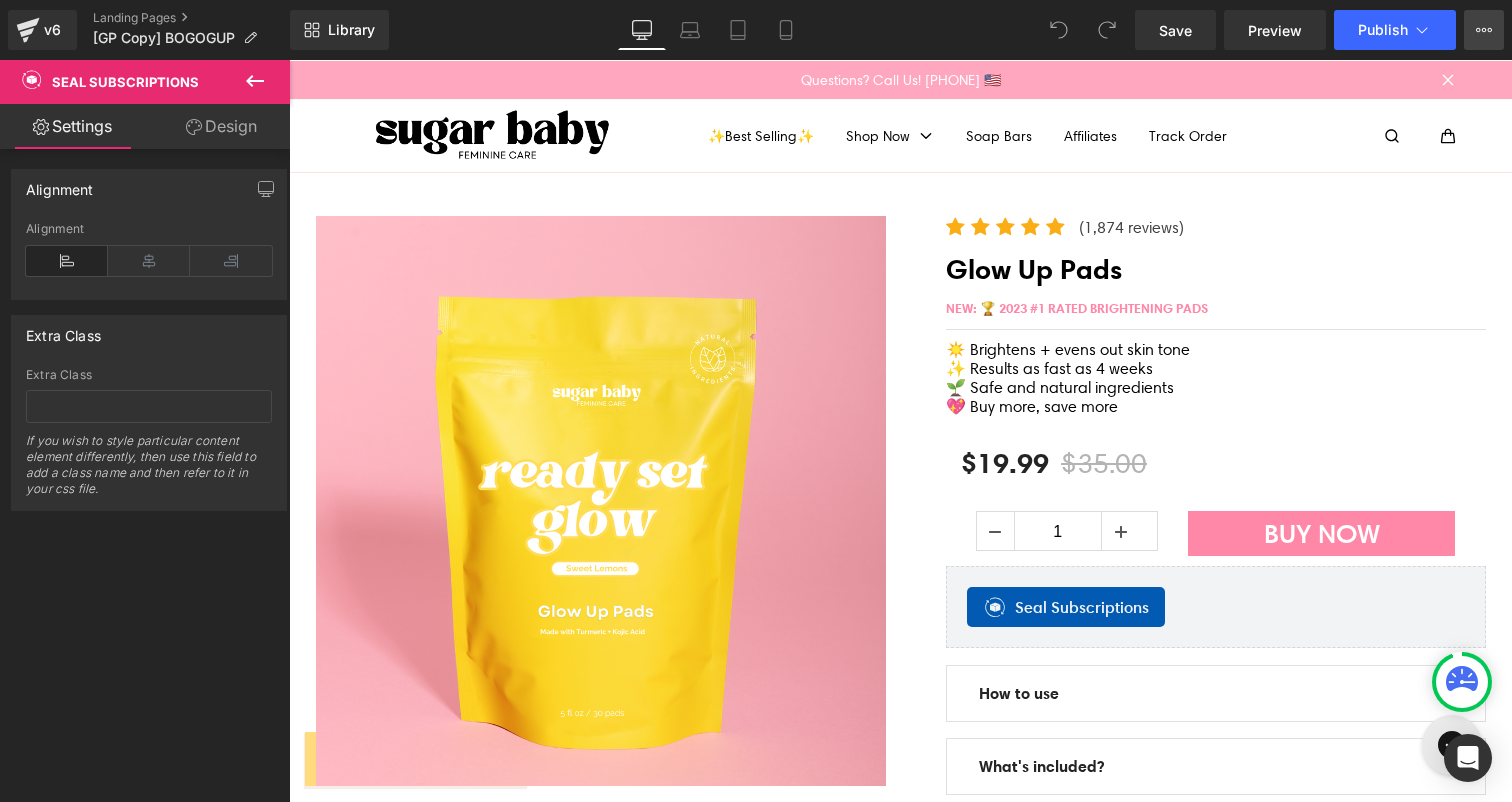 click on "View Live Page View with current Template Save Template to Library Schedule Publish  Optimize  Publish Settings Shortcuts" at bounding box center [1484, 30] 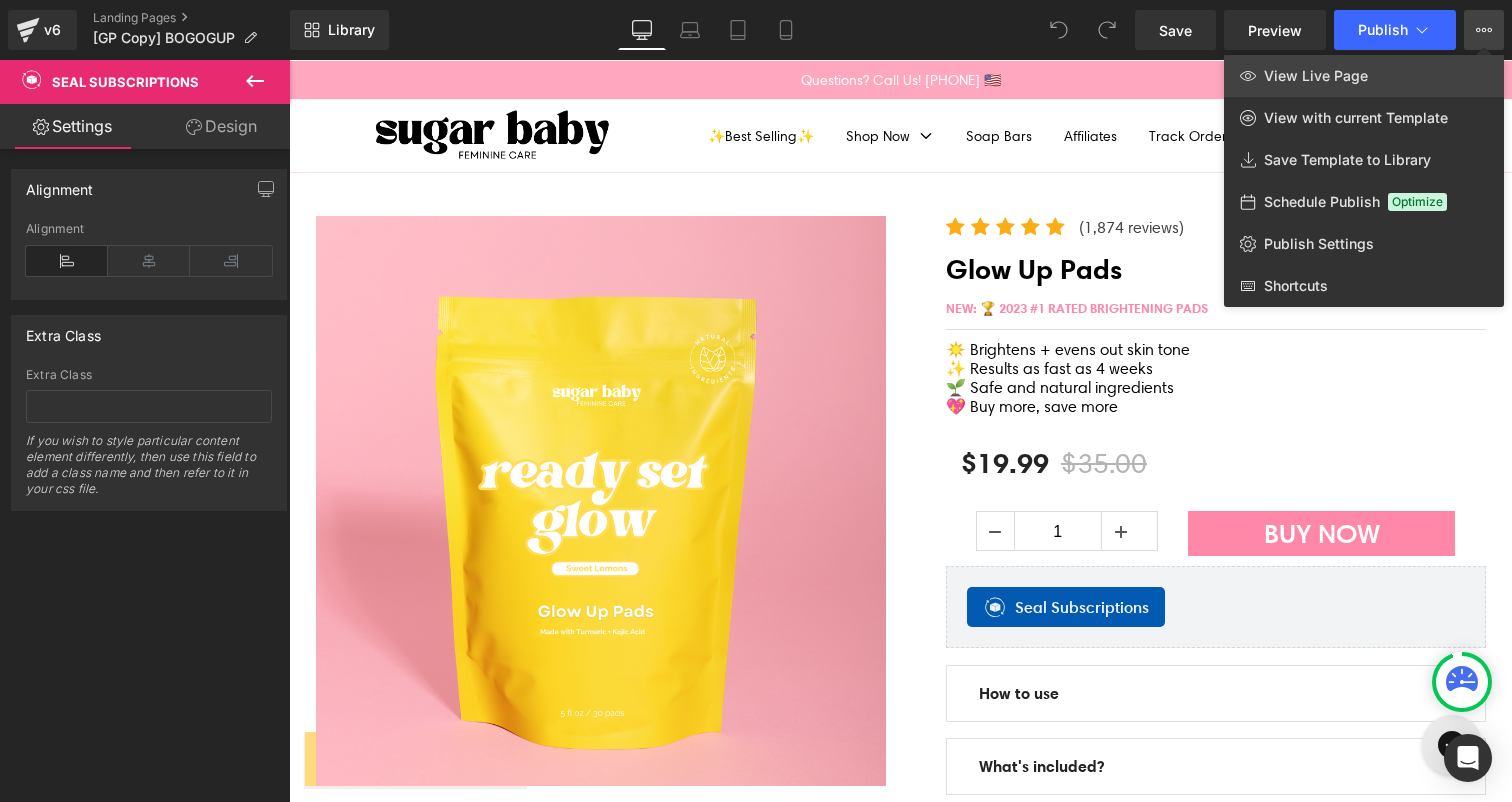 click on "View Live Page" at bounding box center (1316, 76) 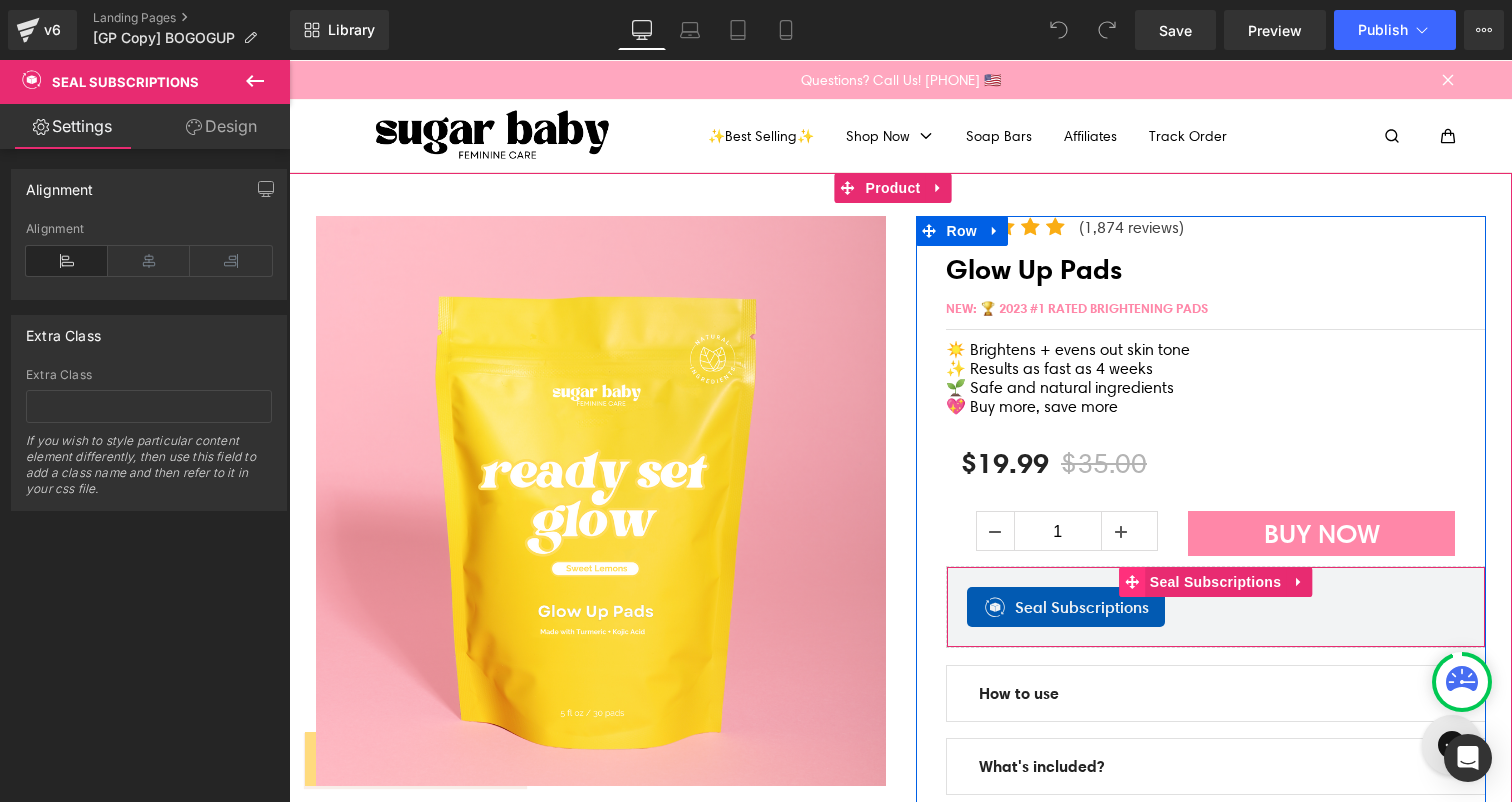 click 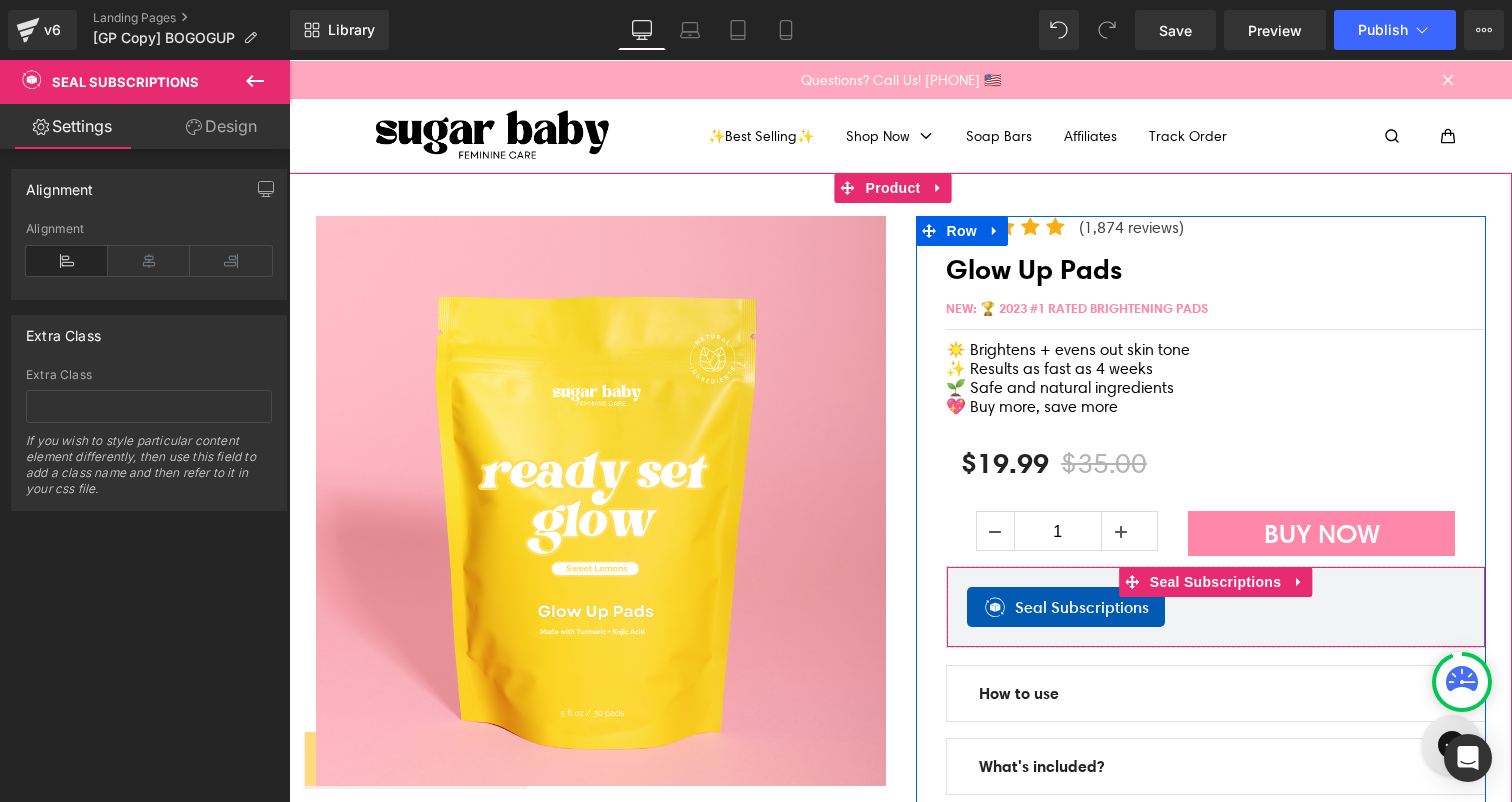 click on "Seal Subscriptions Seal Subscriptions" at bounding box center (1216, 607) 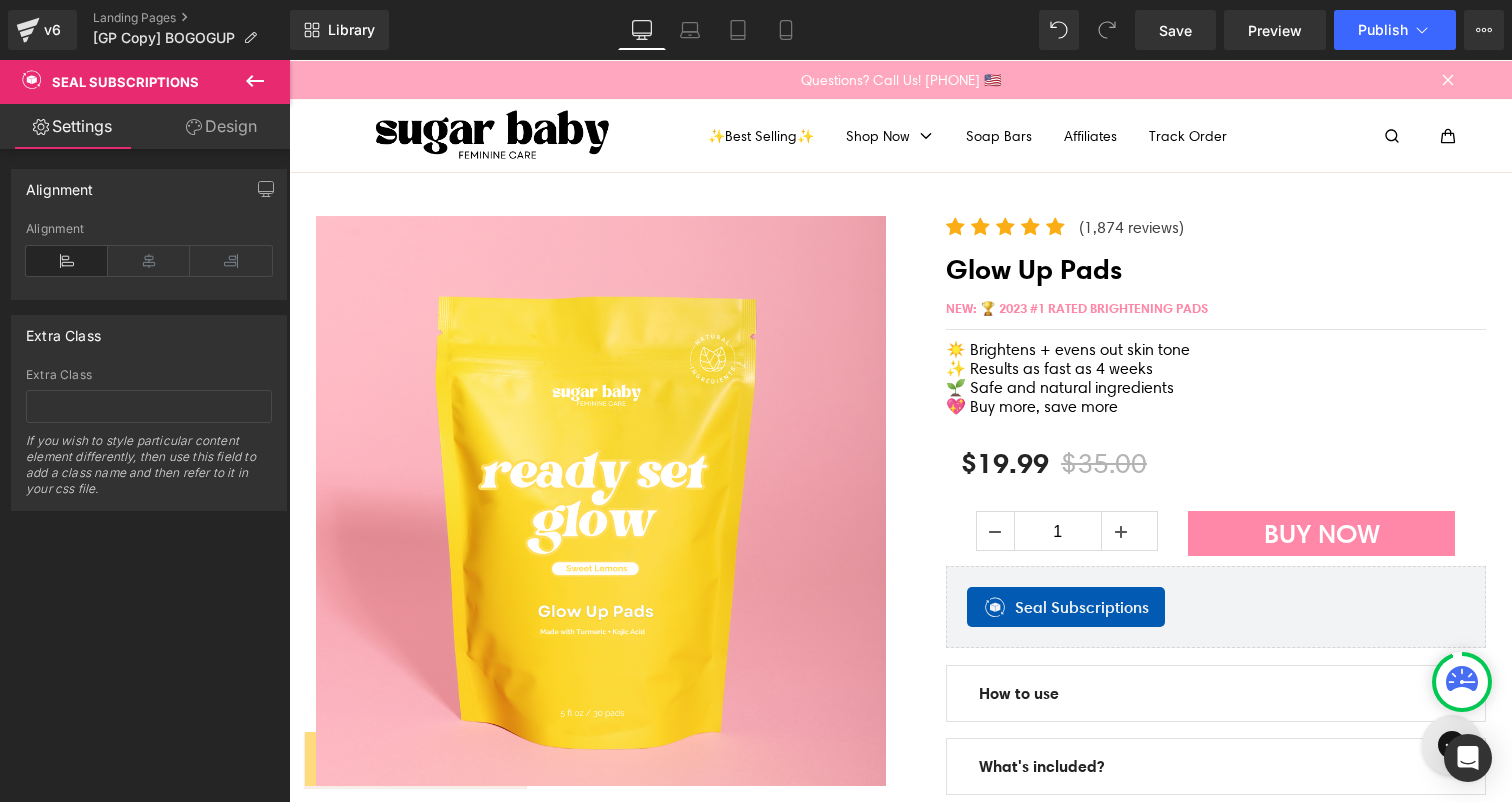 click on "Design" at bounding box center [221, 126] 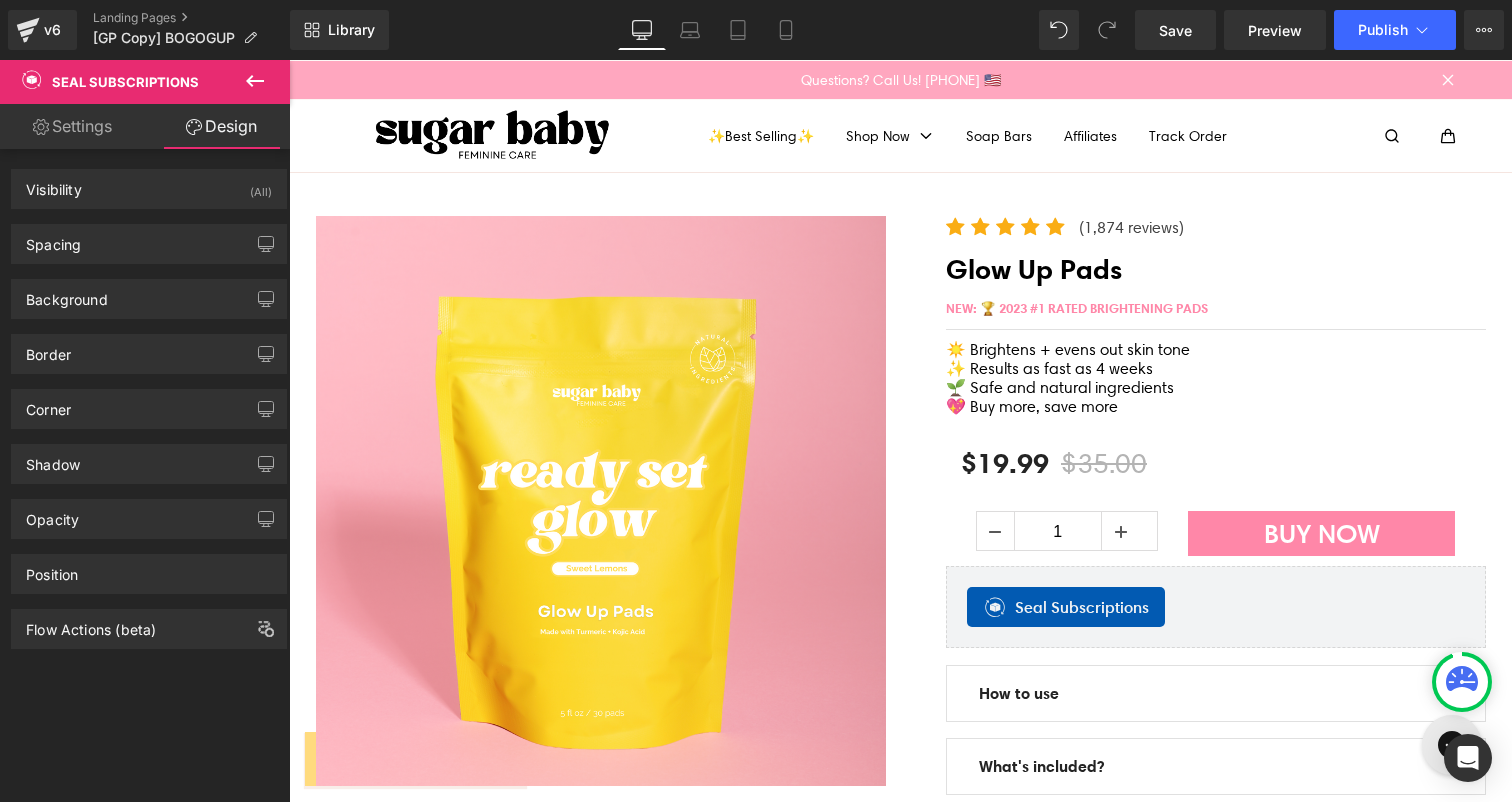 click on "Settings" at bounding box center (72, 126) 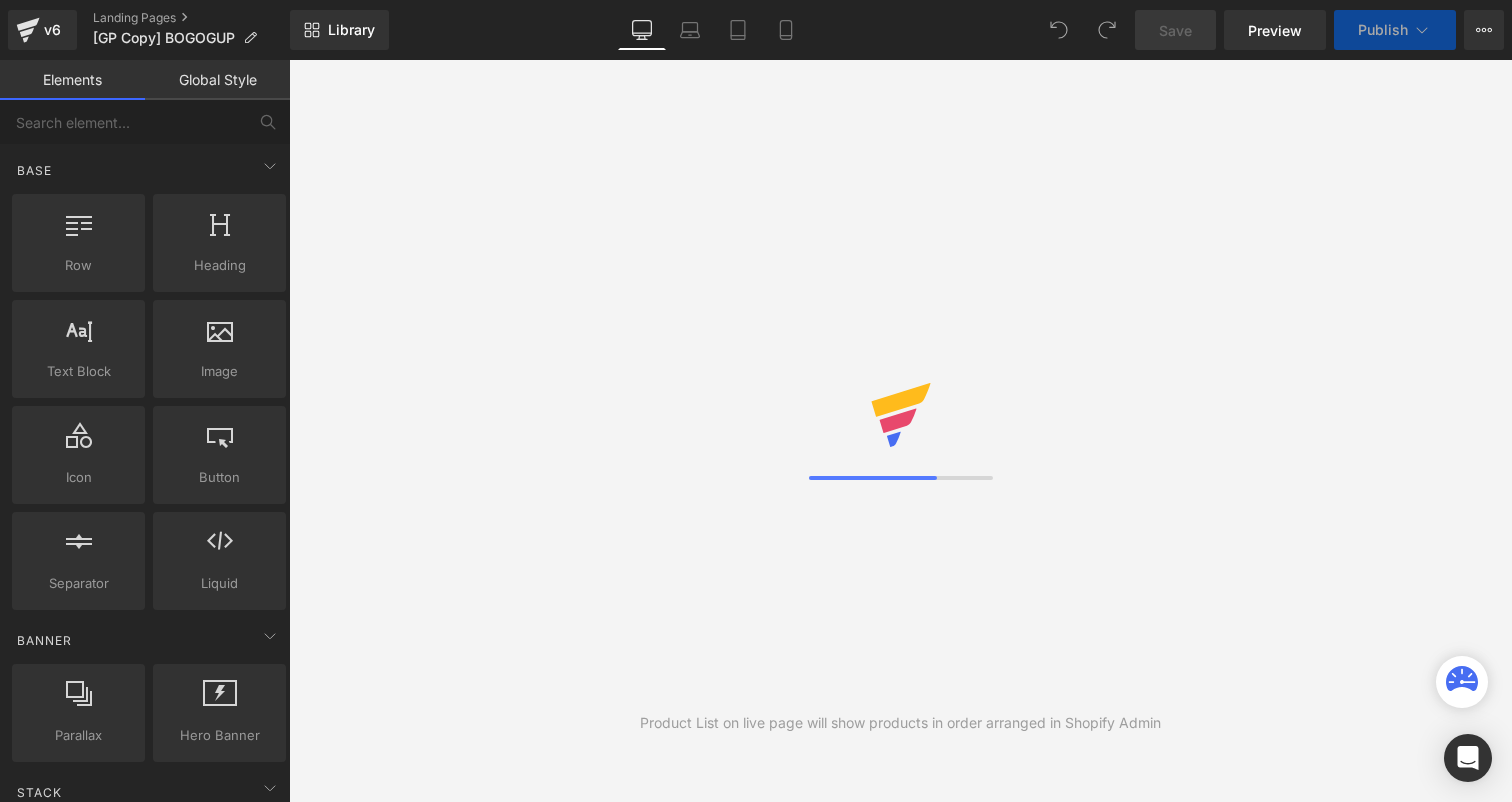 scroll, scrollTop: 0, scrollLeft: 0, axis: both 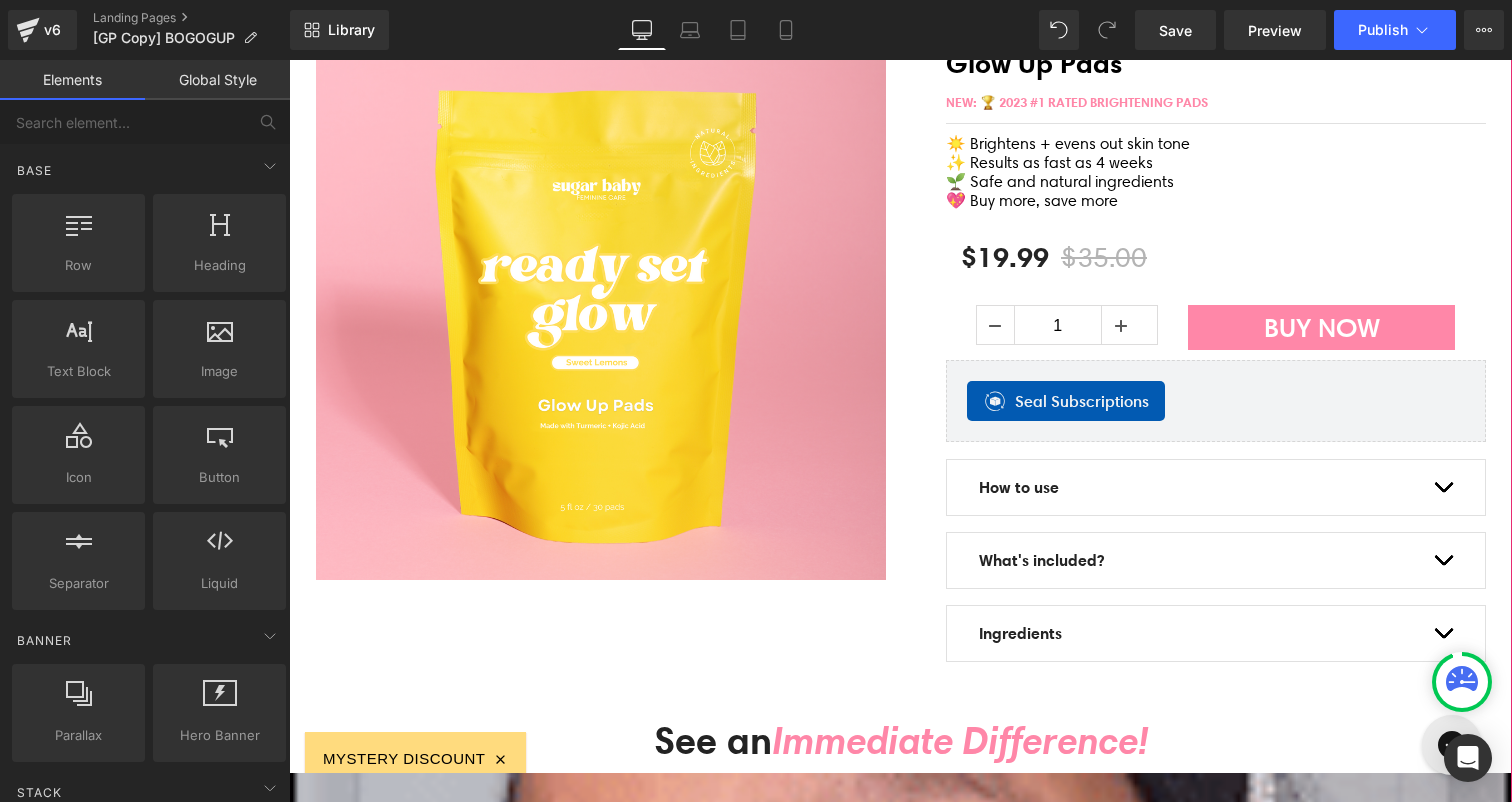 click on "Seal Subscriptions" at bounding box center (1215, 376) 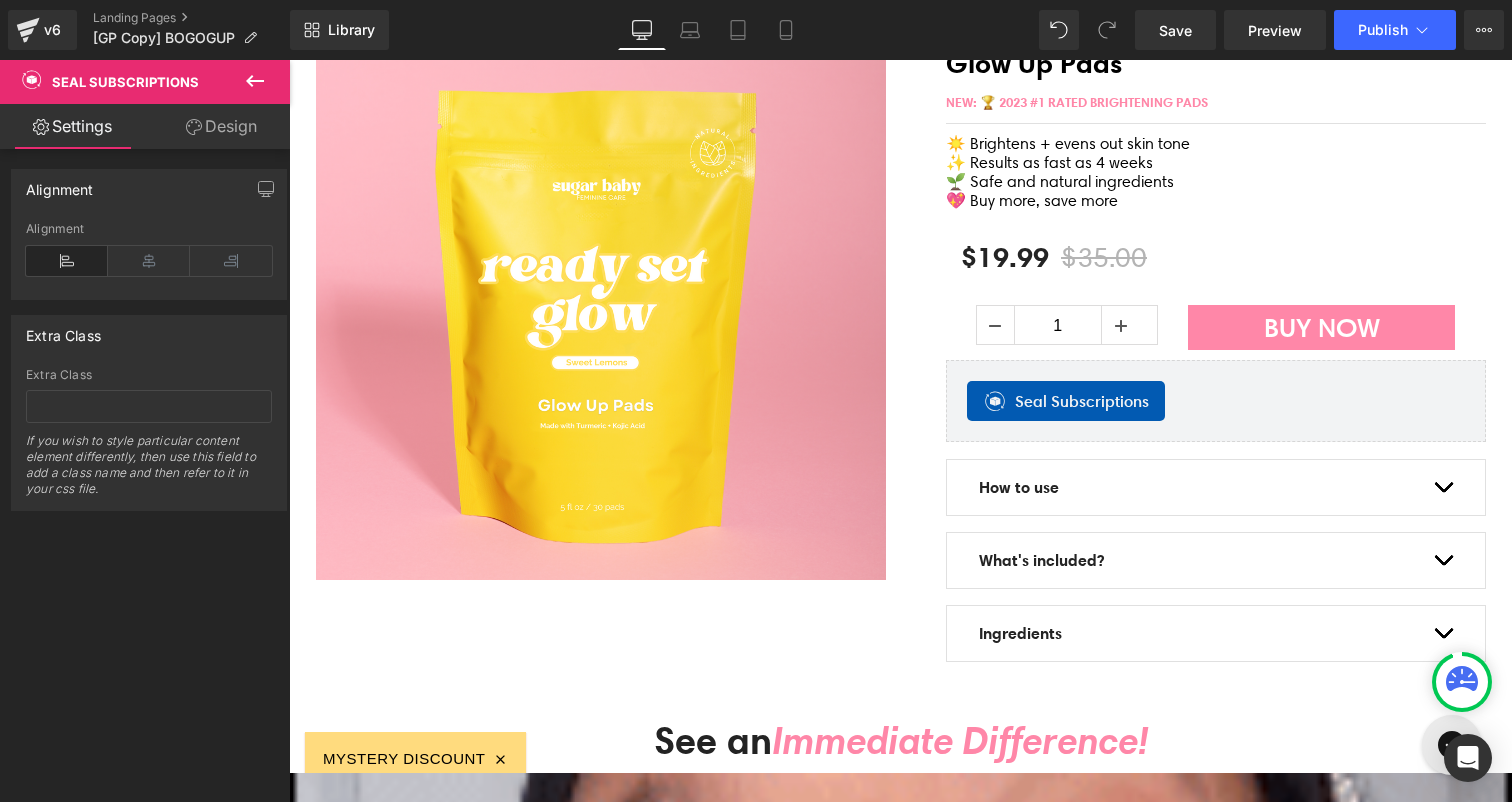 click on "Design" at bounding box center [221, 126] 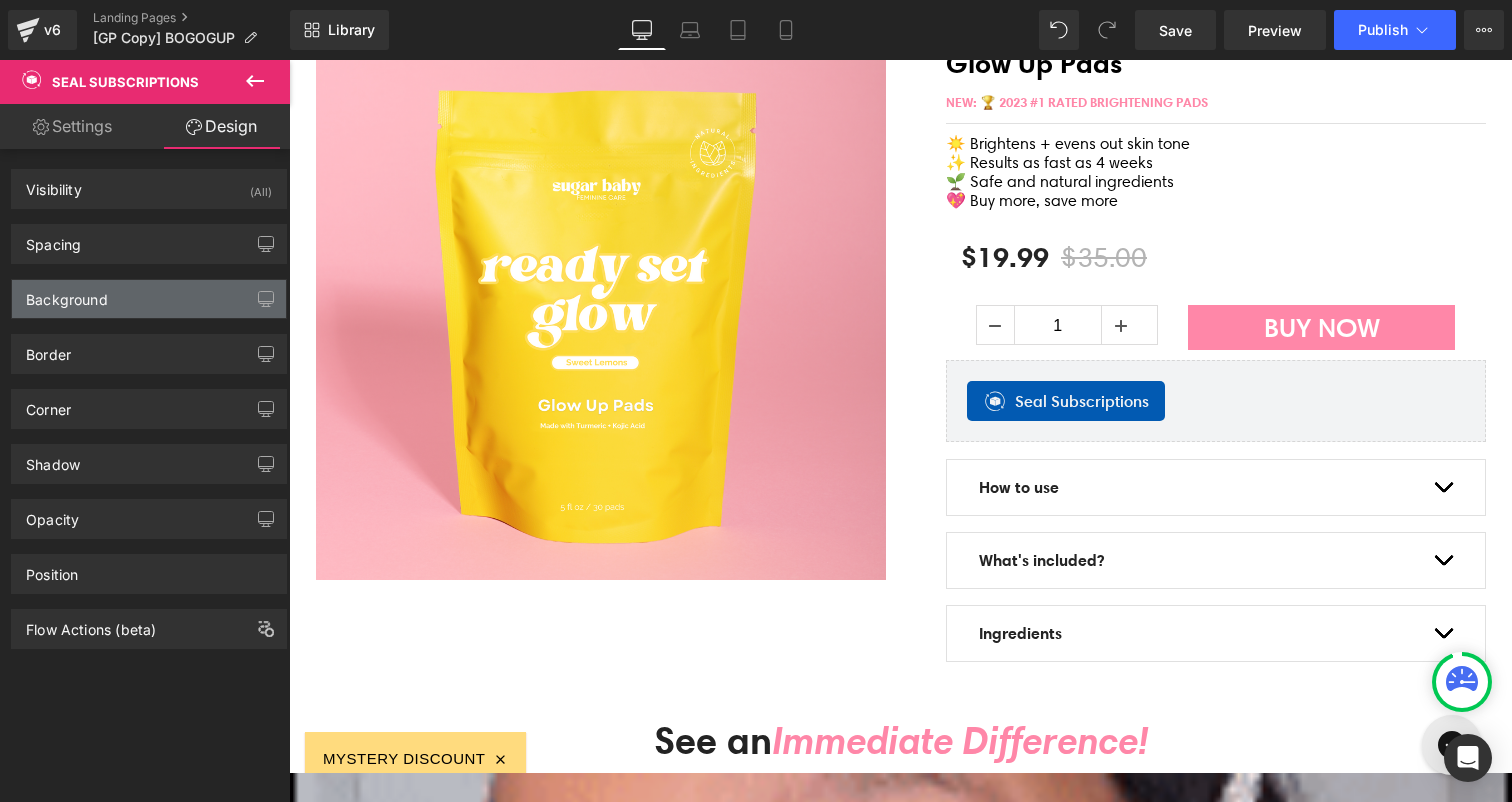 click on "Background" at bounding box center (149, 299) 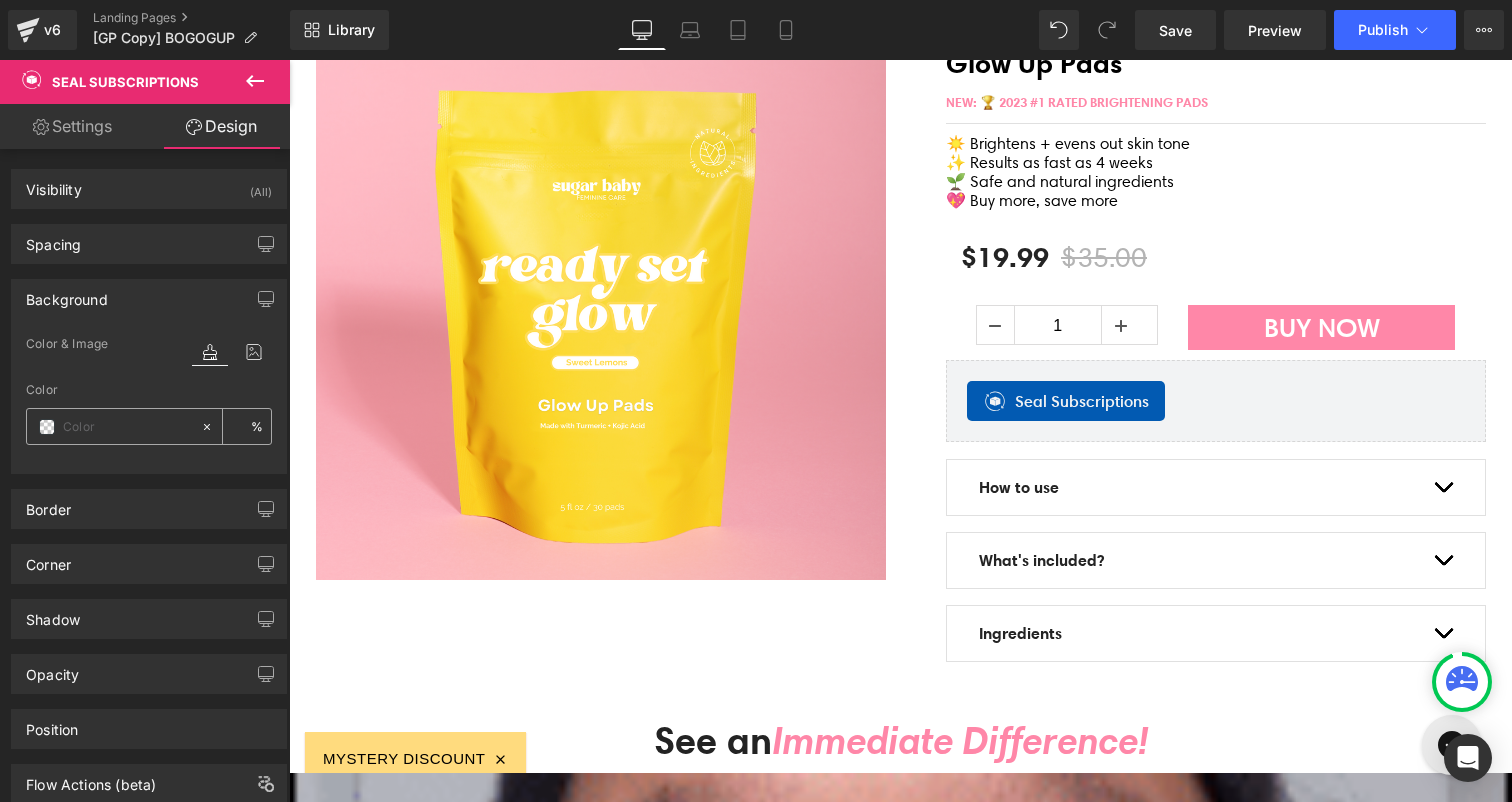 click at bounding box center (127, 427) 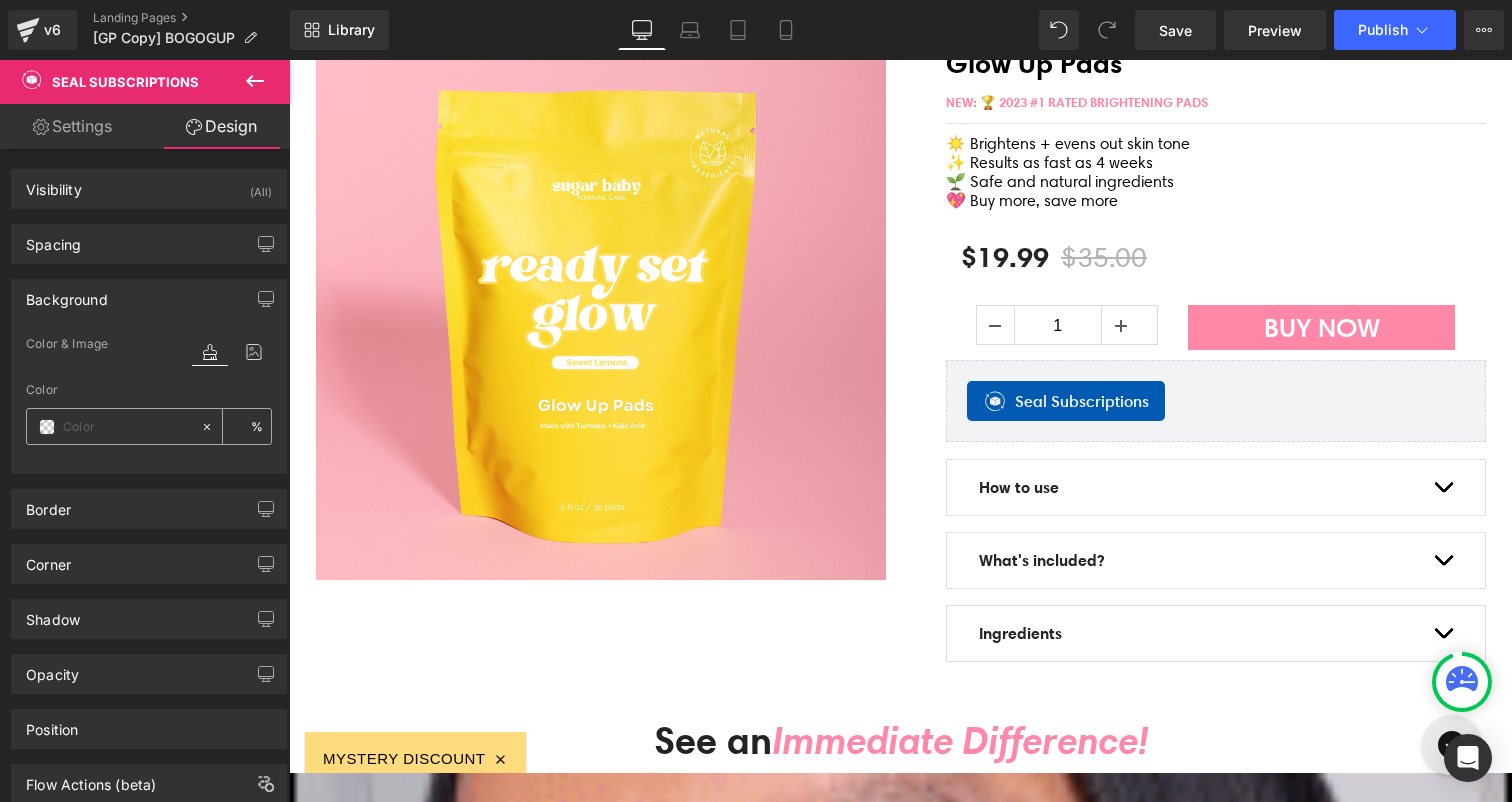 paste on "#FFE9F2" 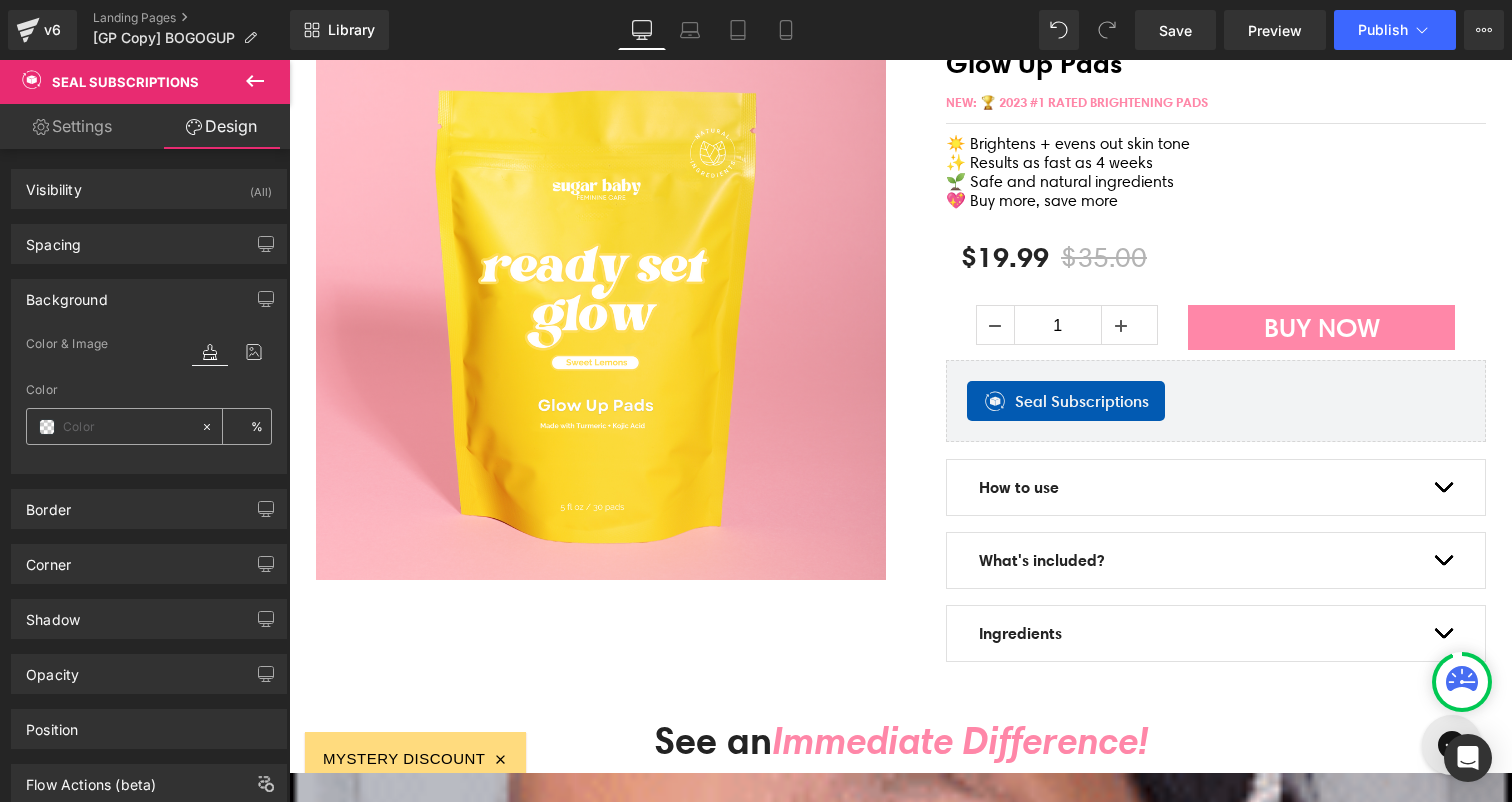 type on "#FFE9F2" 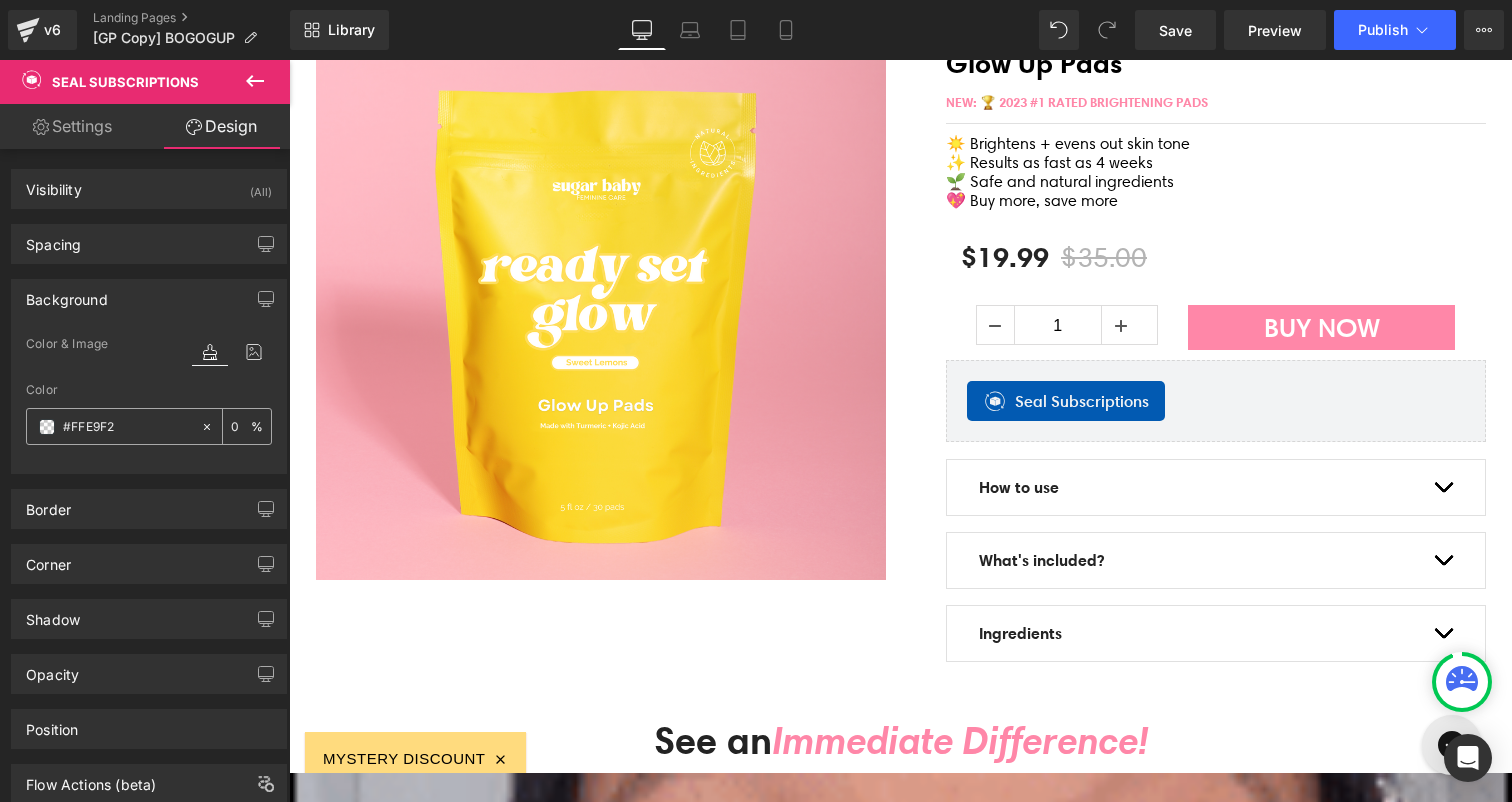 type on "100" 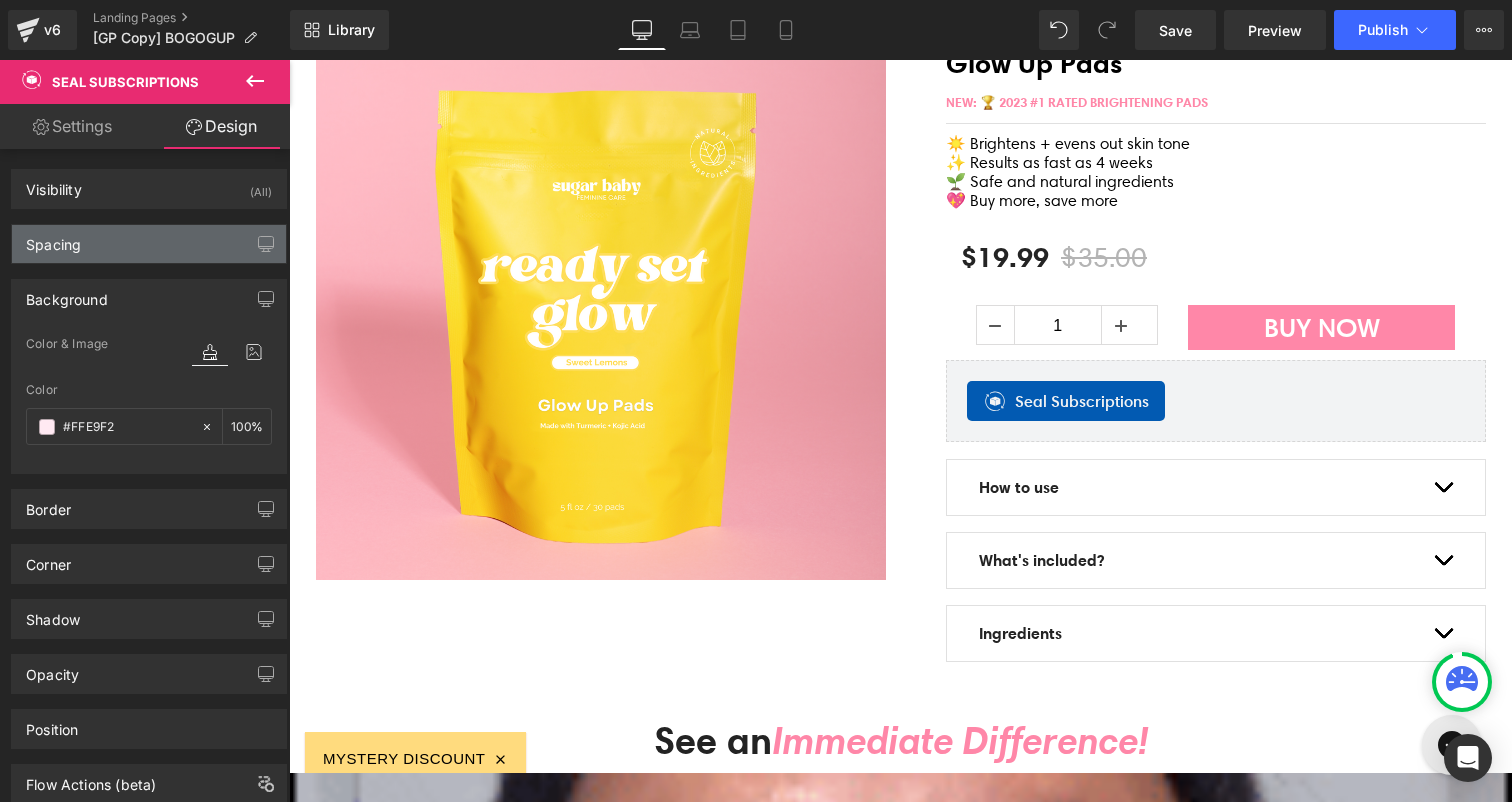 type on "#ffe9f2" 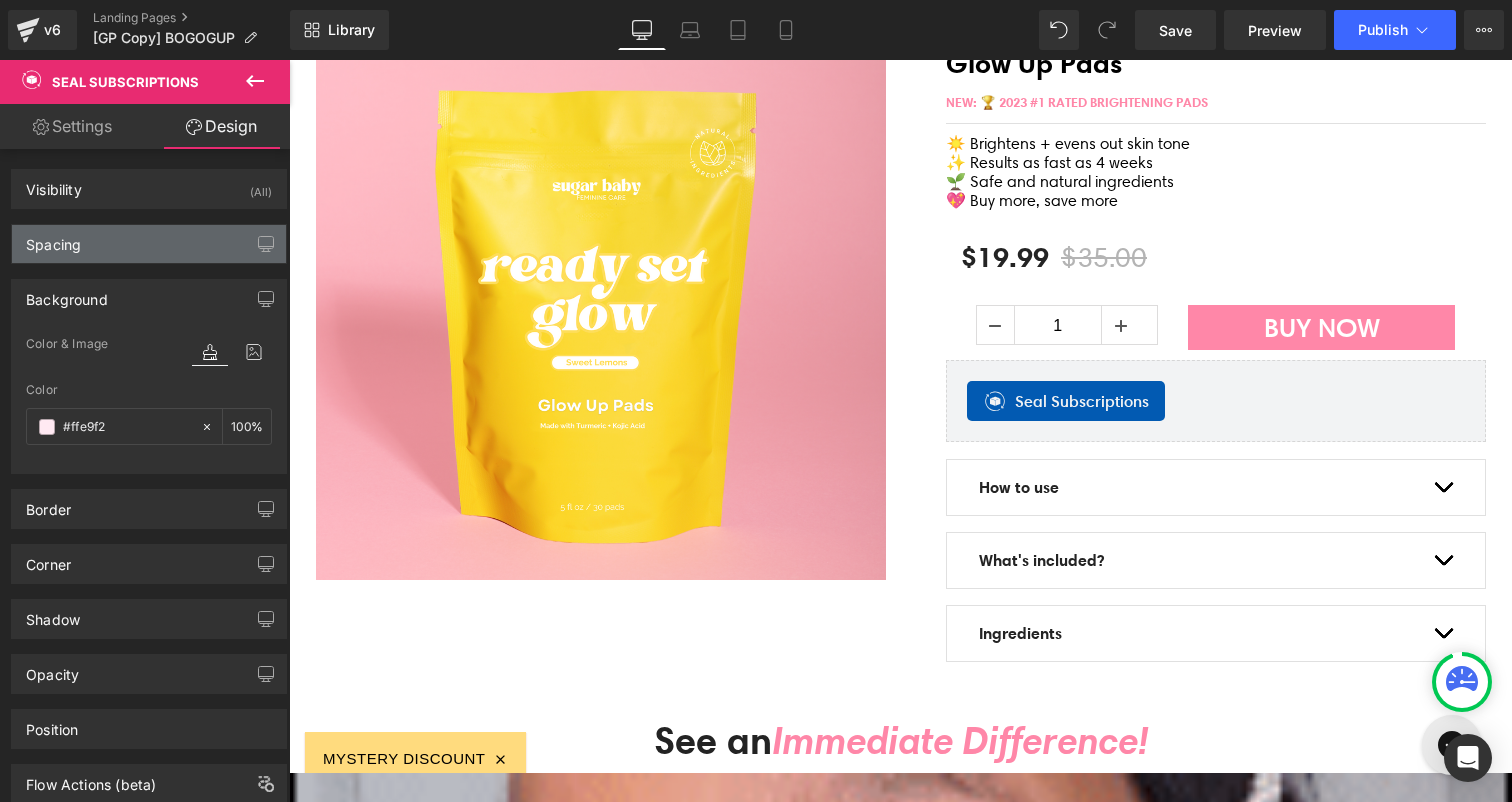 click on "Spacing" at bounding box center (149, 244) 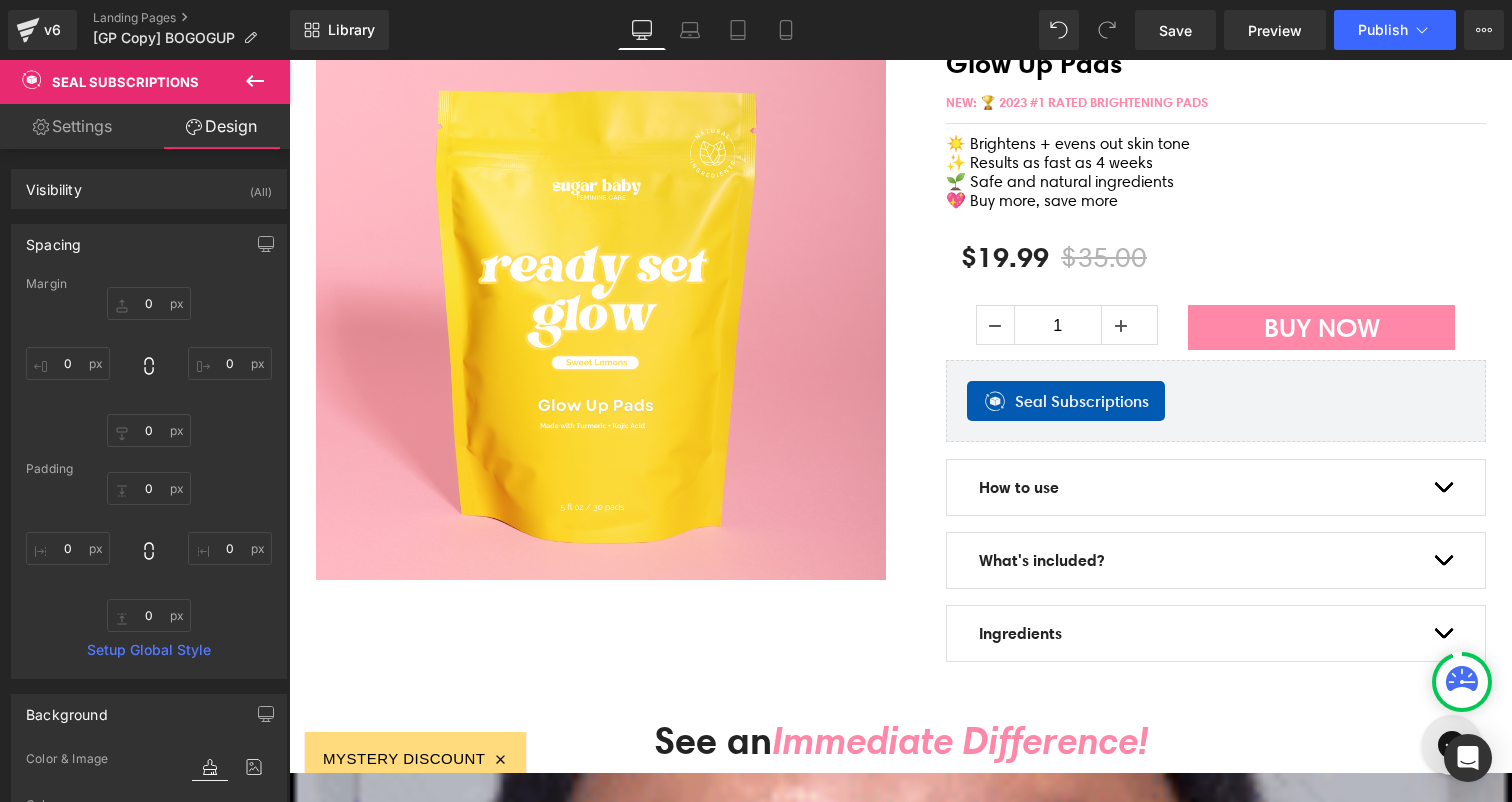 click on "Spacing" at bounding box center [149, 244] 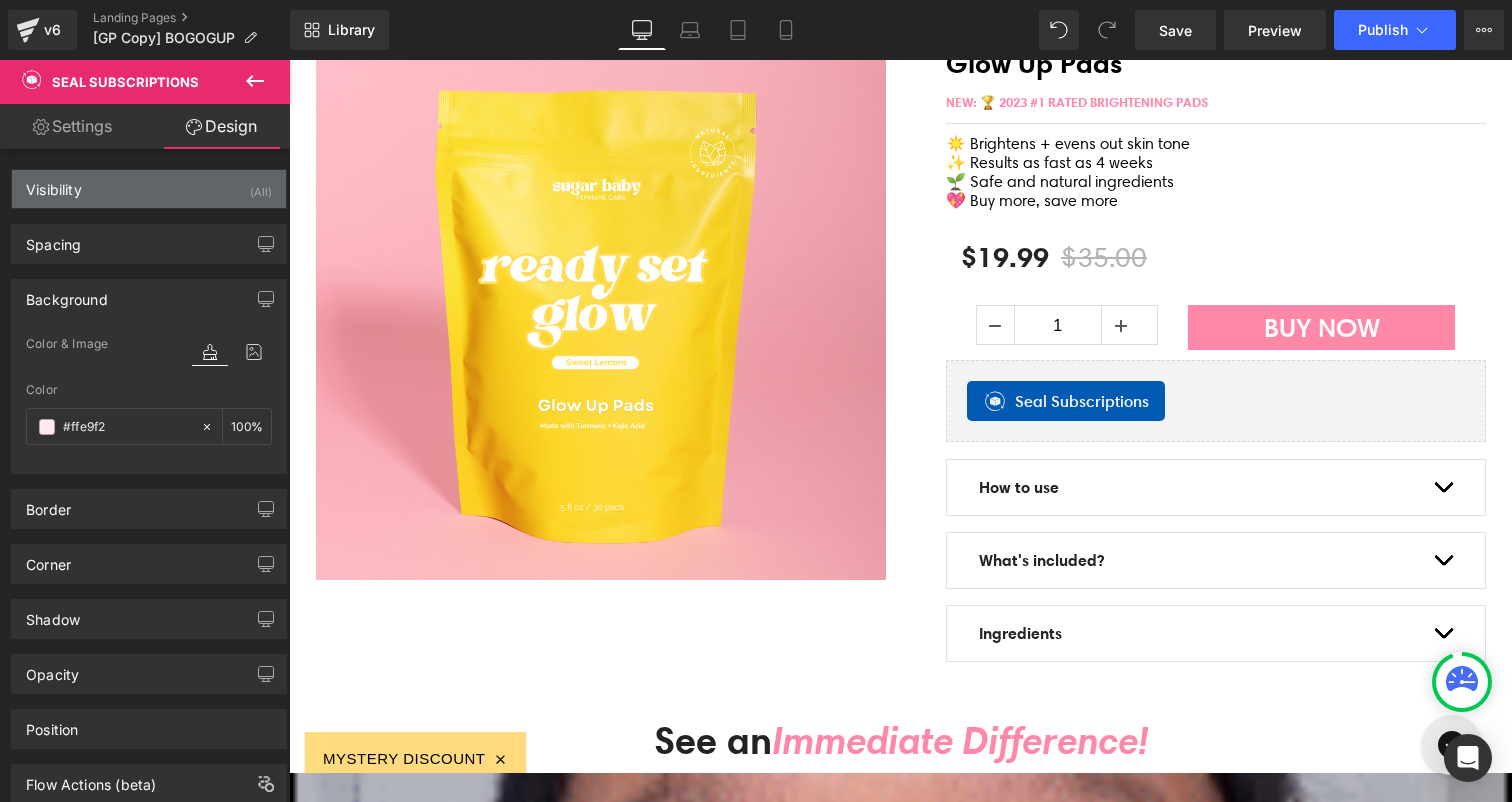 click on "Visibility
(All)" at bounding box center (149, 189) 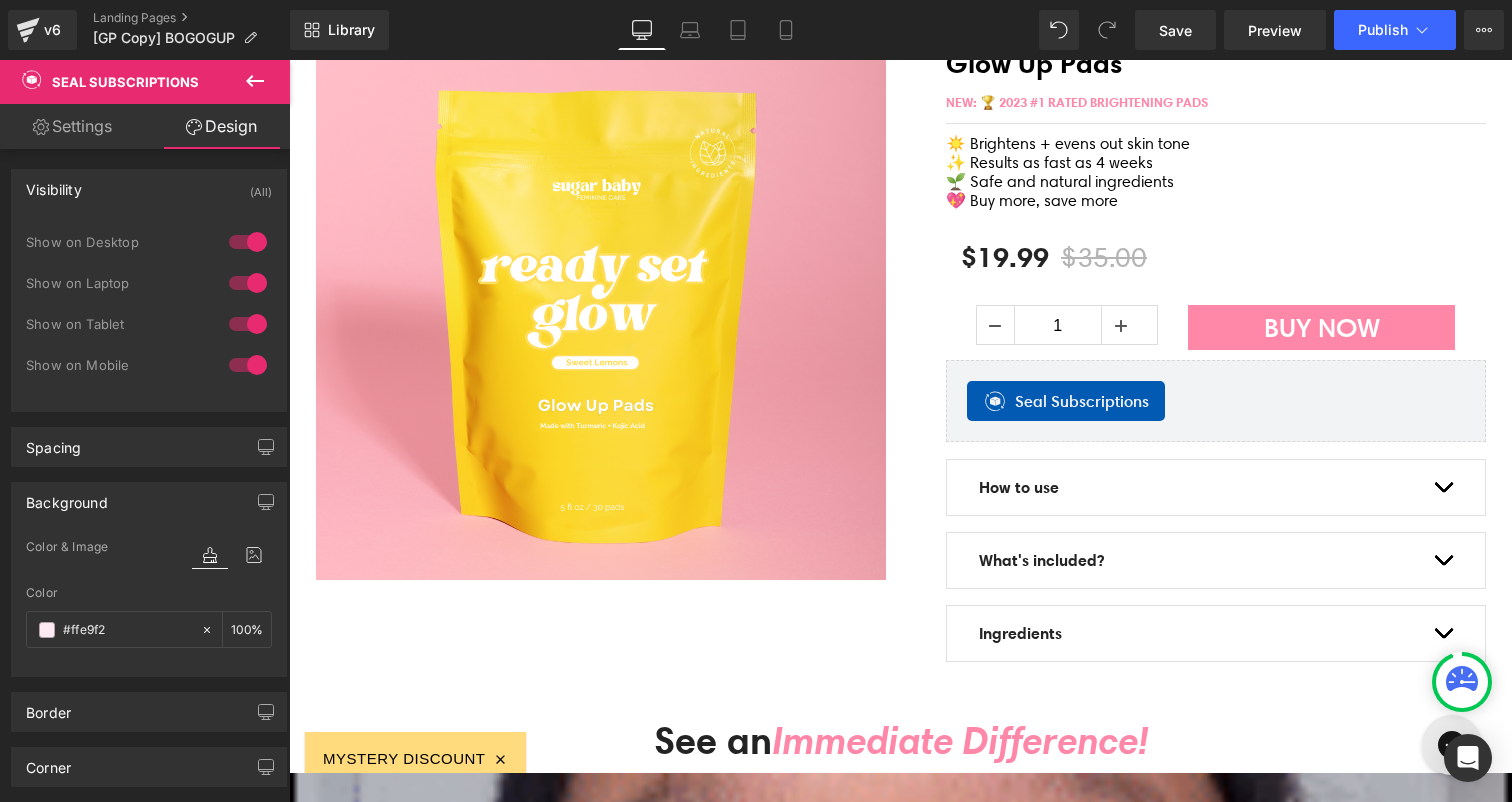 click on "Visibility
(All)" at bounding box center [149, 189] 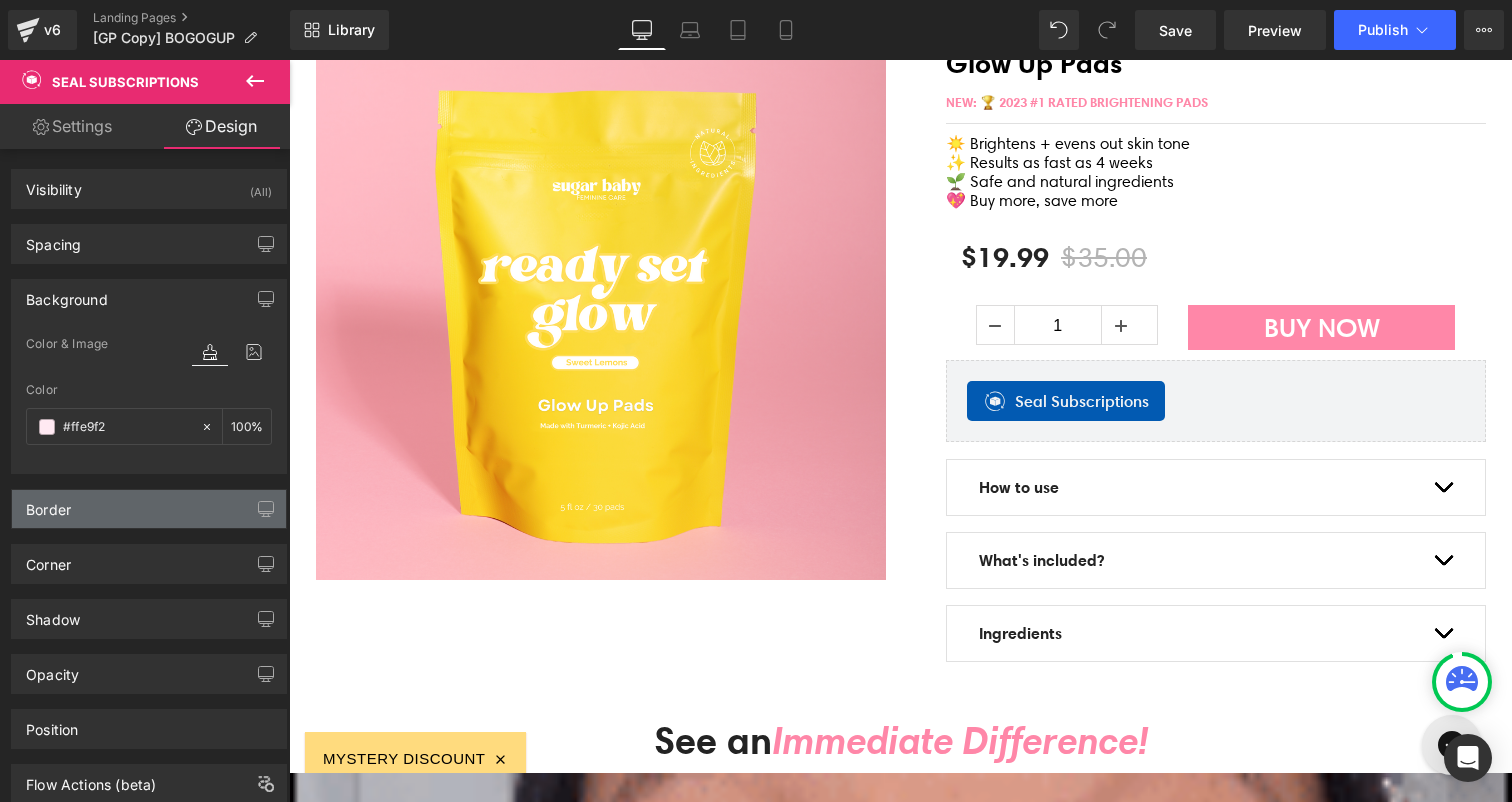click on "Border" at bounding box center [149, 509] 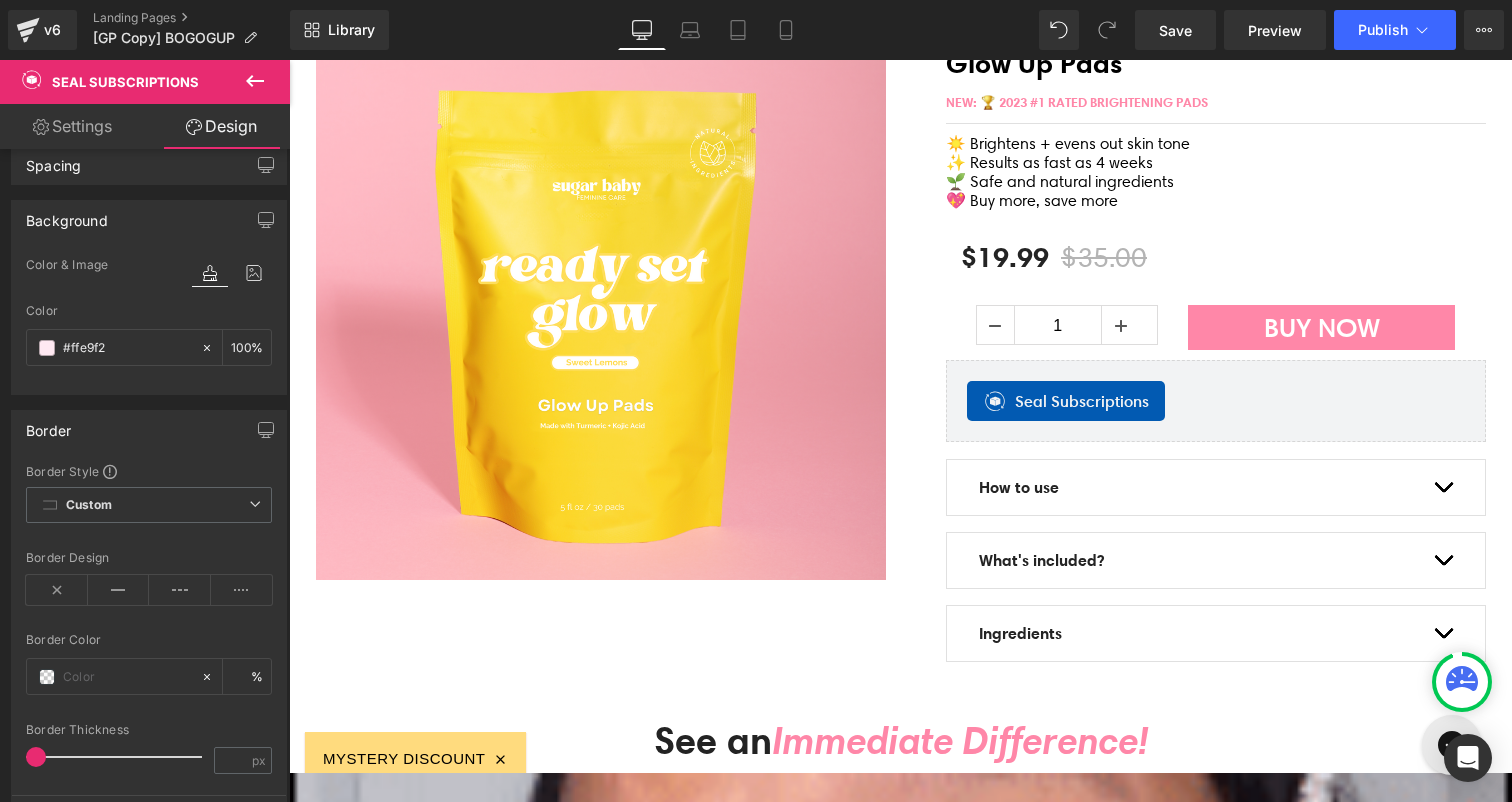 scroll, scrollTop: 112, scrollLeft: 0, axis: vertical 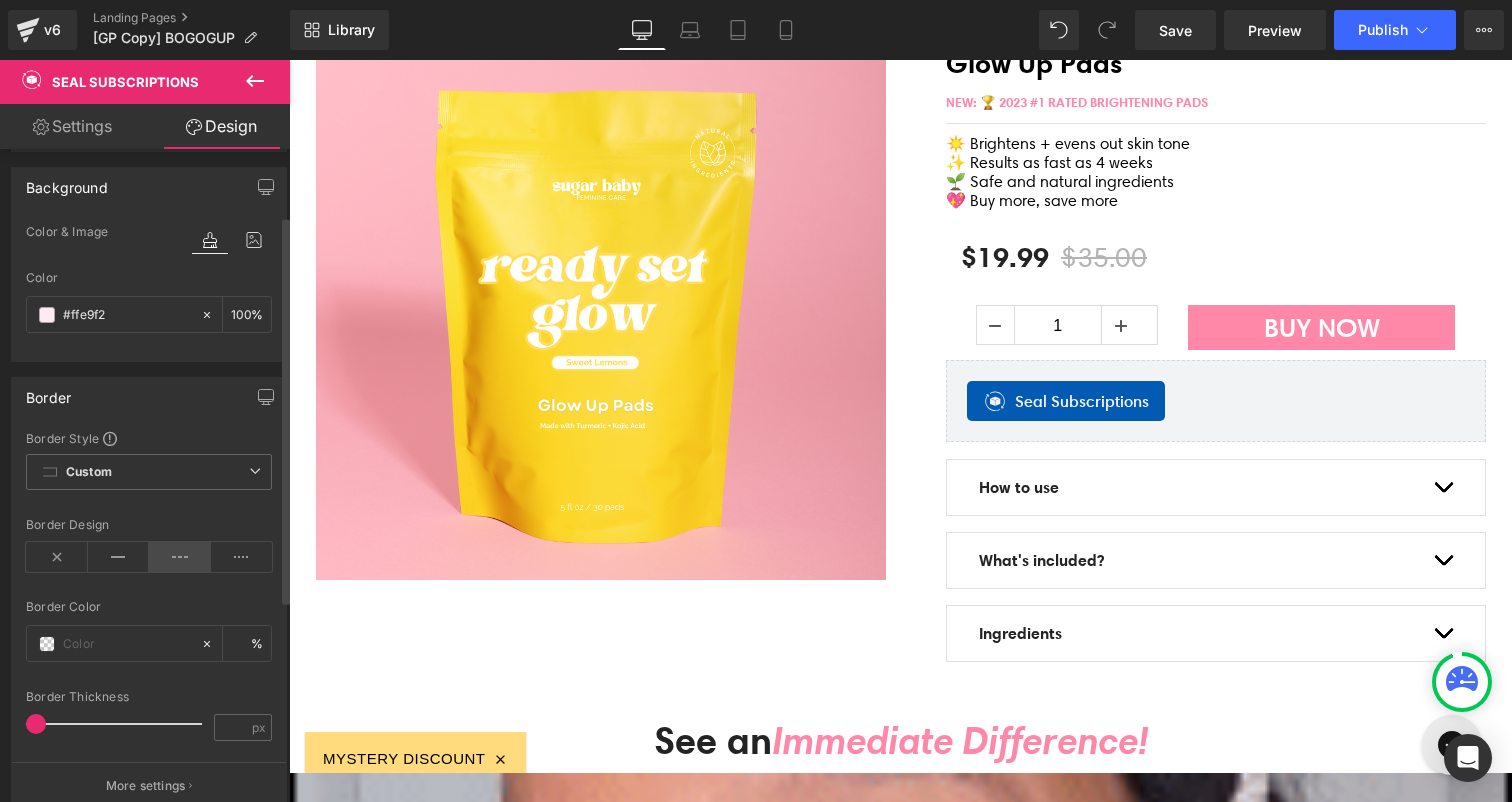 click at bounding box center [180, 557] 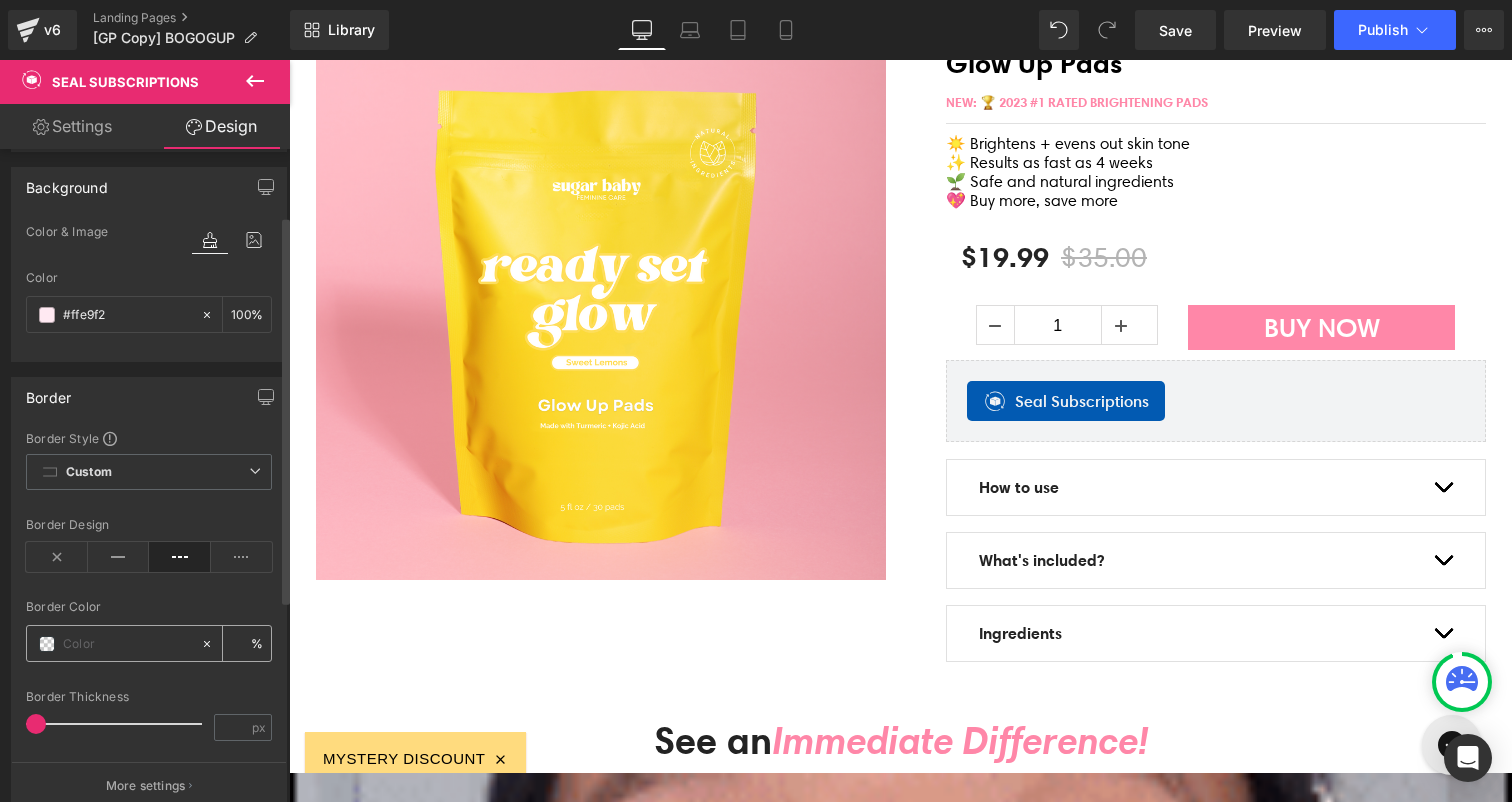 click at bounding box center [113, 643] 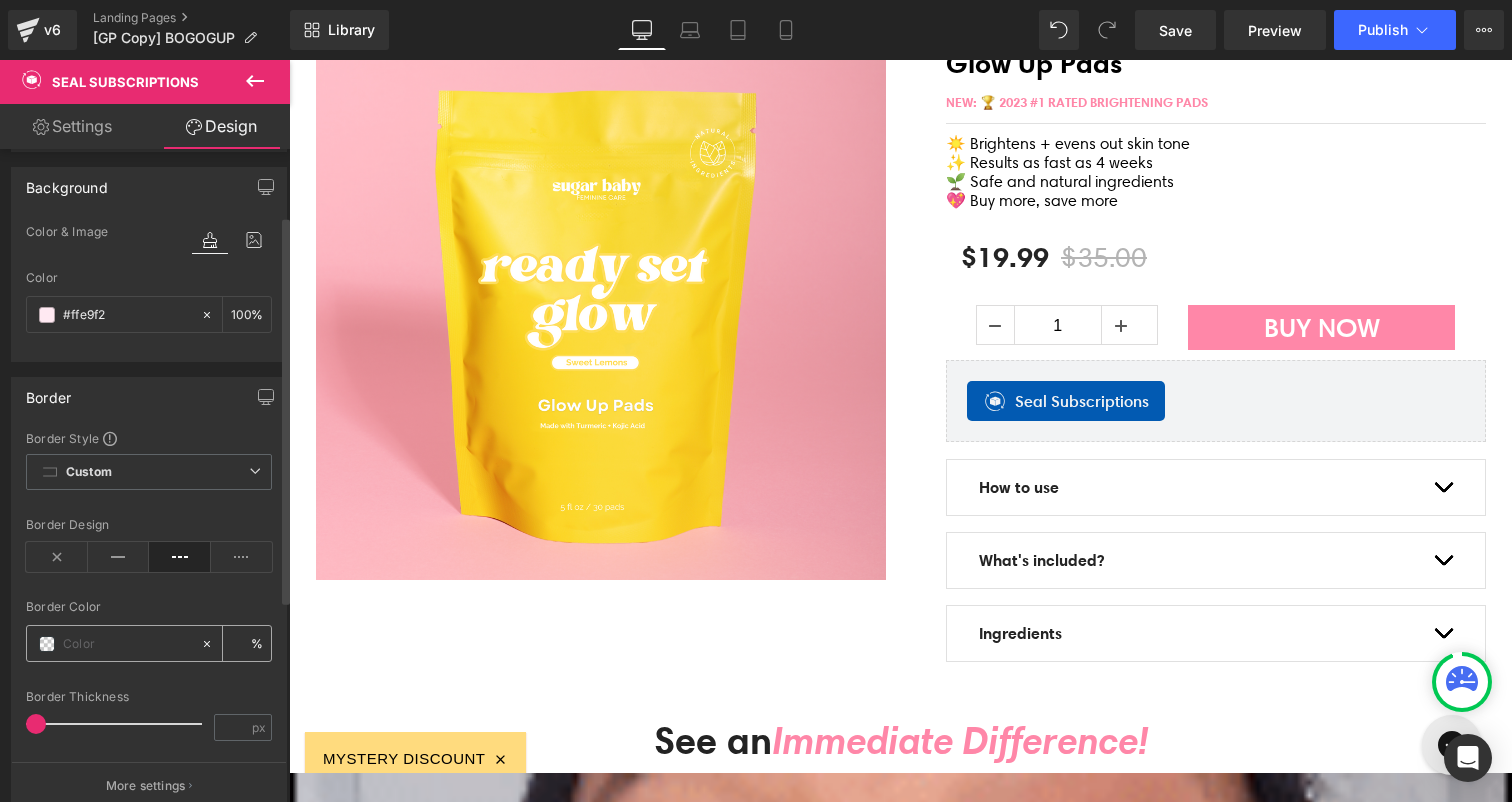 click at bounding box center (127, 644) 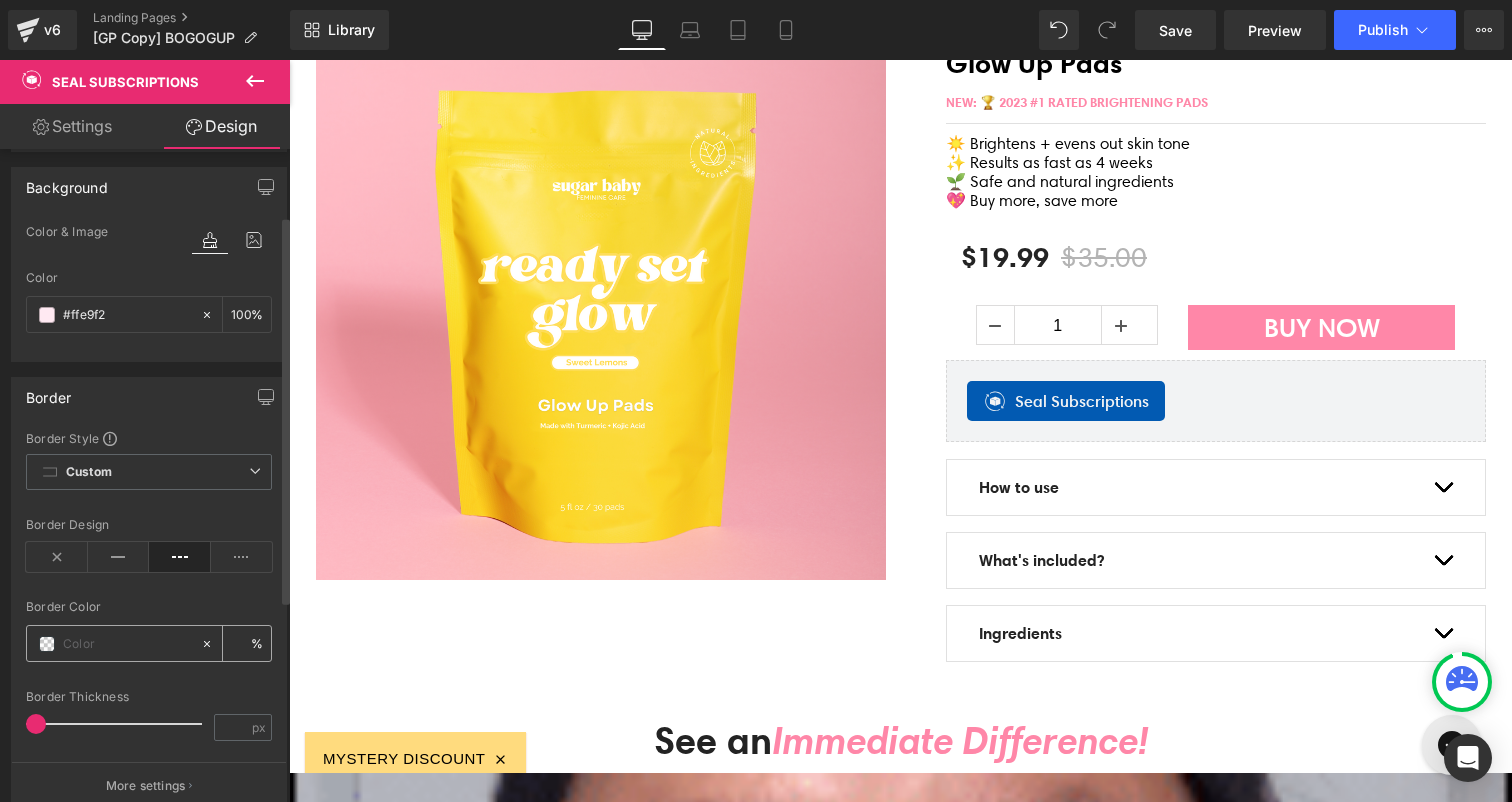 paste on "#EF5193" 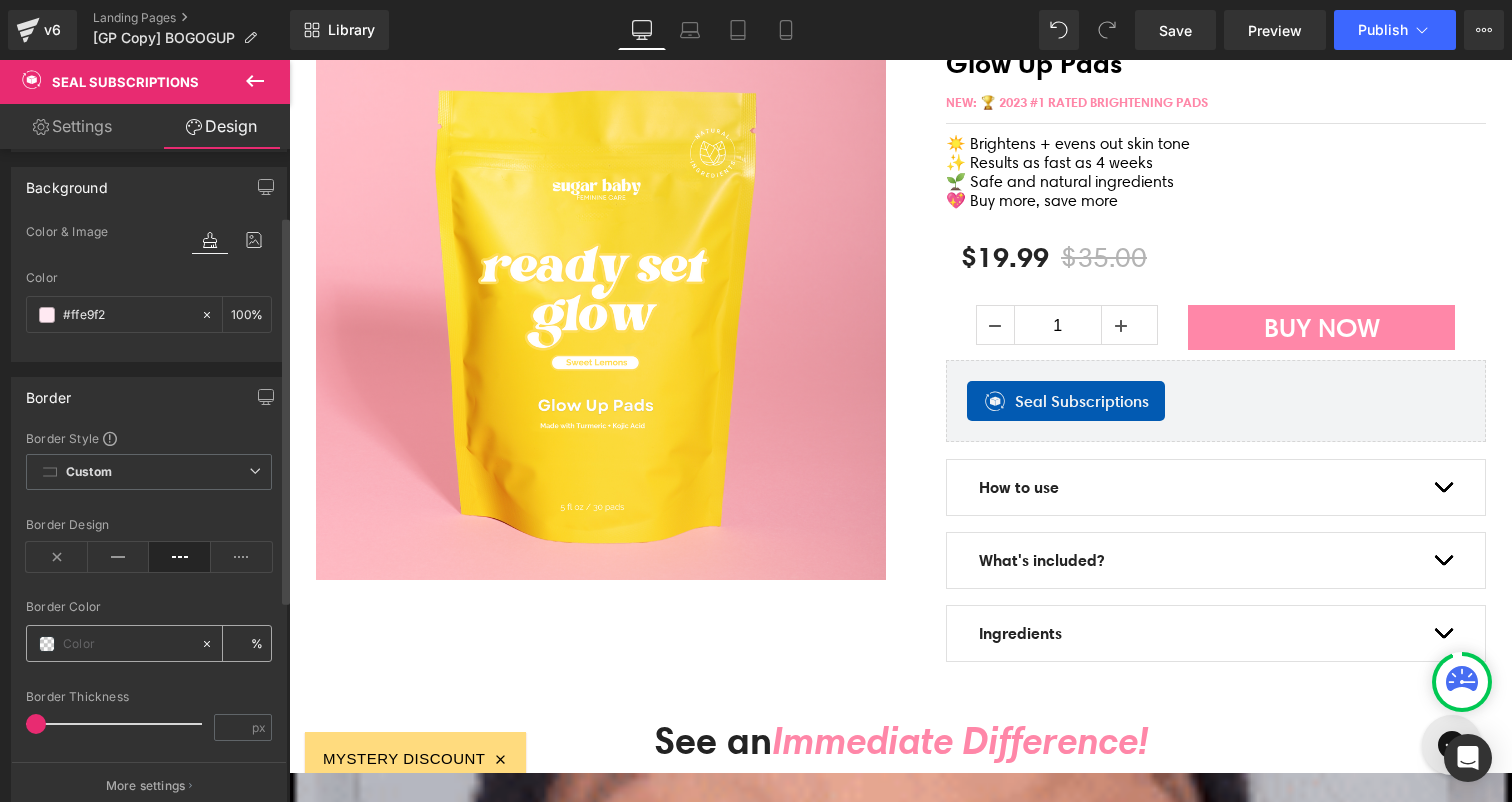 type on "#EF5193" 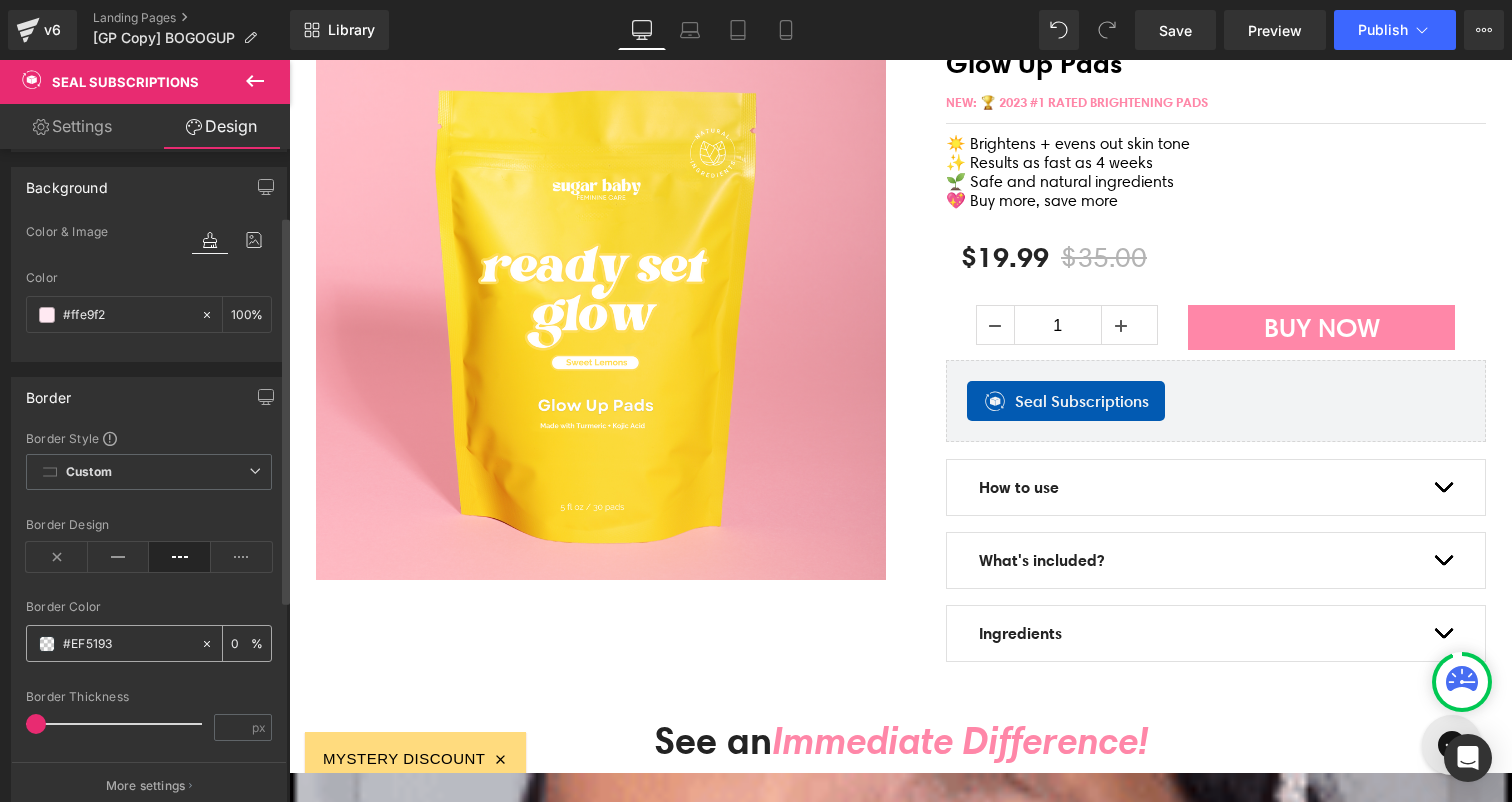 type on "100" 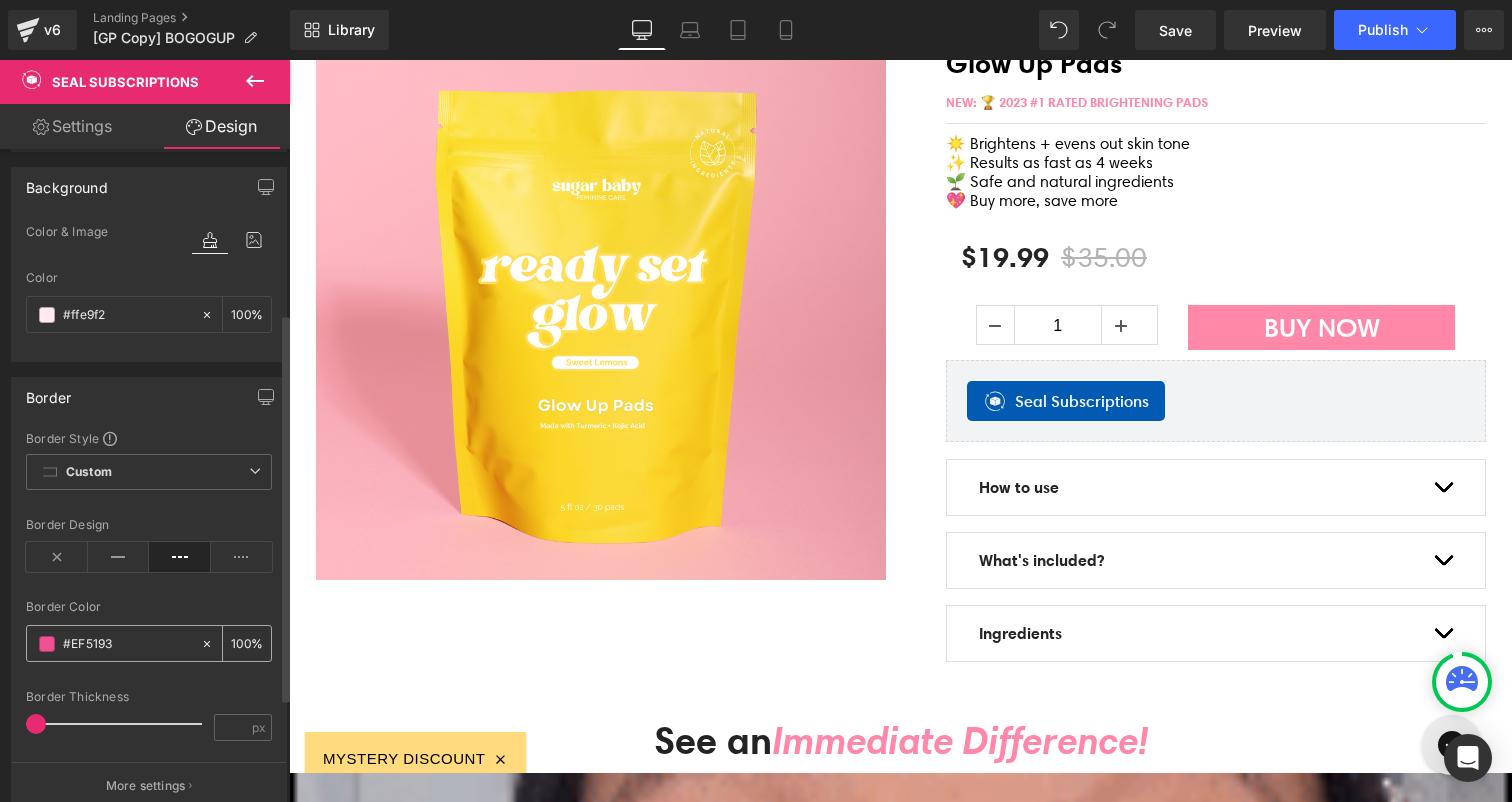 scroll, scrollTop: 451, scrollLeft: 0, axis: vertical 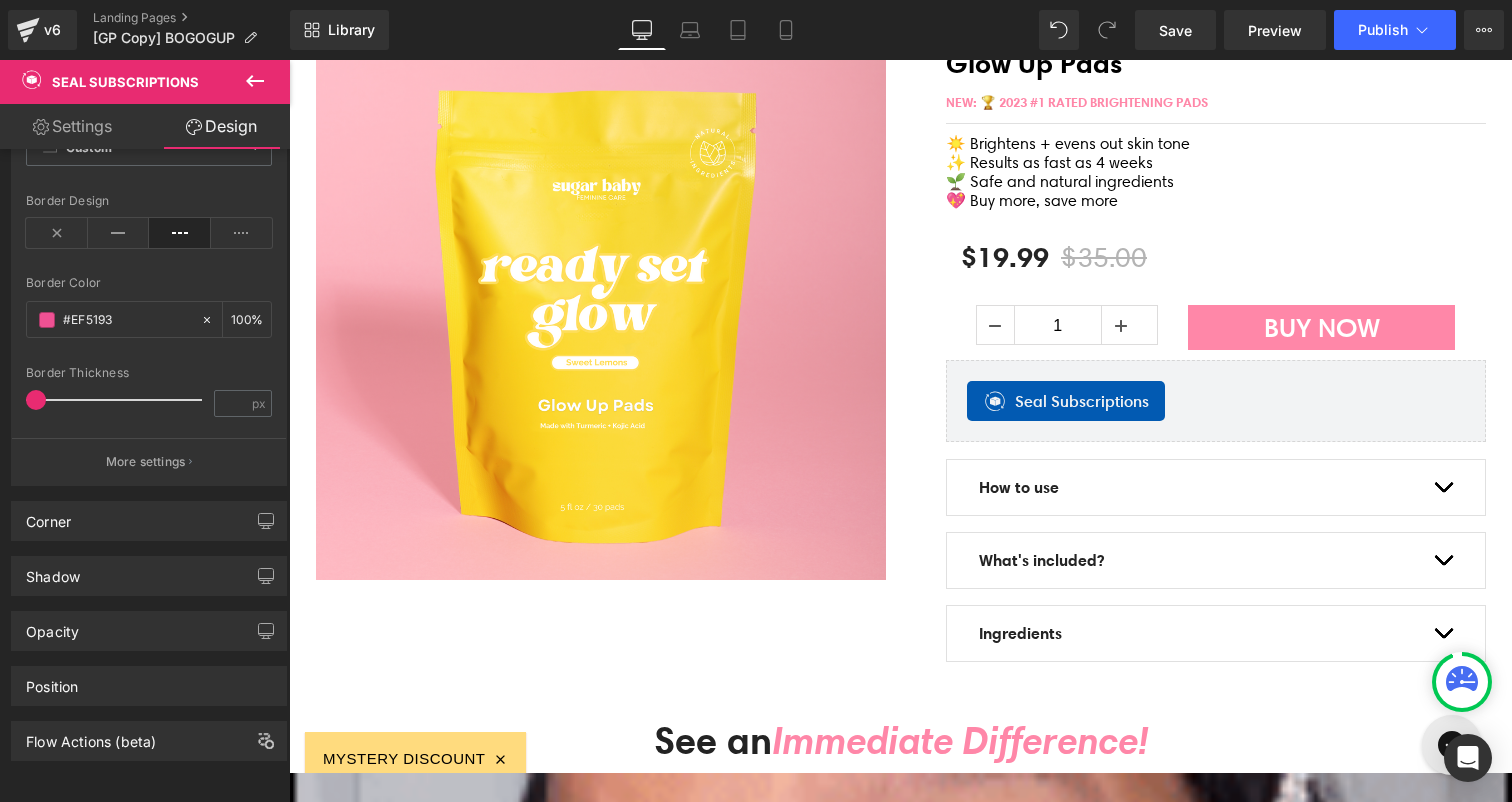 type on "#ef5193" 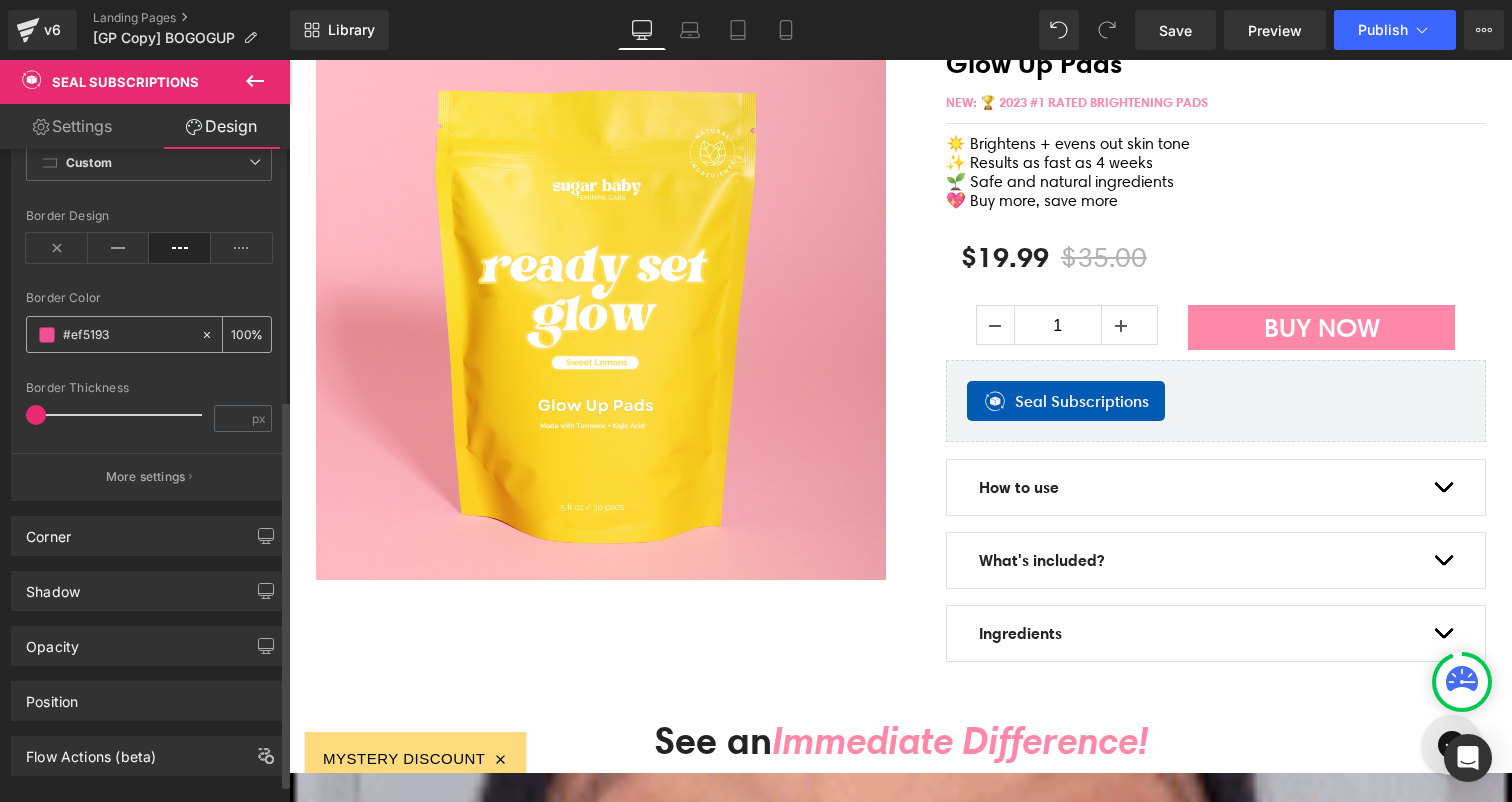 scroll, scrollTop: 451, scrollLeft: 0, axis: vertical 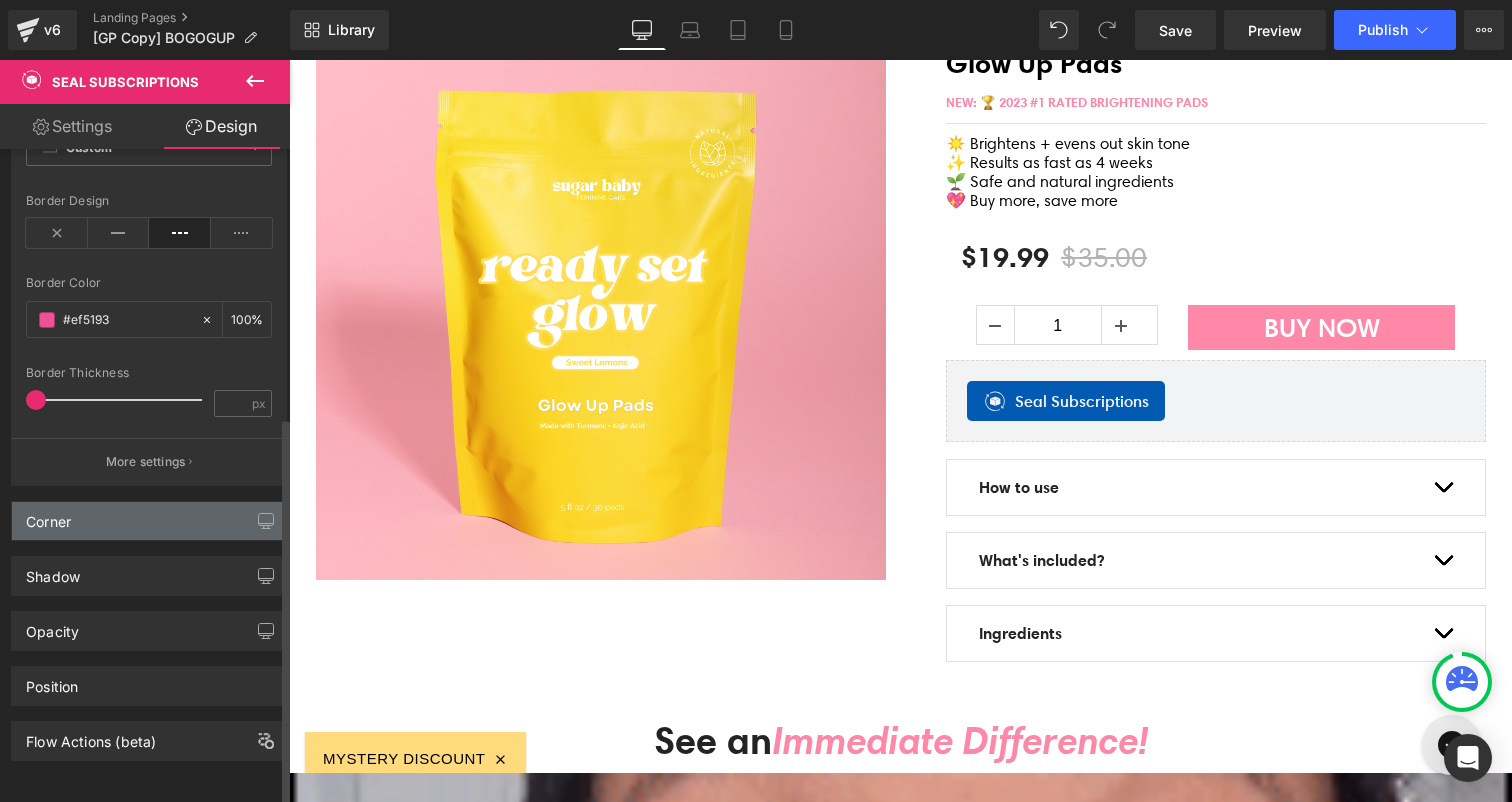 click on "Corner" at bounding box center [149, 521] 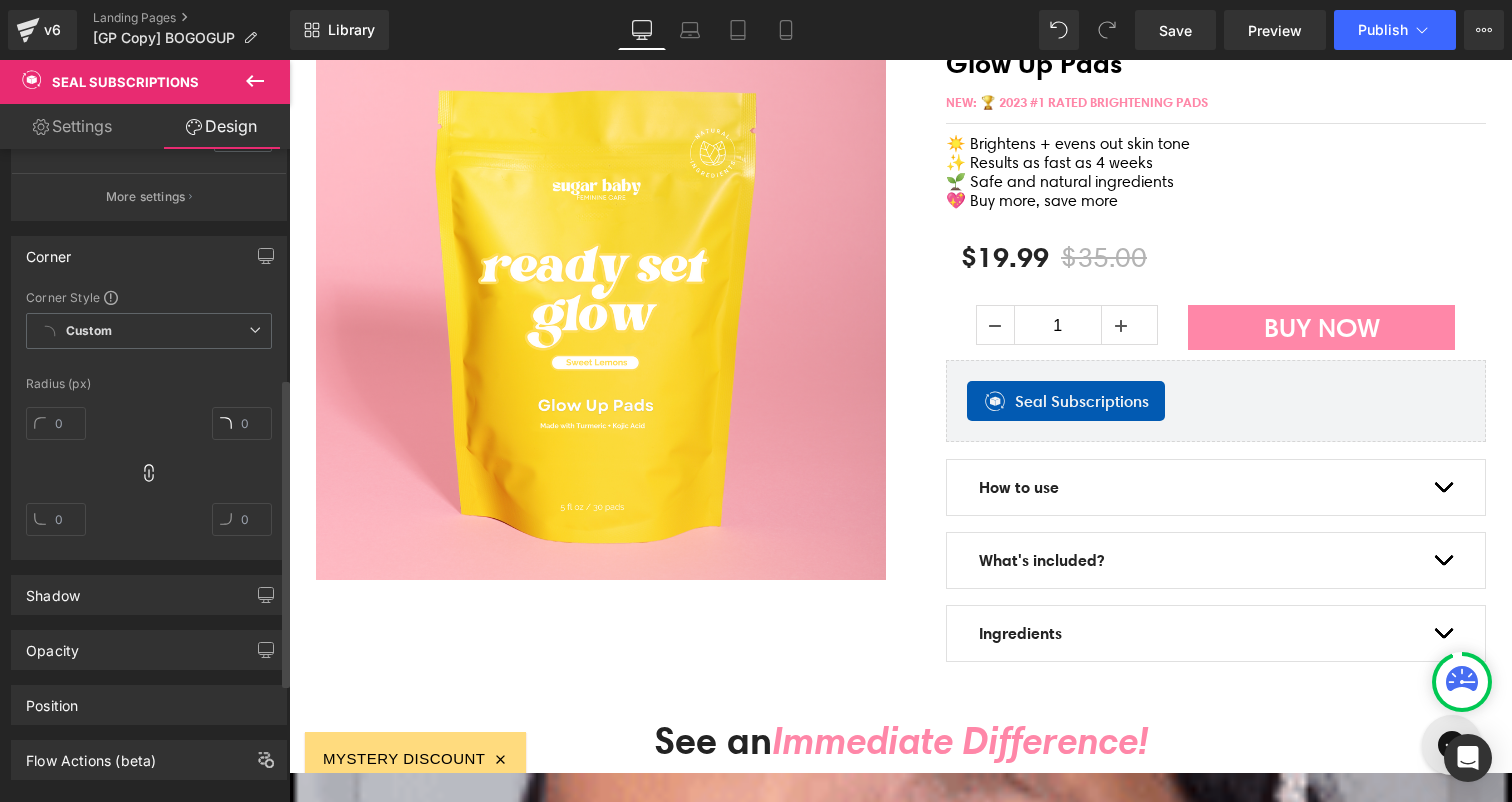 scroll, scrollTop: 732, scrollLeft: 0, axis: vertical 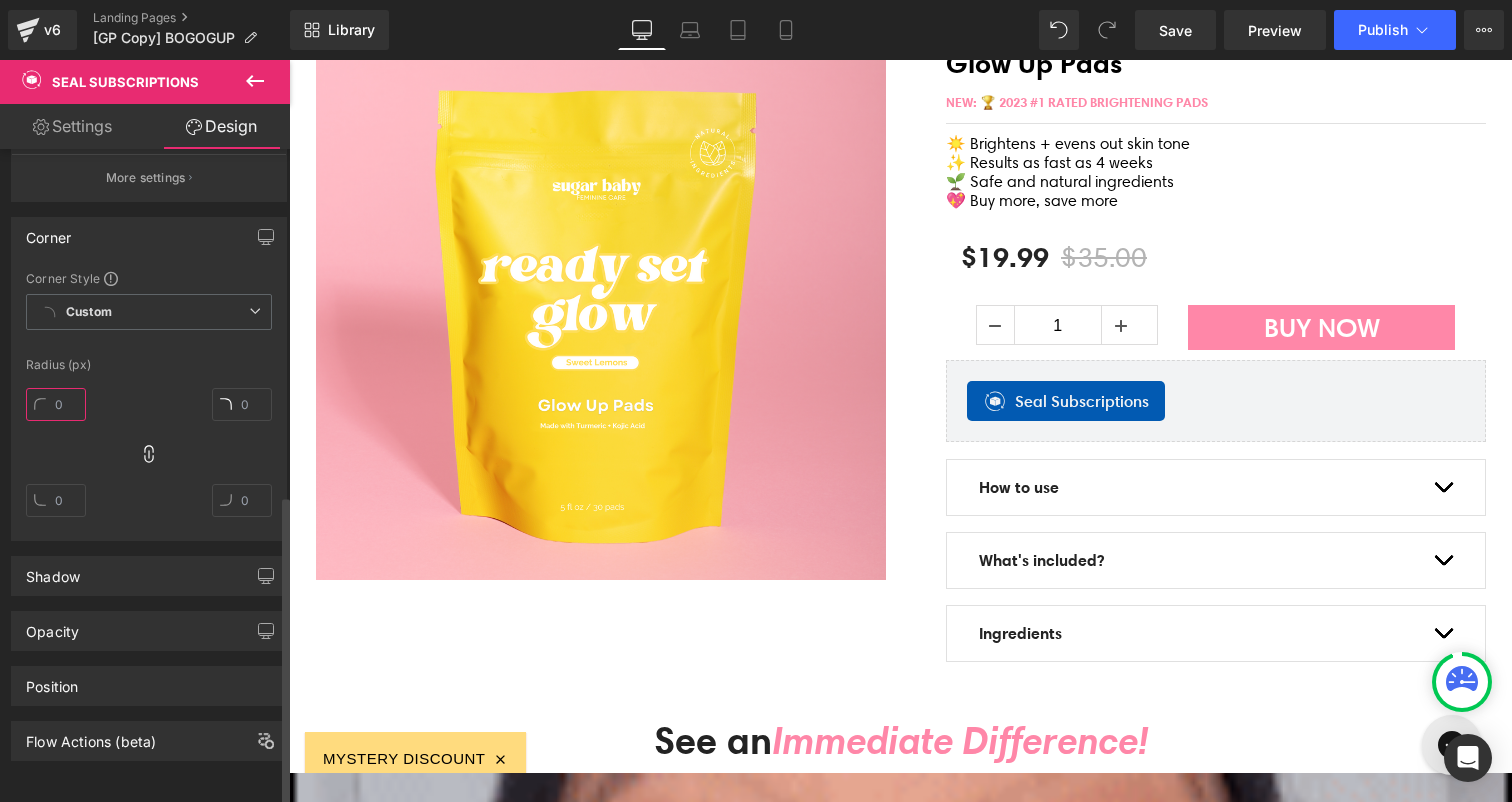 click at bounding box center [56, 404] 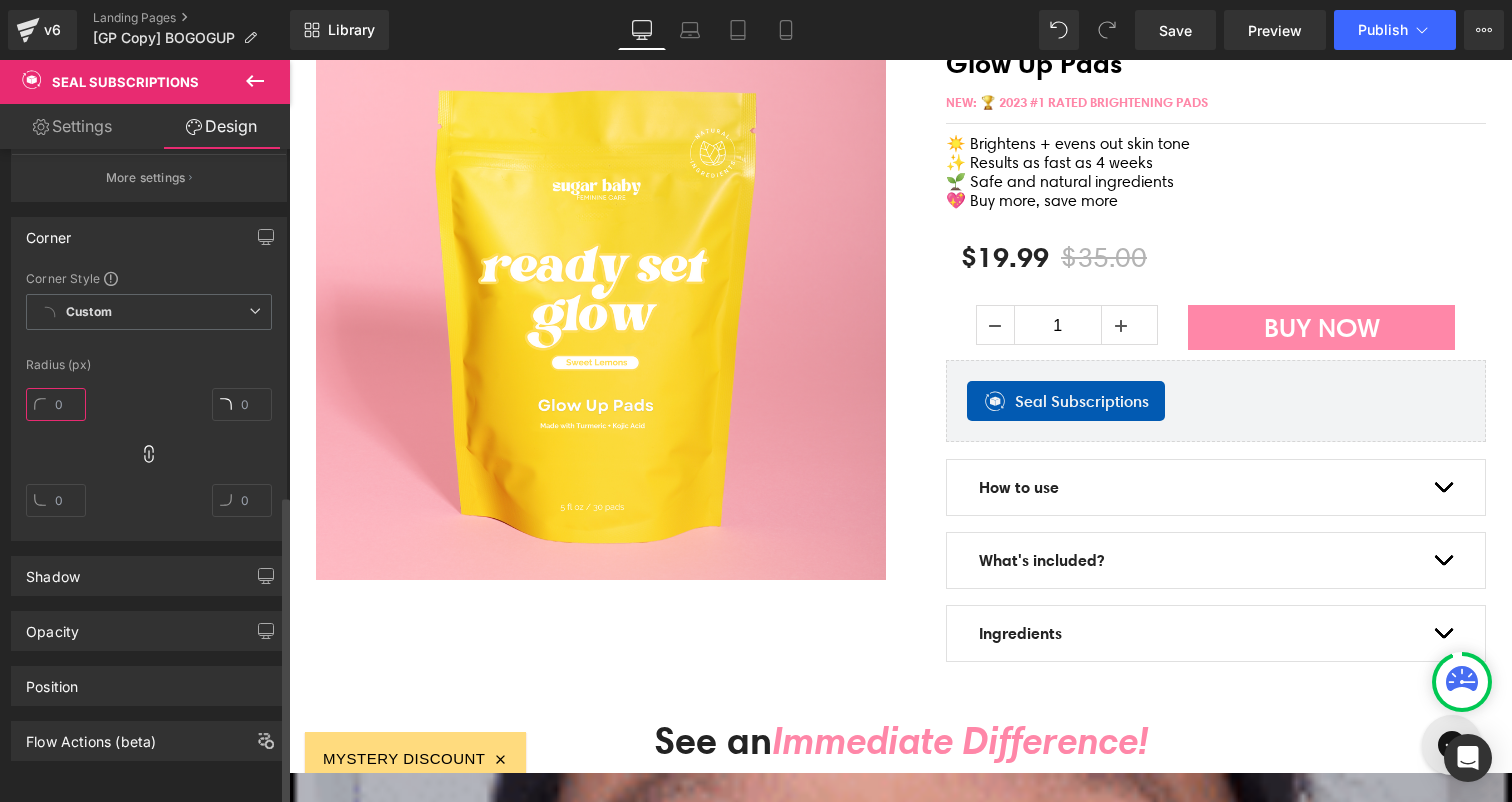 click at bounding box center [56, 404] 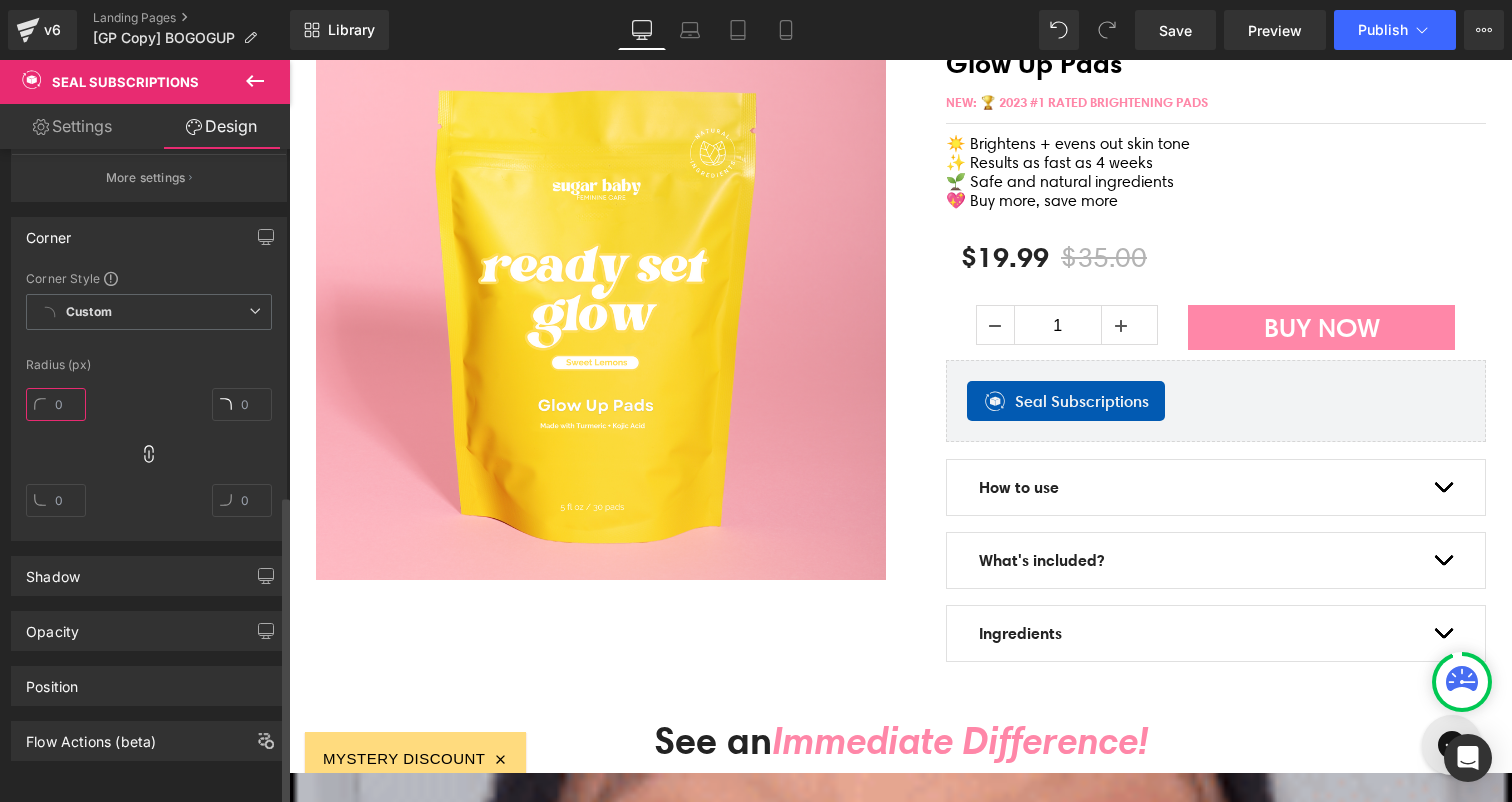 type on "1" 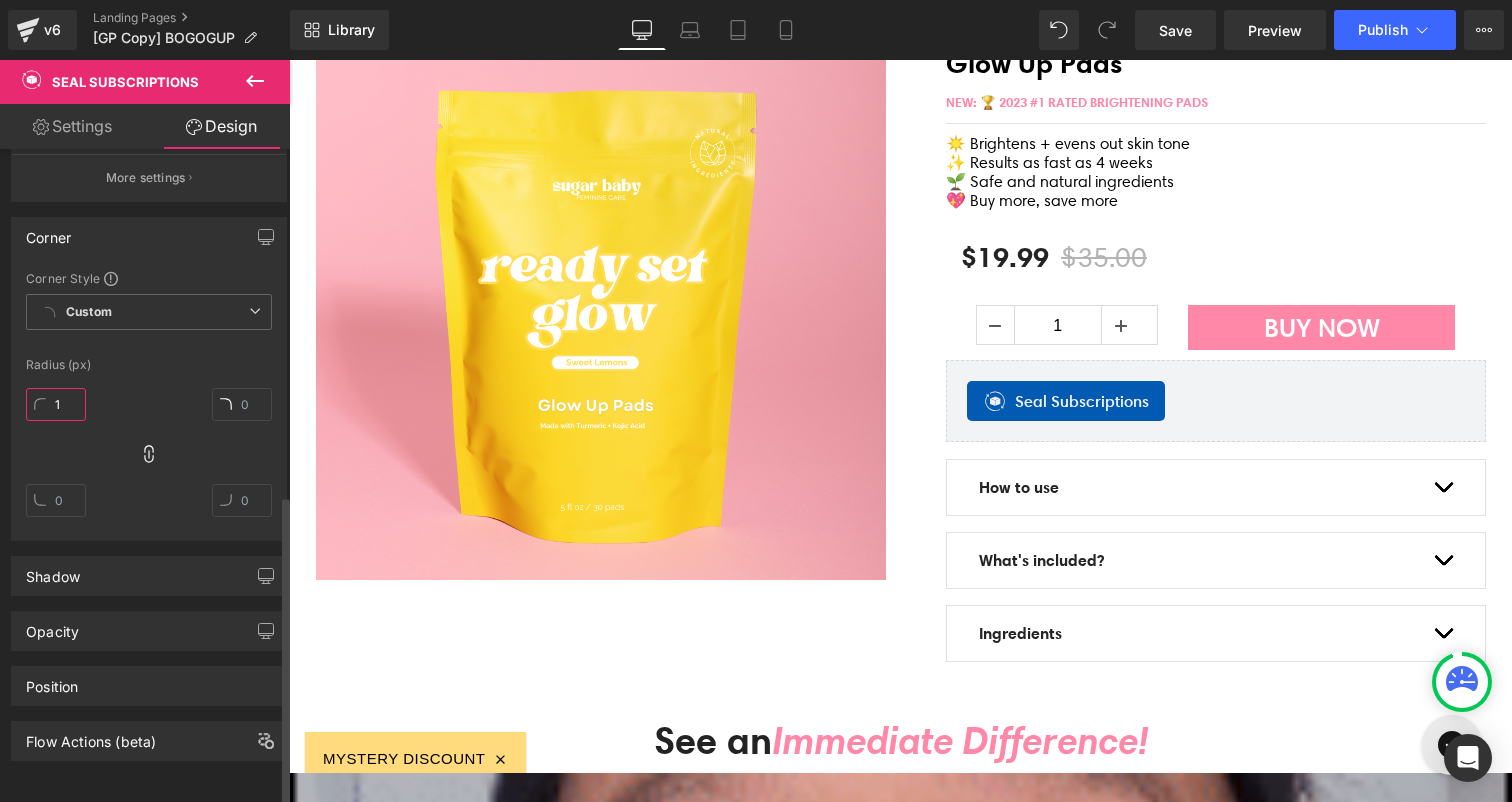 type on "1" 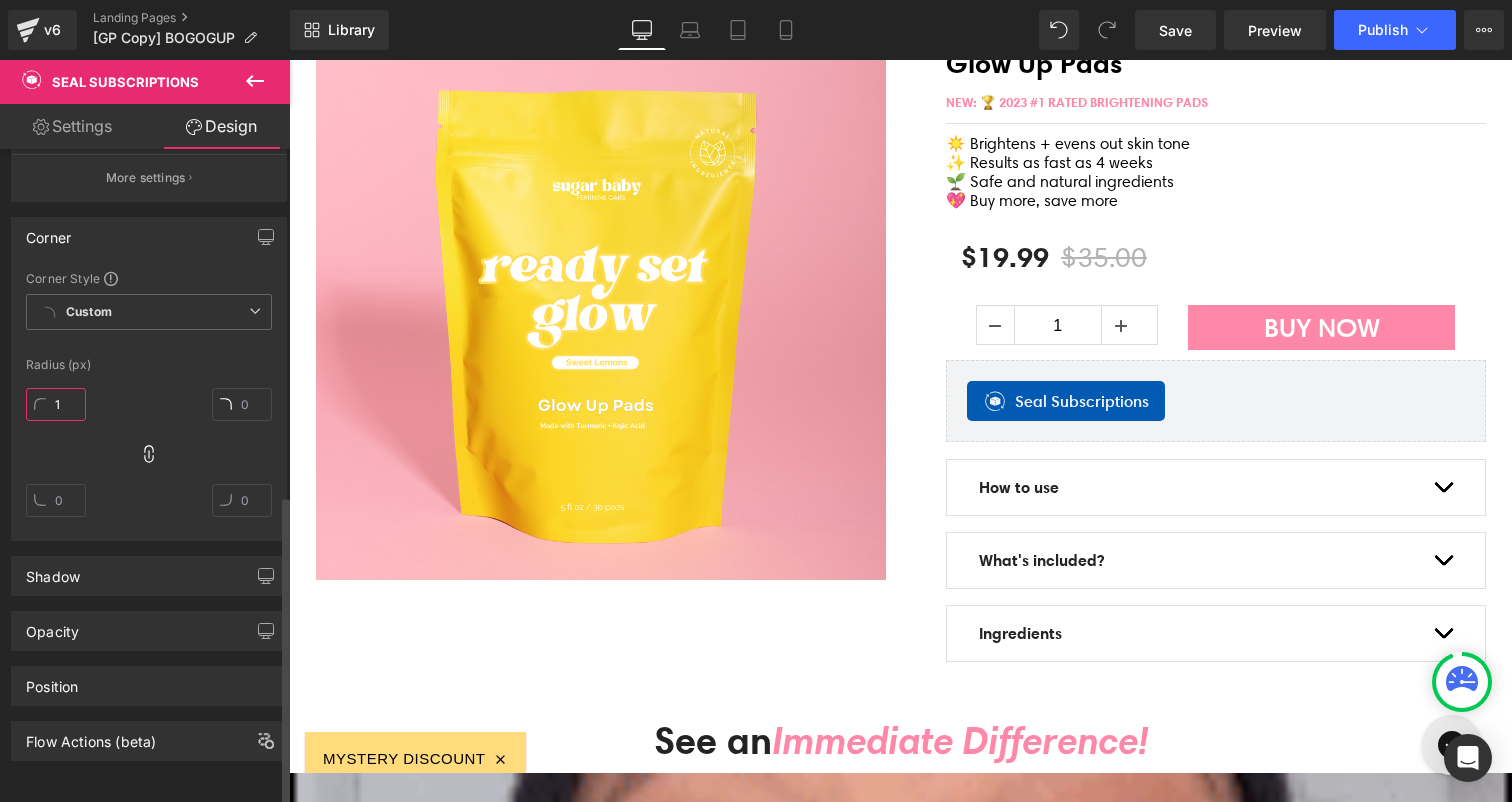 type on "1" 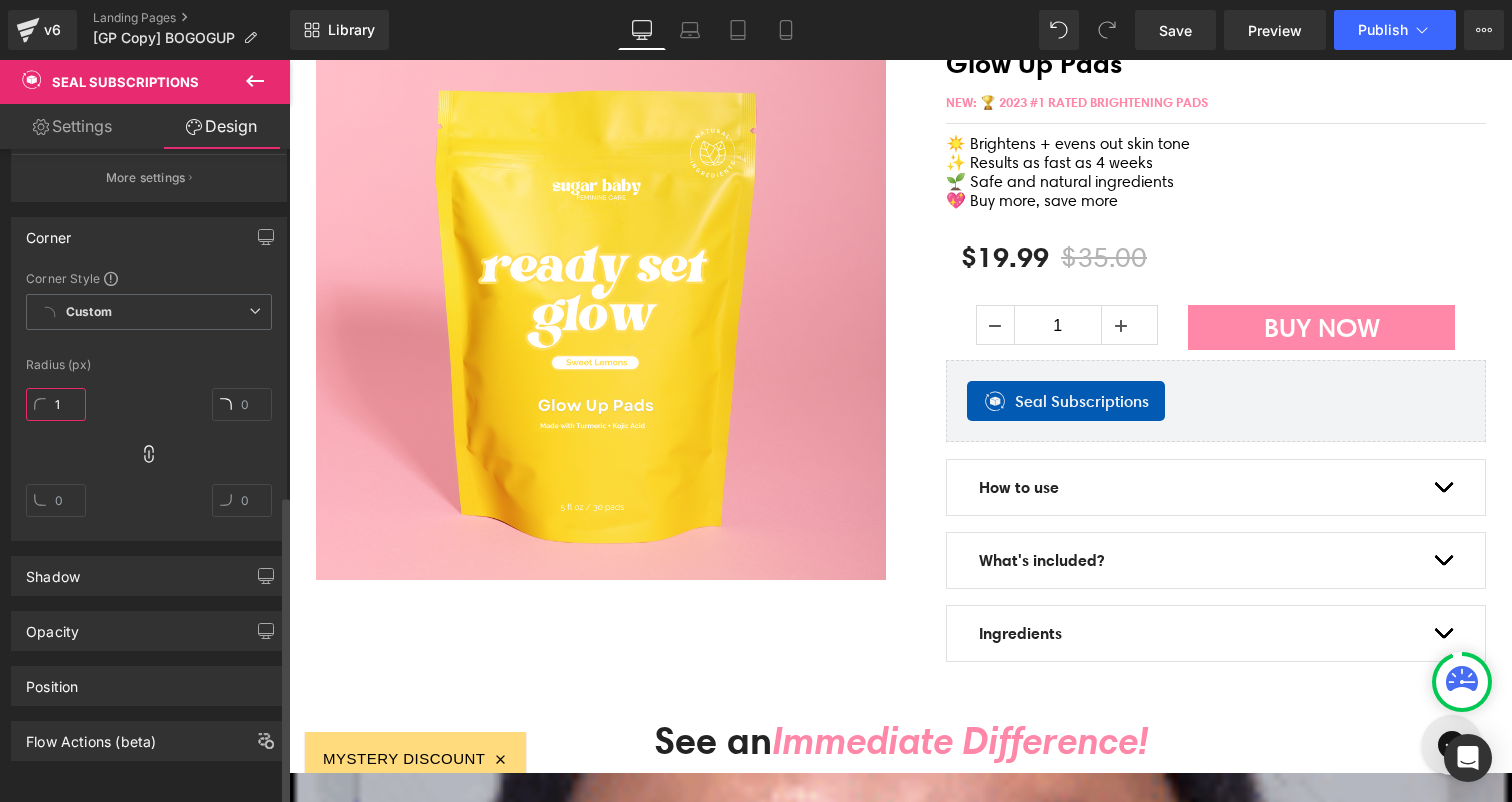type on "1" 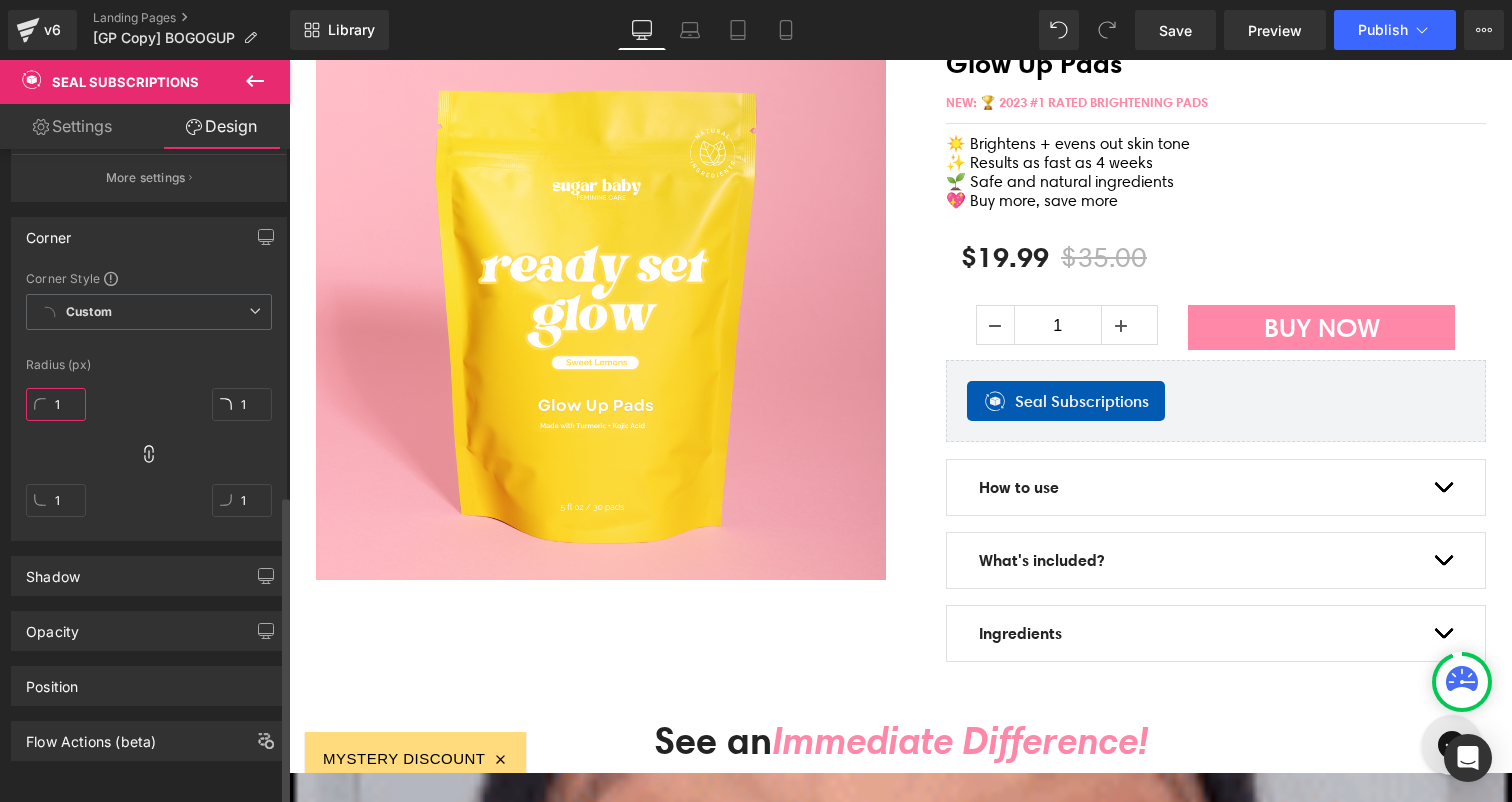 type on "12" 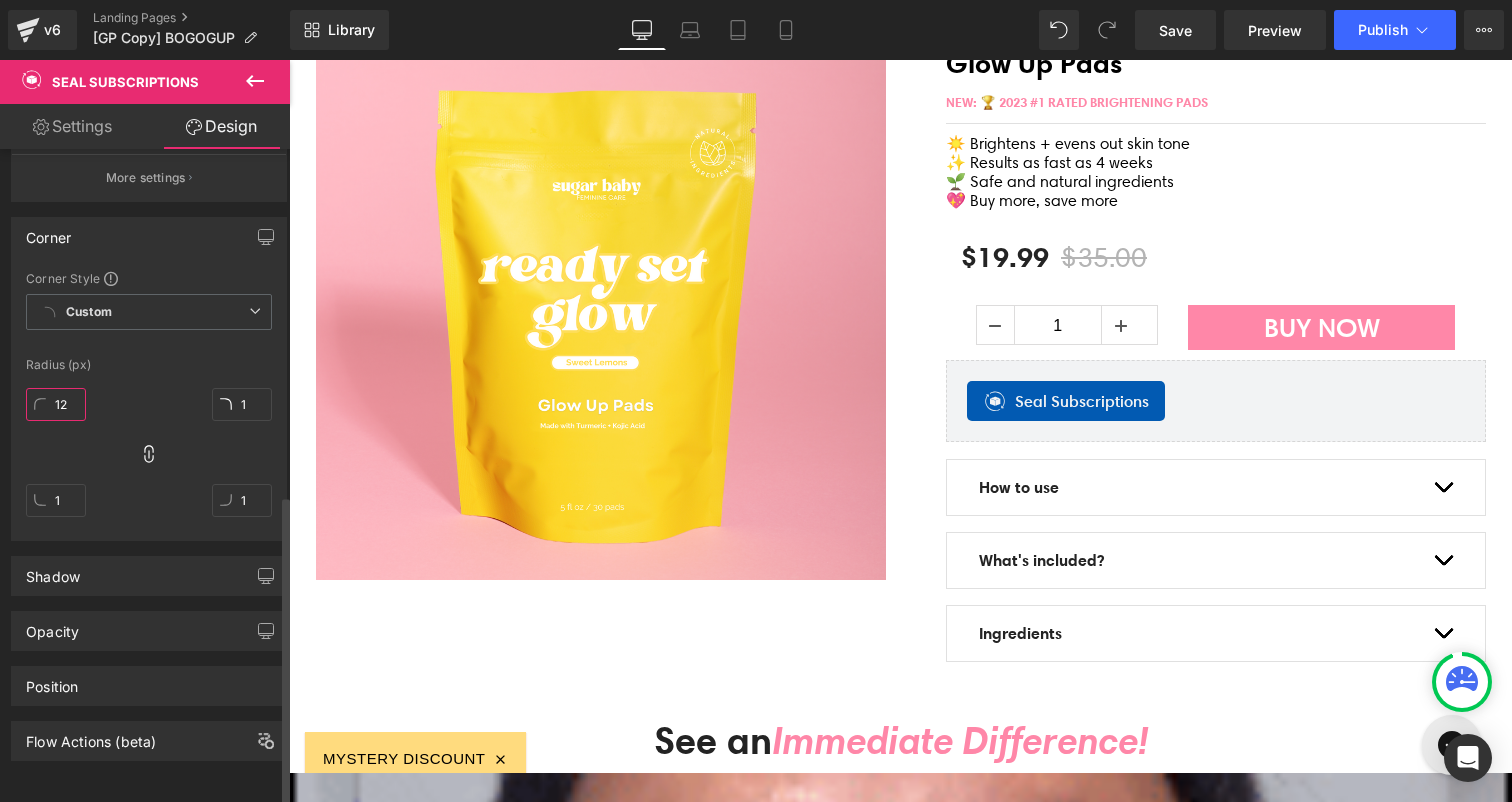 type on "12" 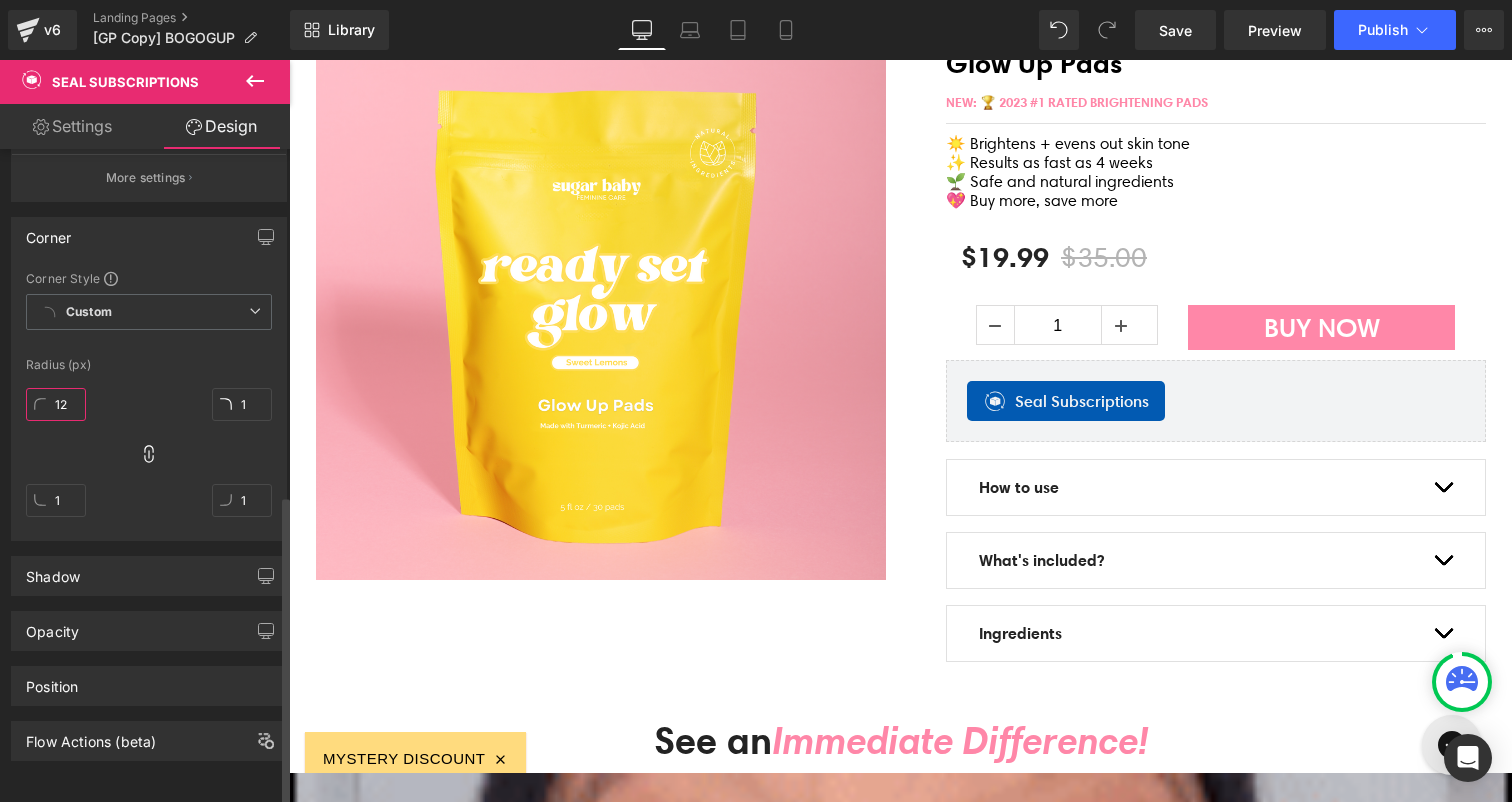 type on "12" 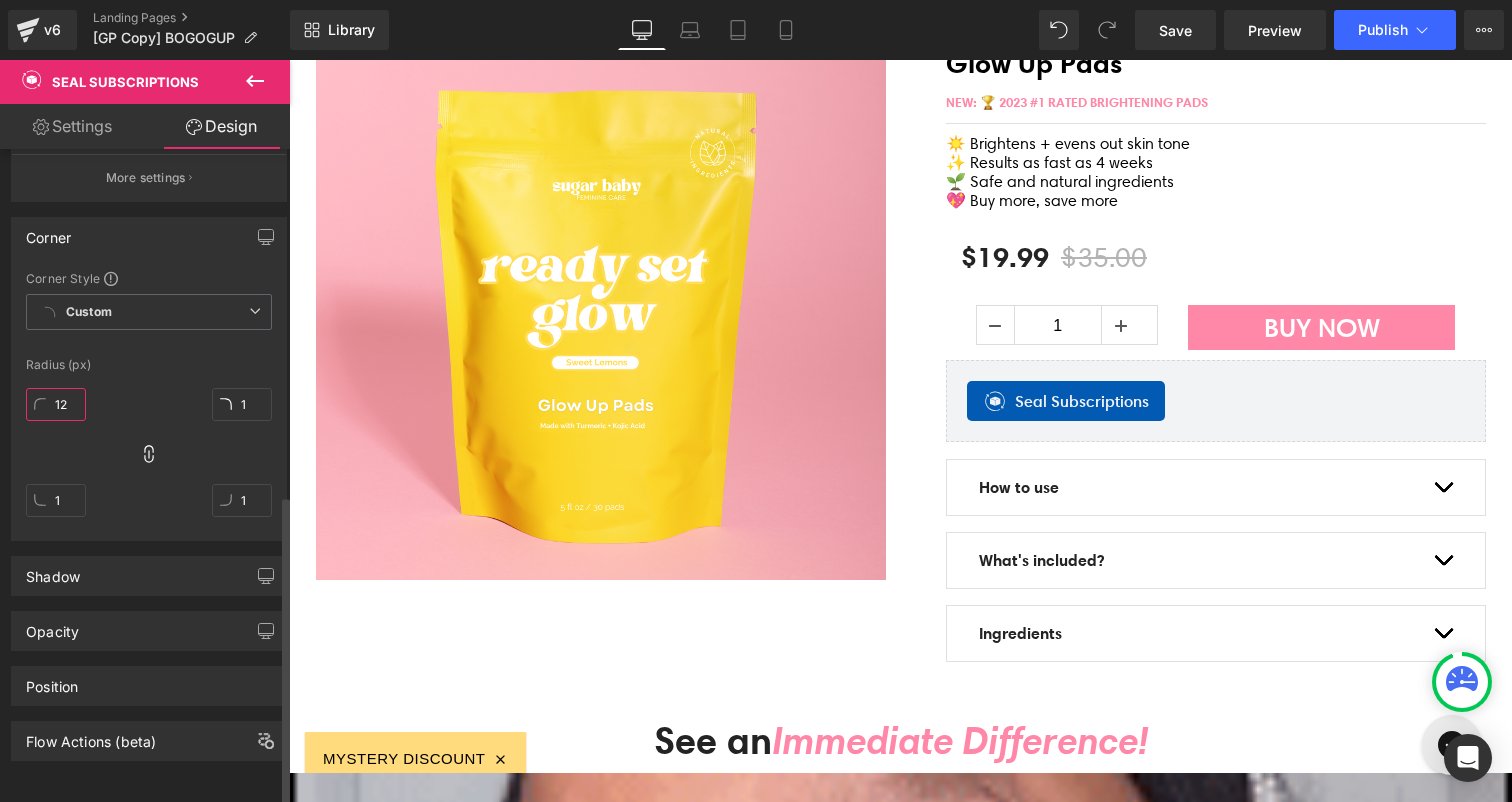 type on "12" 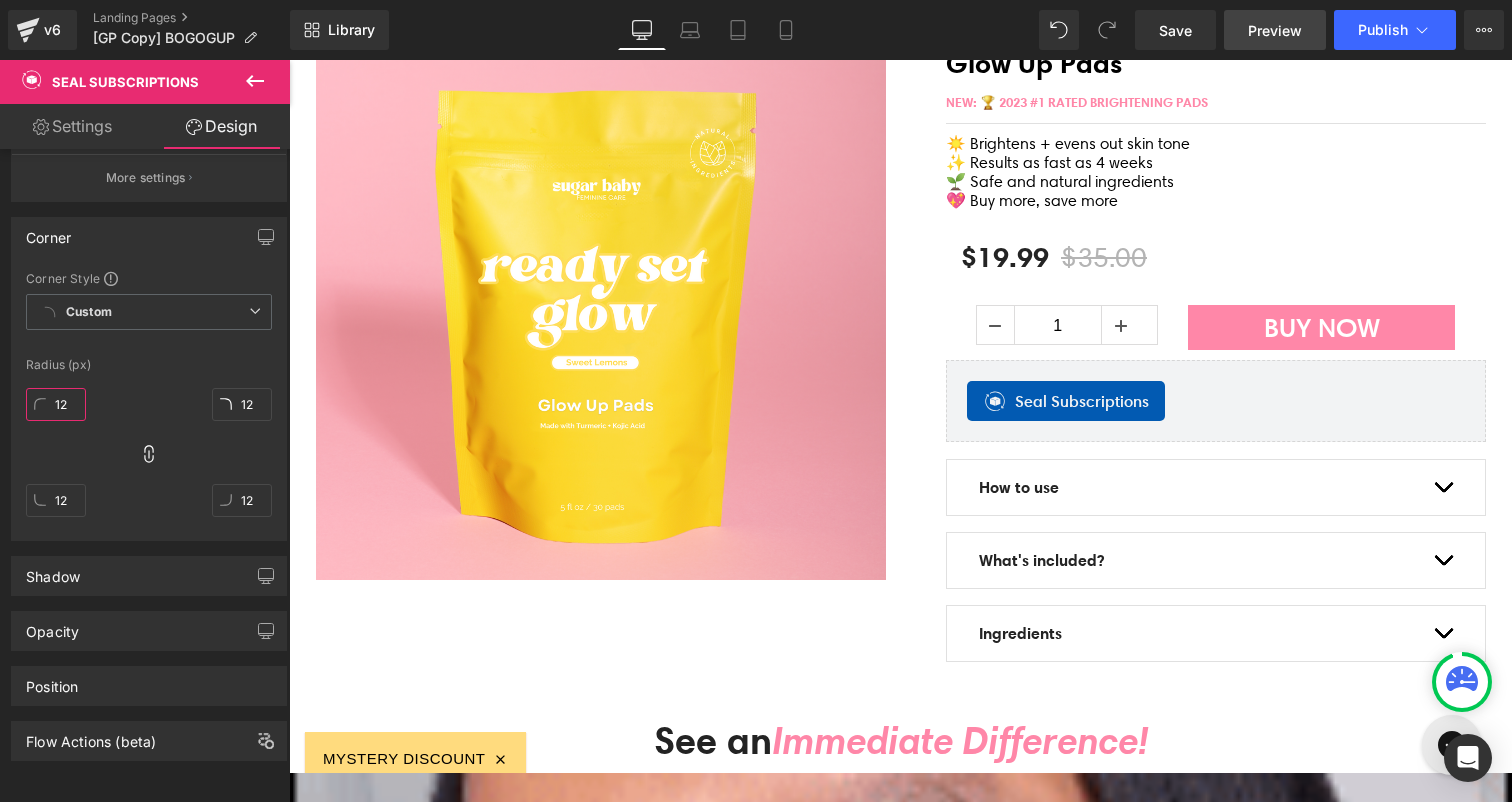 type on "12" 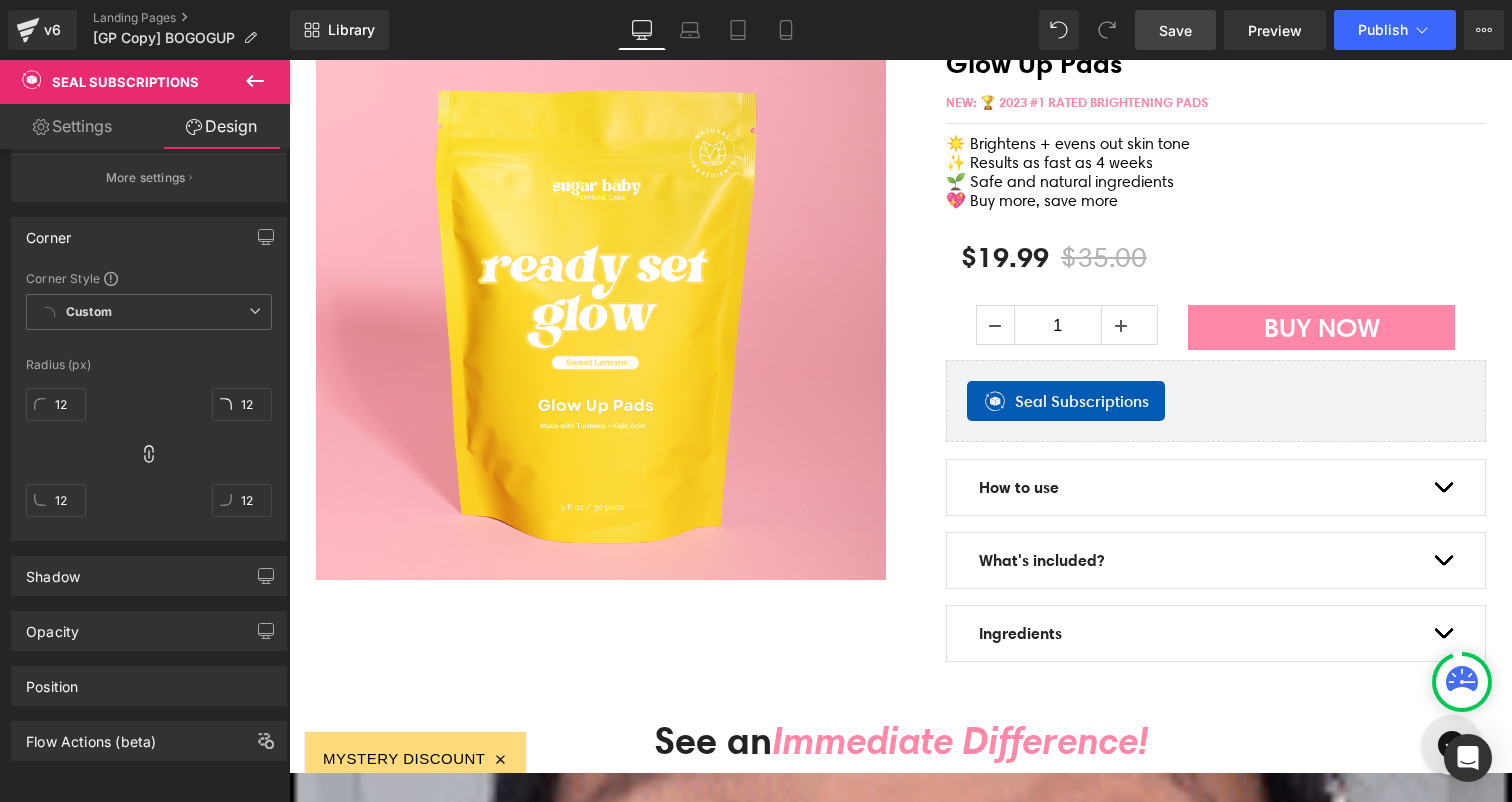 click on "Save" at bounding box center [1175, 30] 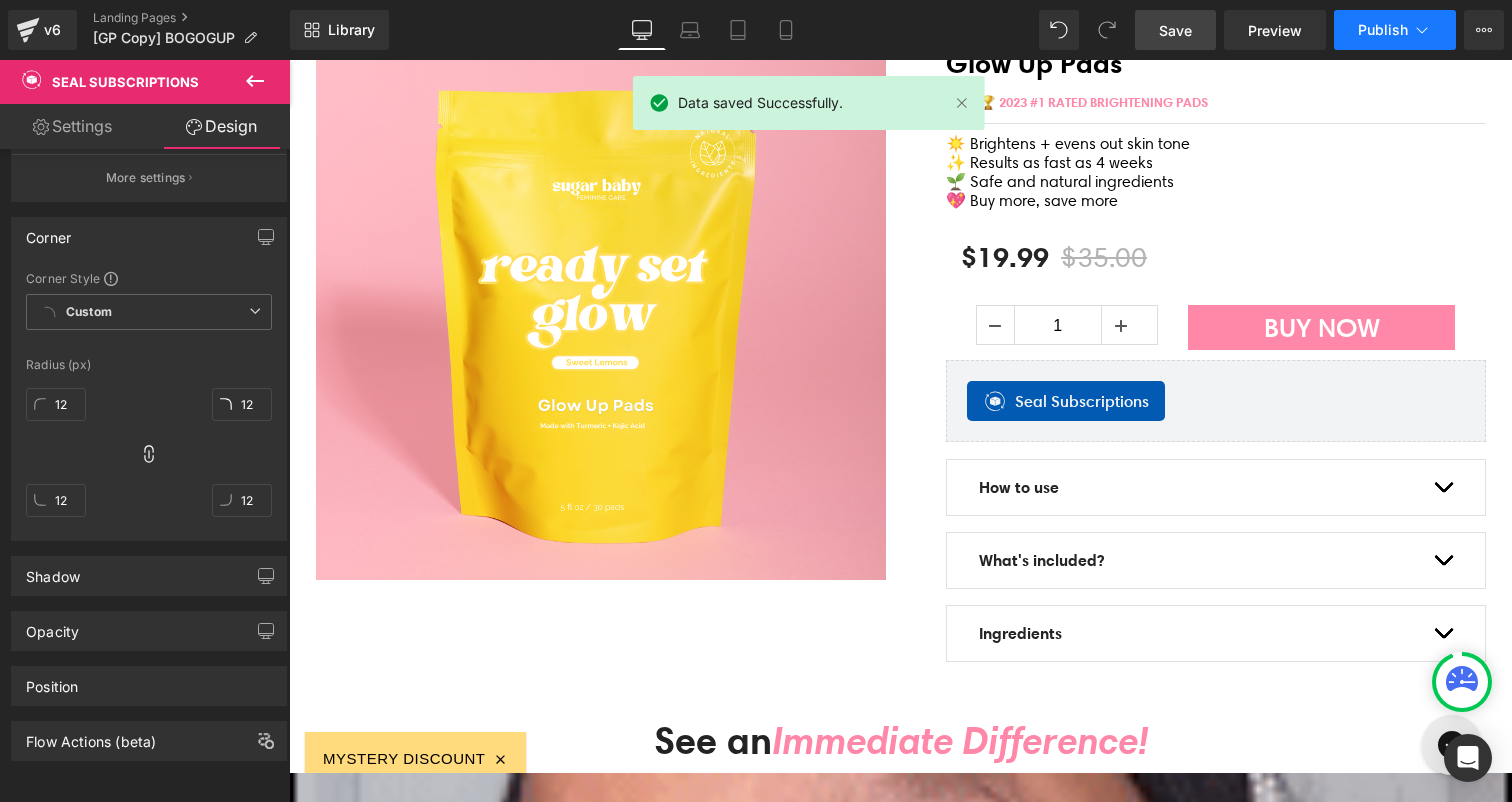 click on "Publish" at bounding box center (1383, 30) 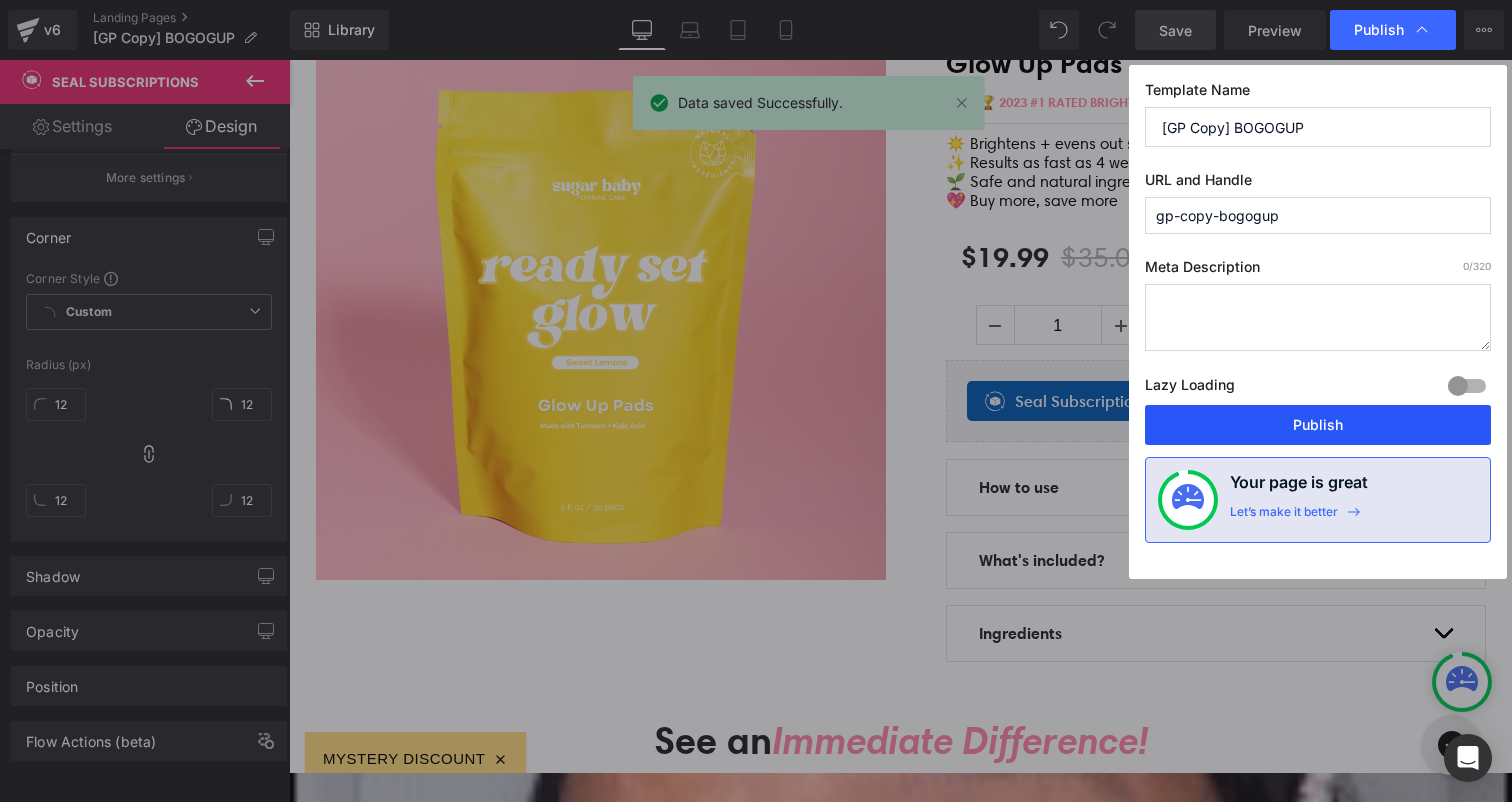 click on "Publish" at bounding box center [1318, 425] 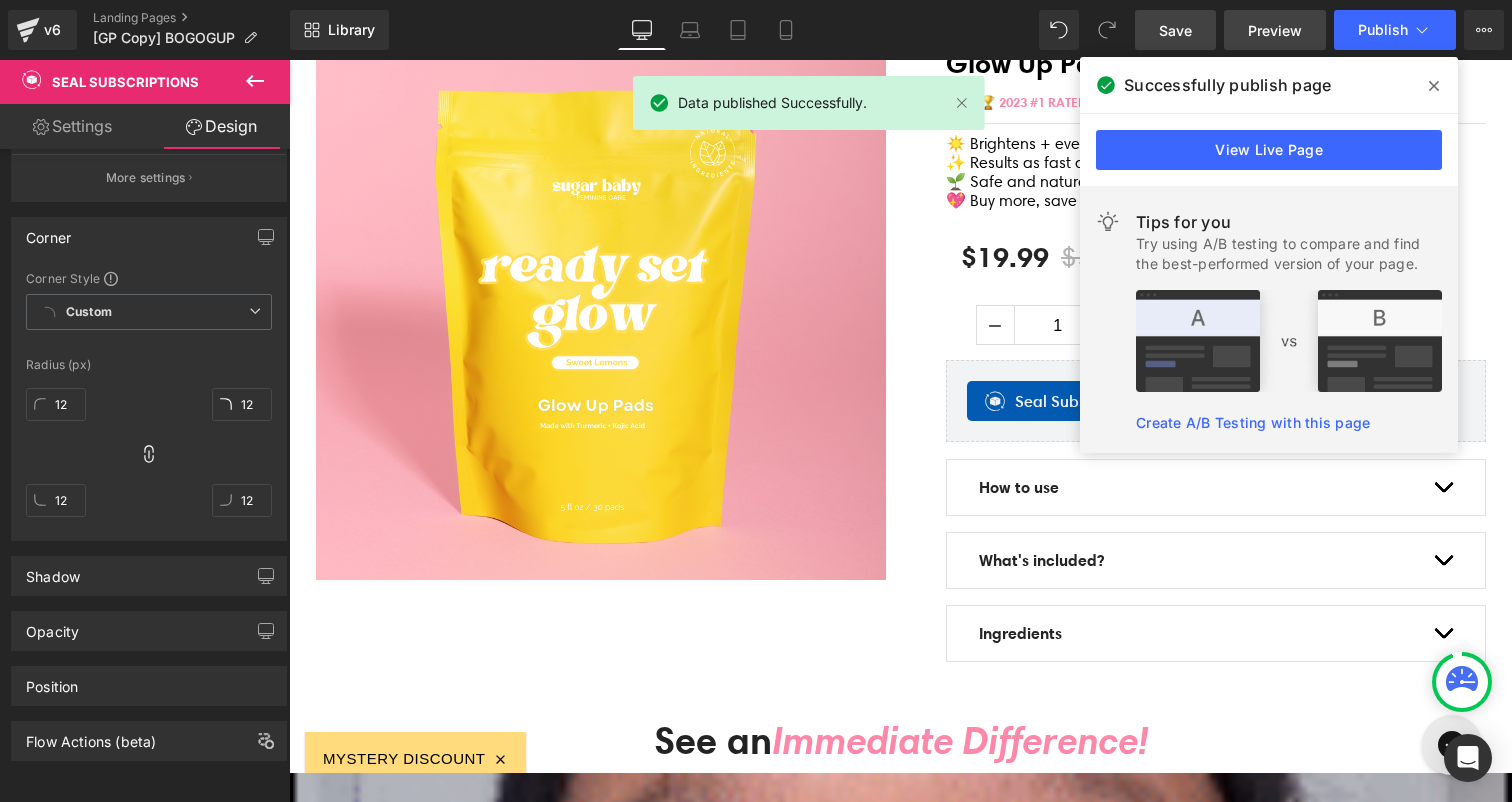 click on "Preview" at bounding box center [1275, 30] 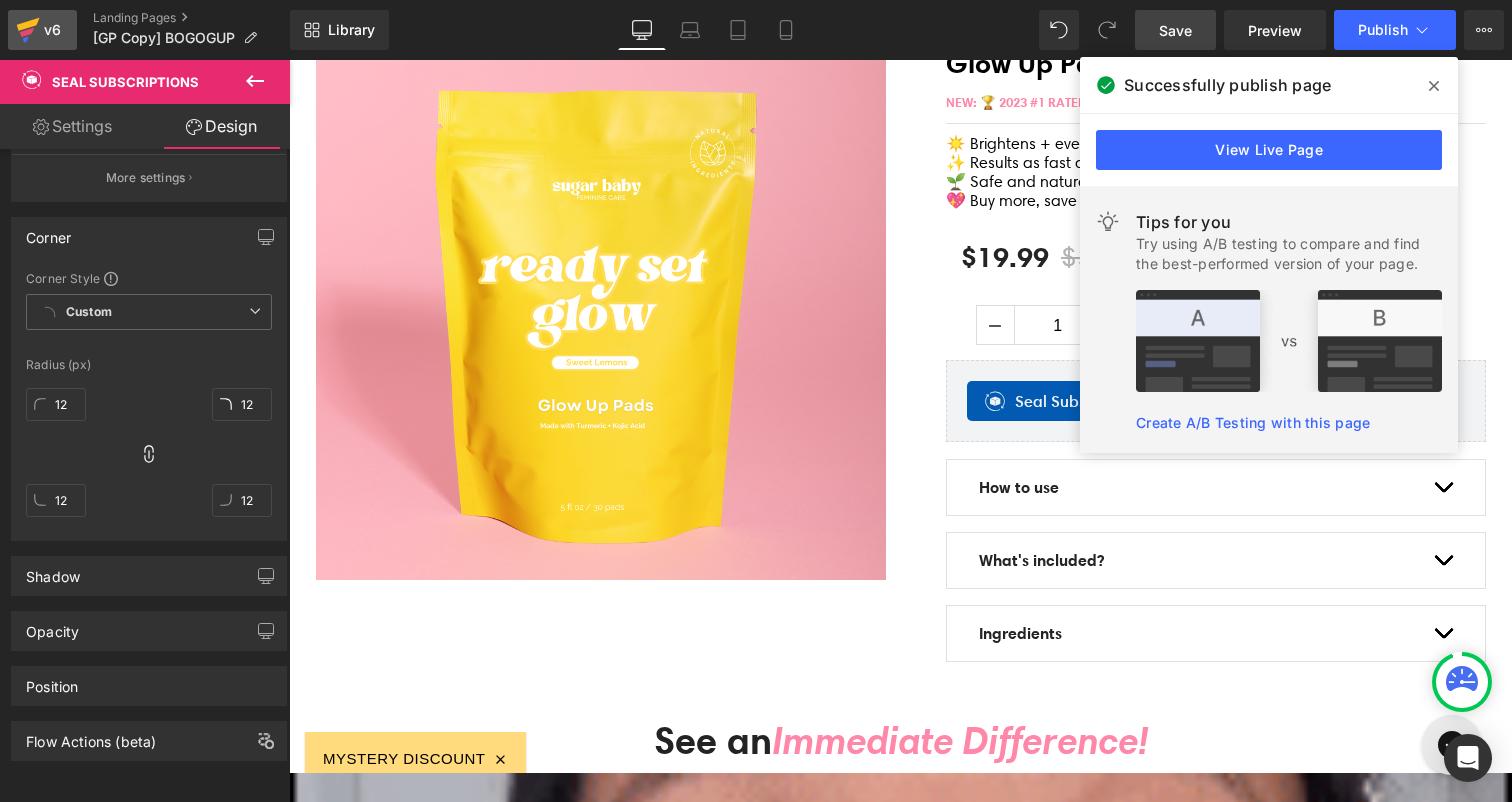 click 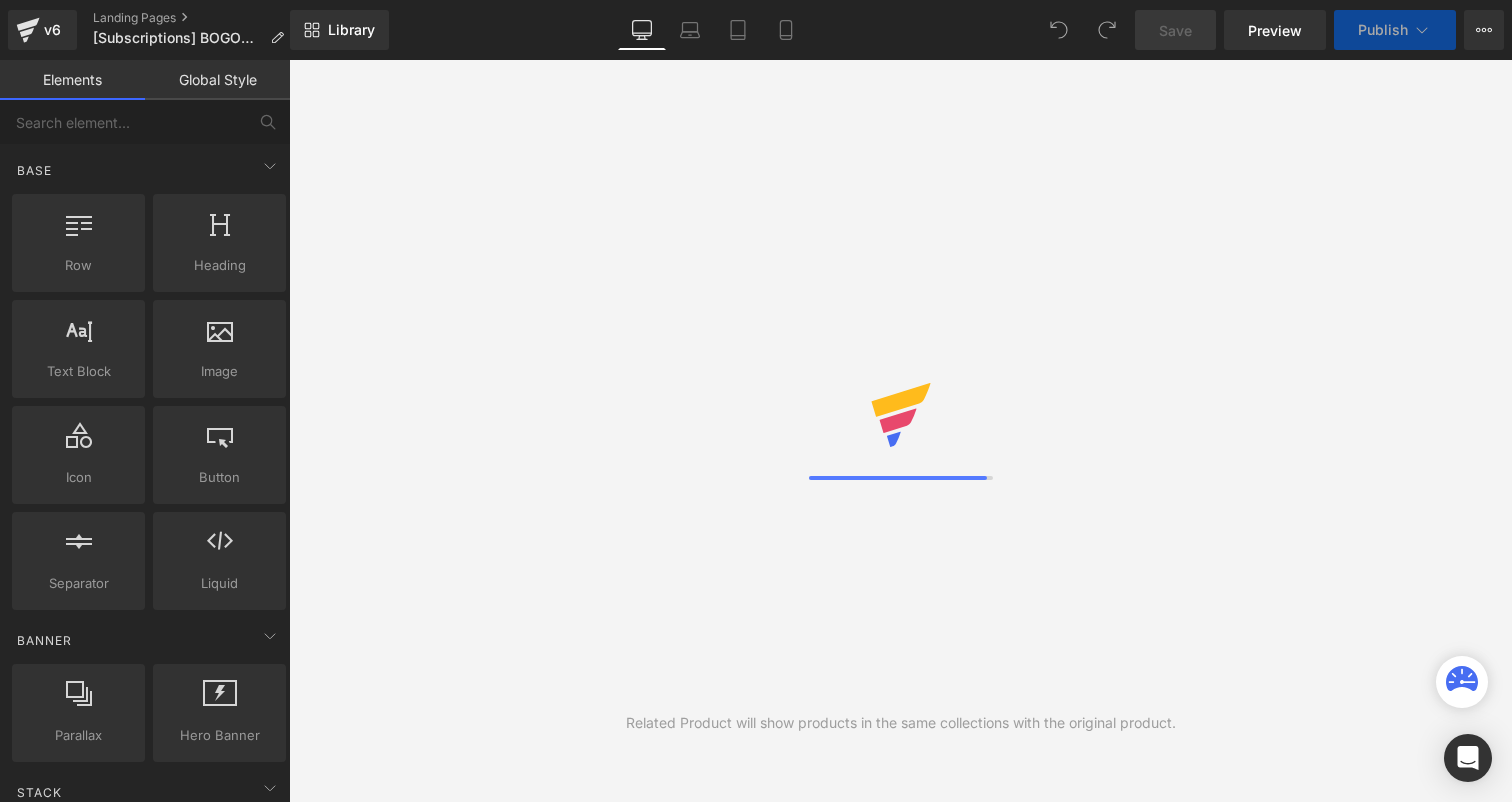 scroll, scrollTop: 0, scrollLeft: 0, axis: both 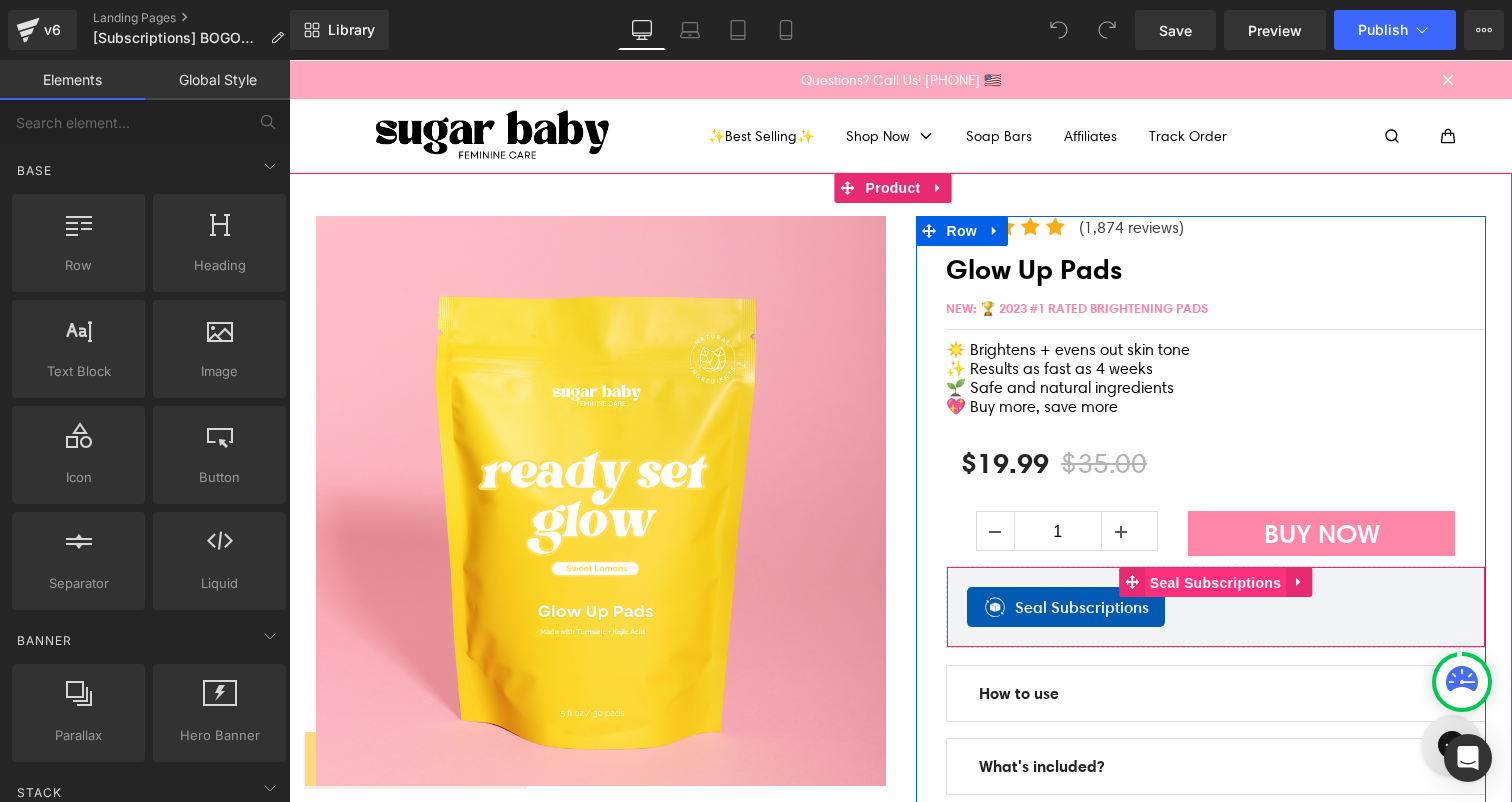 click on "Seal Subscriptions" at bounding box center [1215, 583] 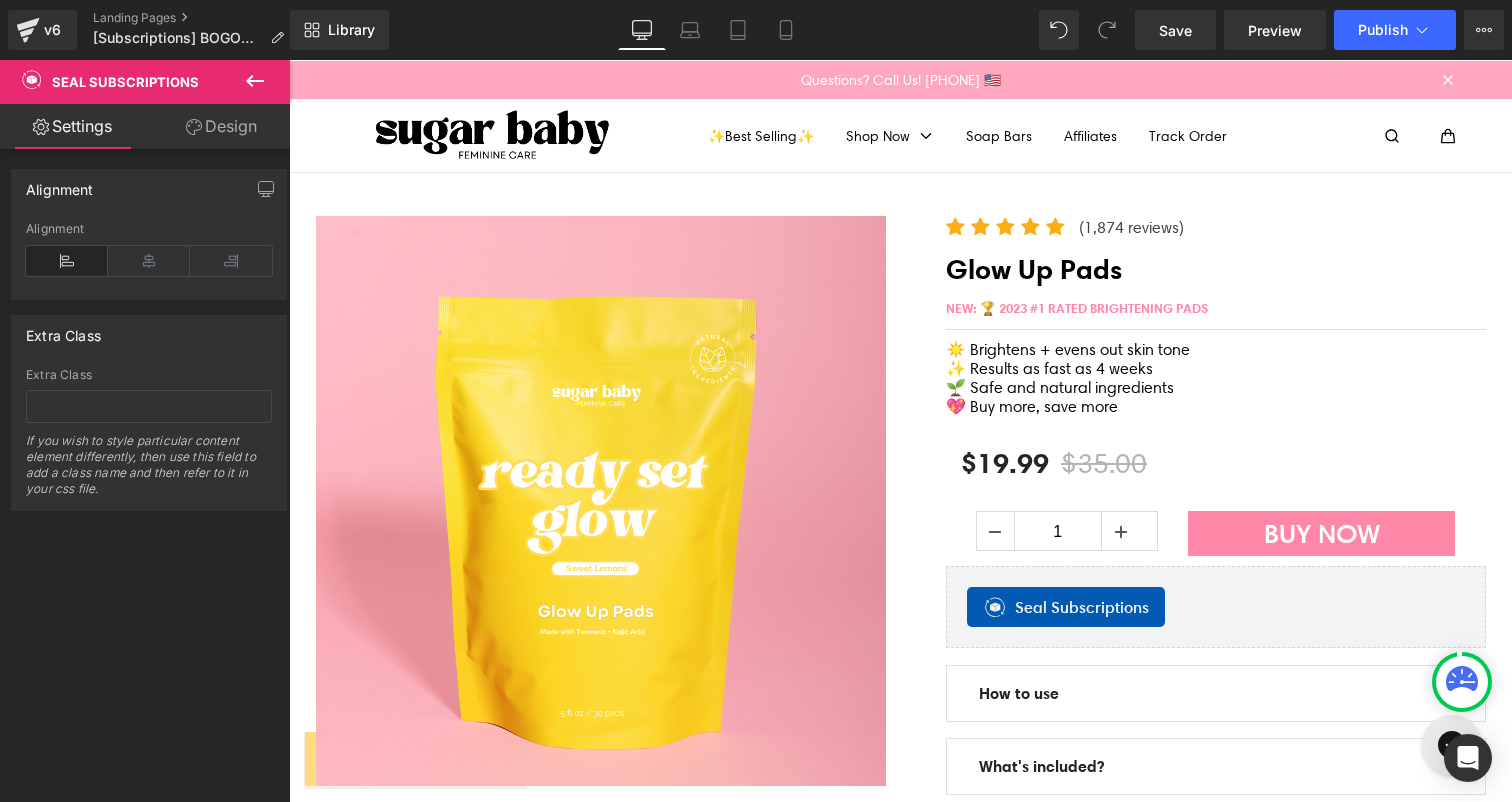 click 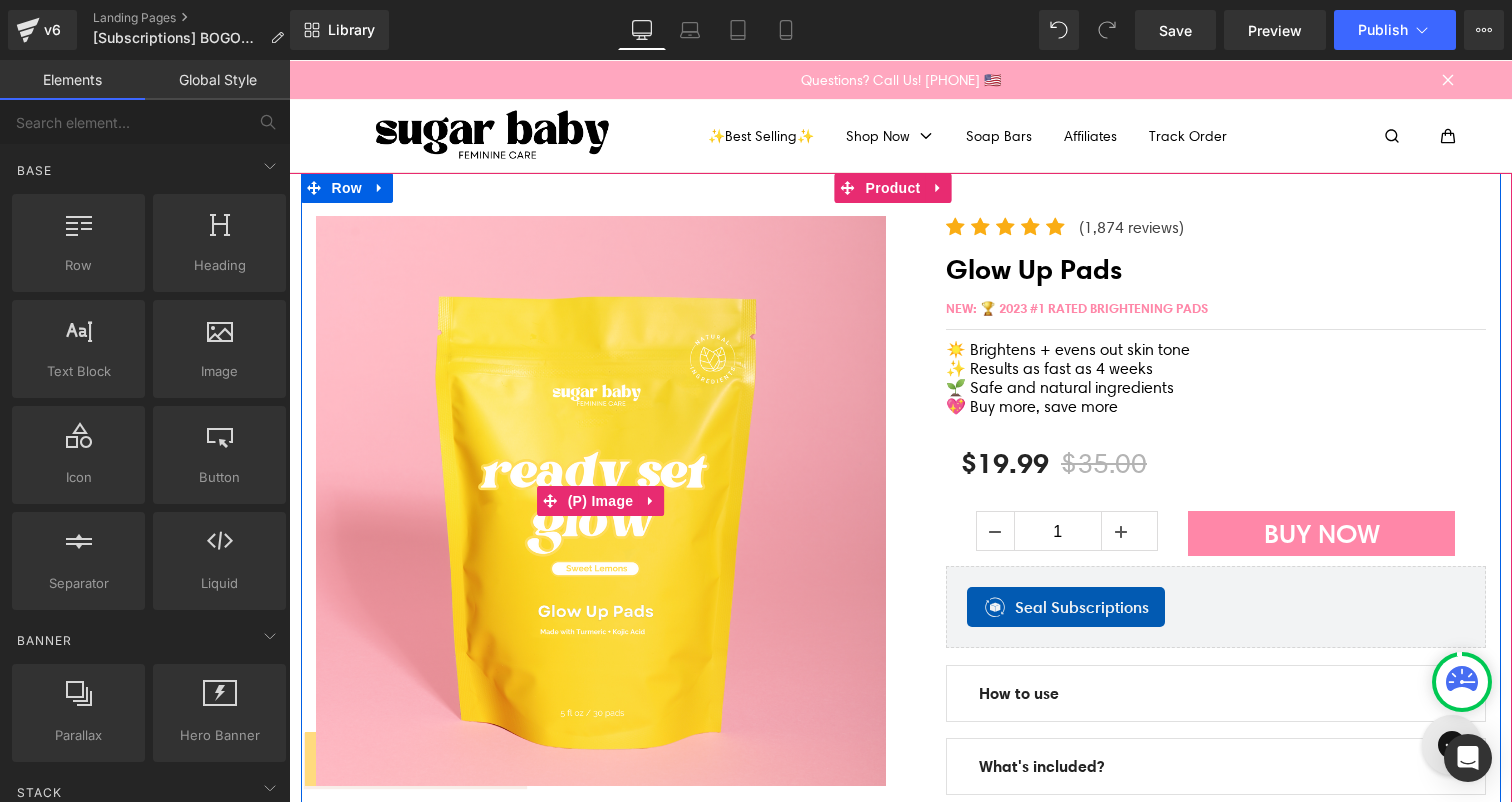 drag, startPoint x: 775, startPoint y: 293, endPoint x: 765, endPoint y: 289, distance: 10.770329 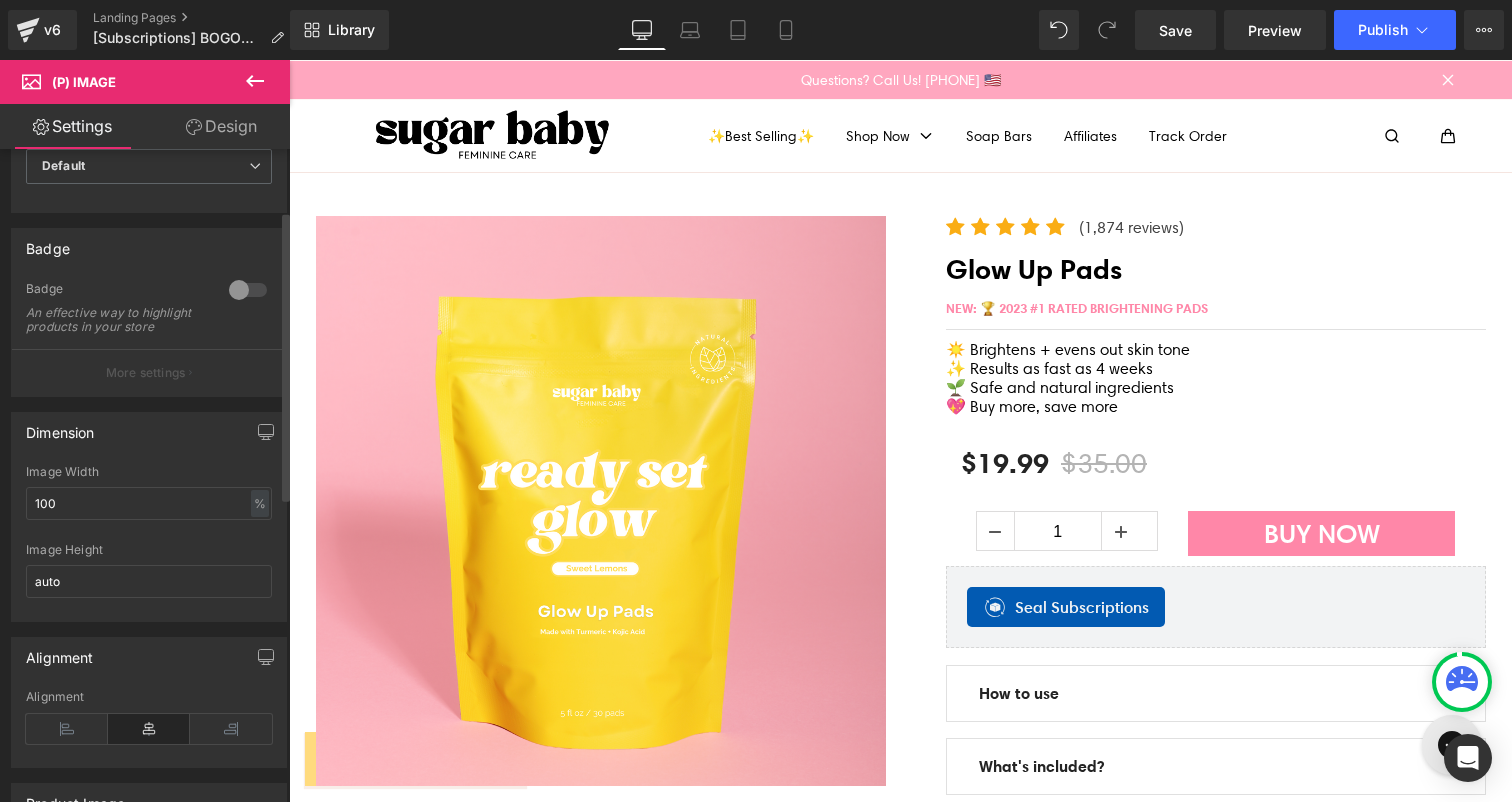 scroll, scrollTop: 0, scrollLeft: 0, axis: both 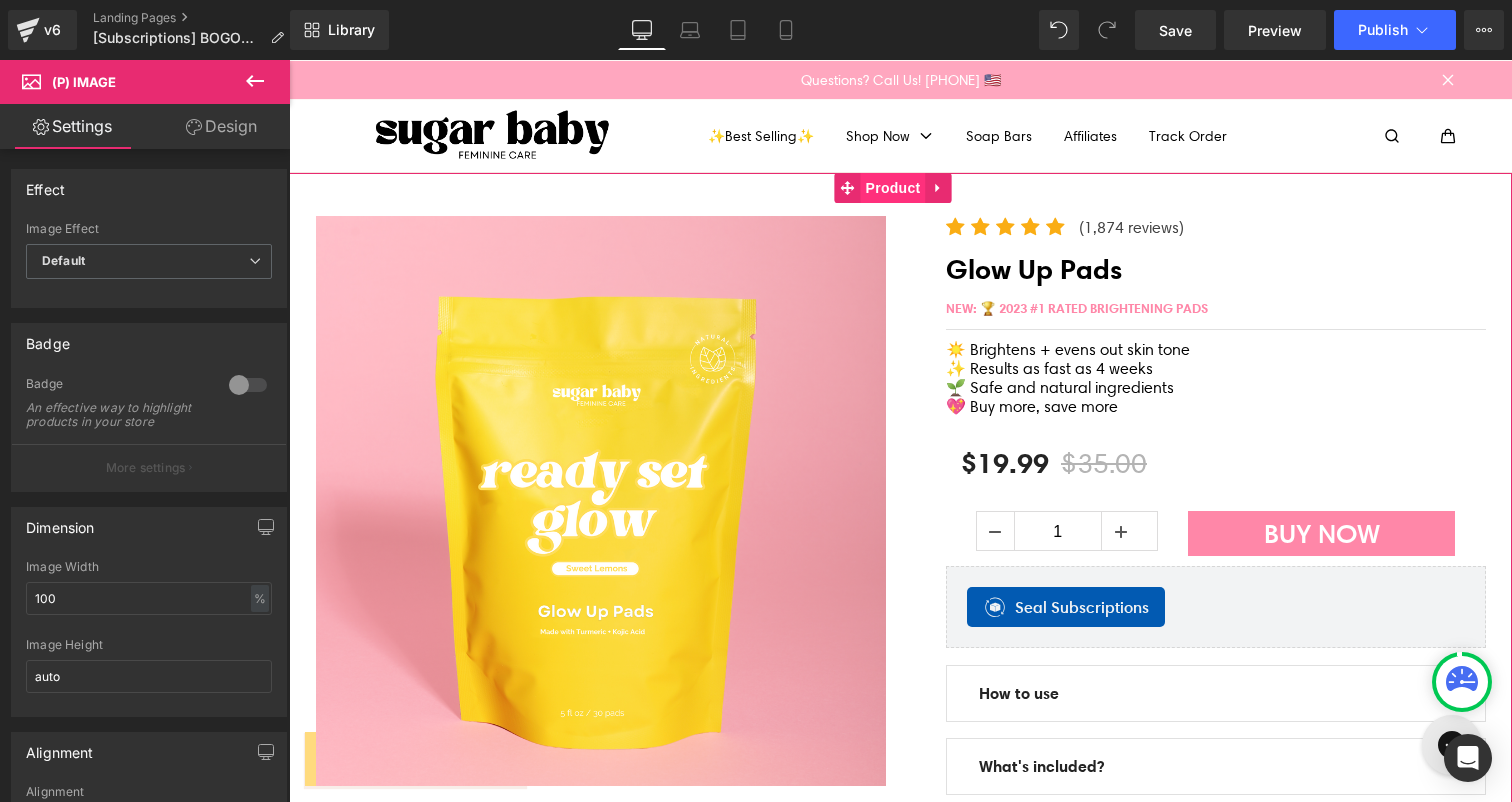 click on "Product" at bounding box center [893, 188] 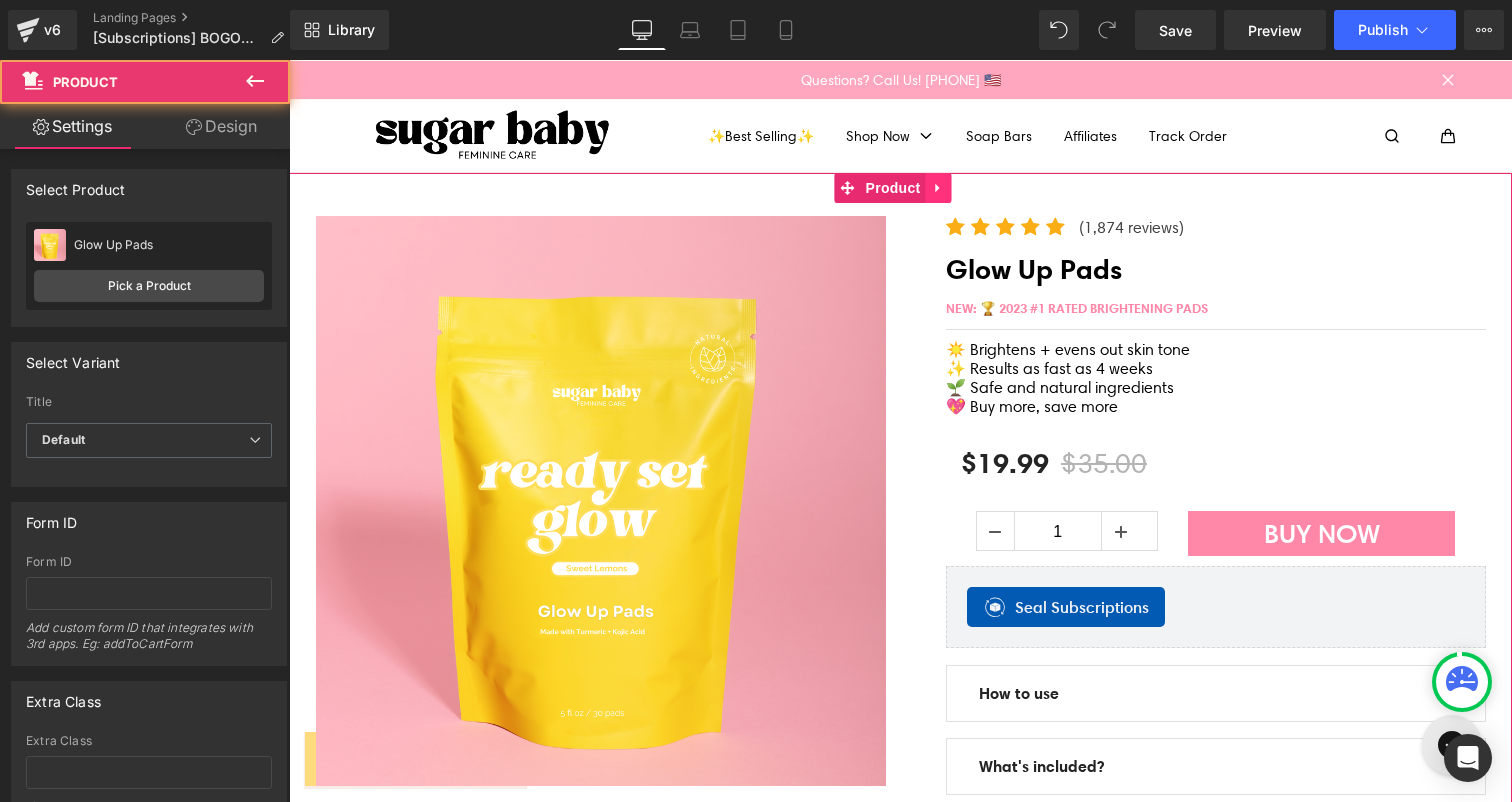 click 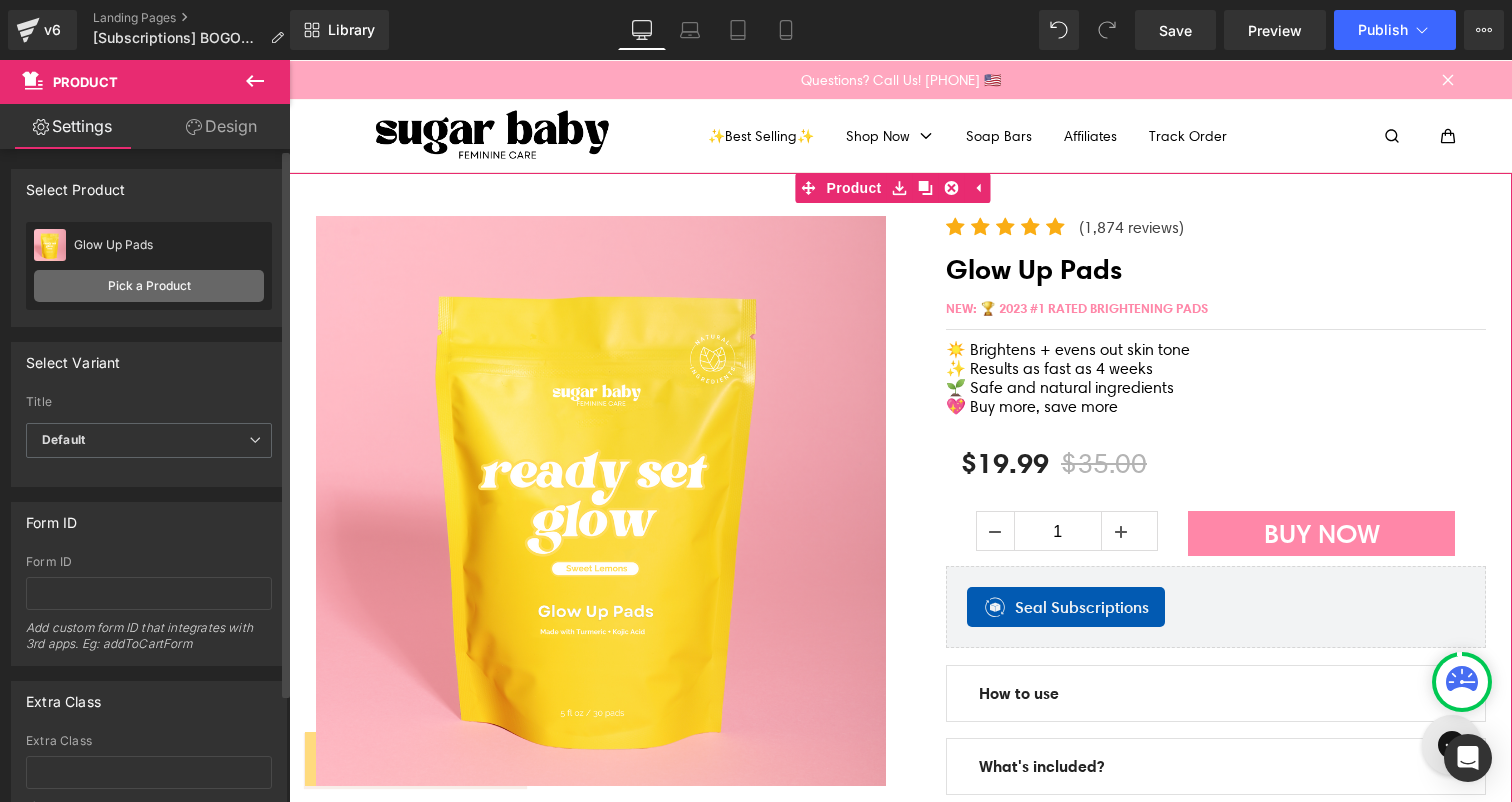 click on "Pick a Product" at bounding box center (149, 286) 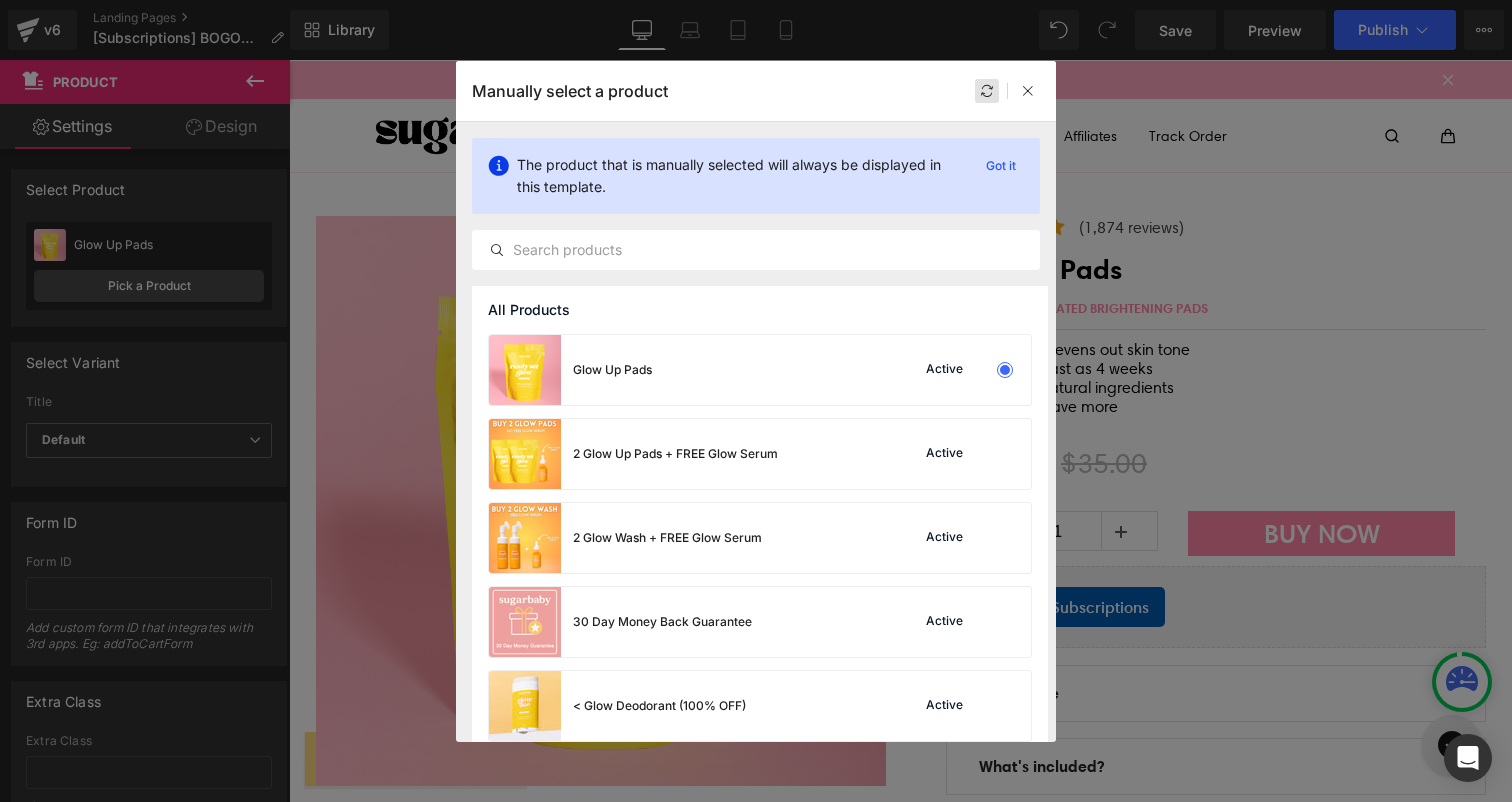 click at bounding box center [987, 91] 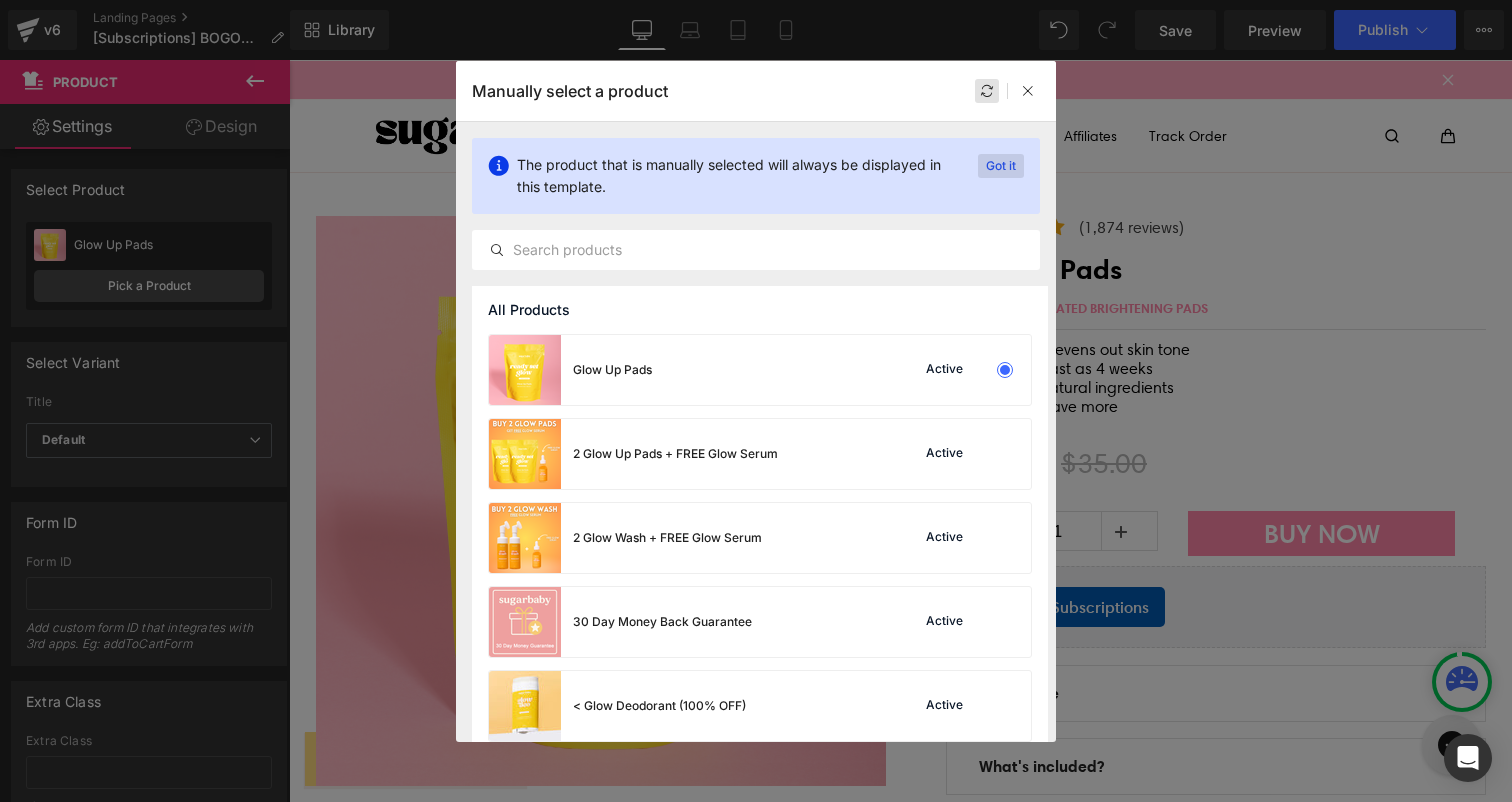 click on "Got it" at bounding box center [1001, 166] 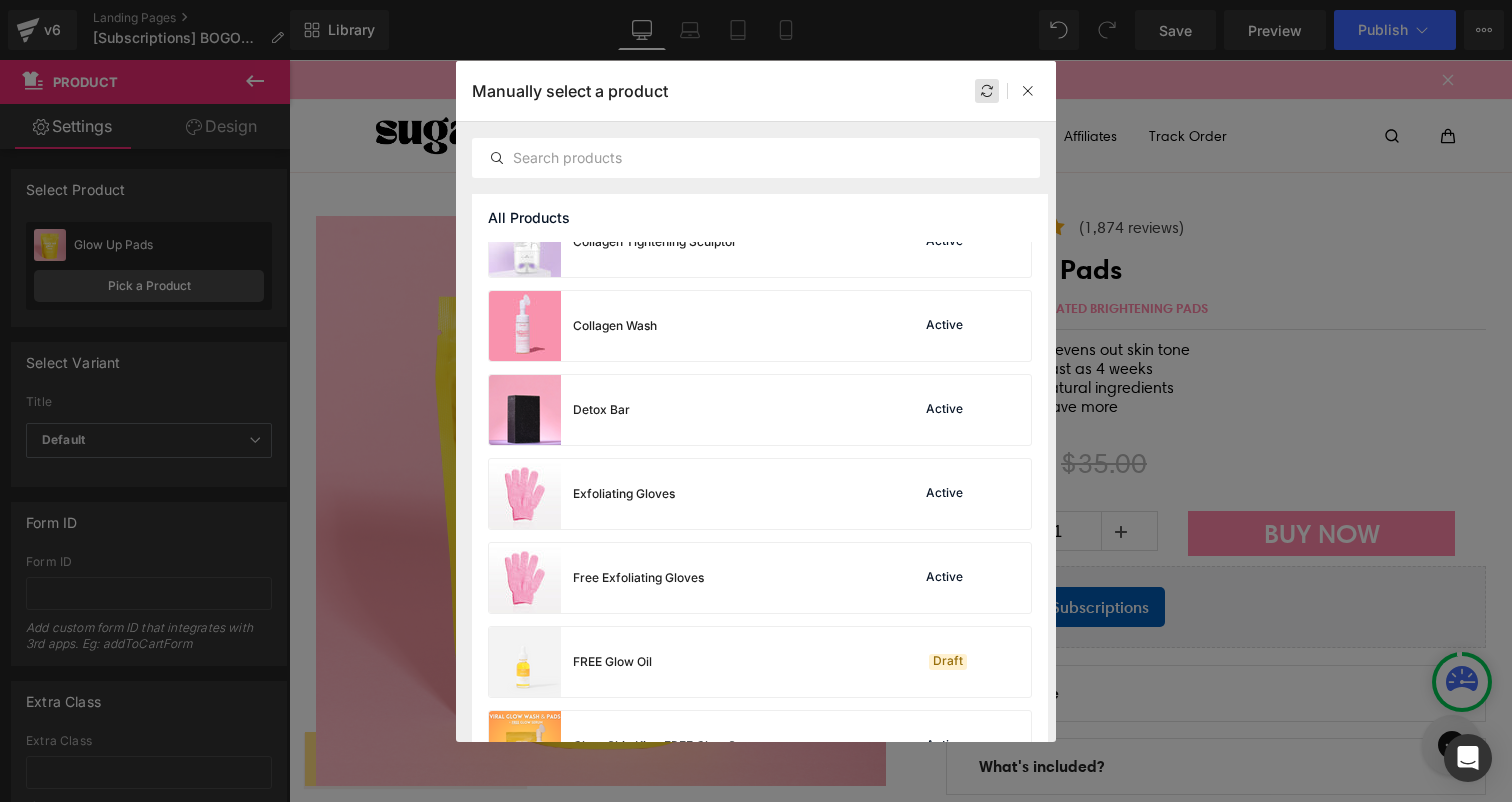 scroll, scrollTop: 1354, scrollLeft: 0, axis: vertical 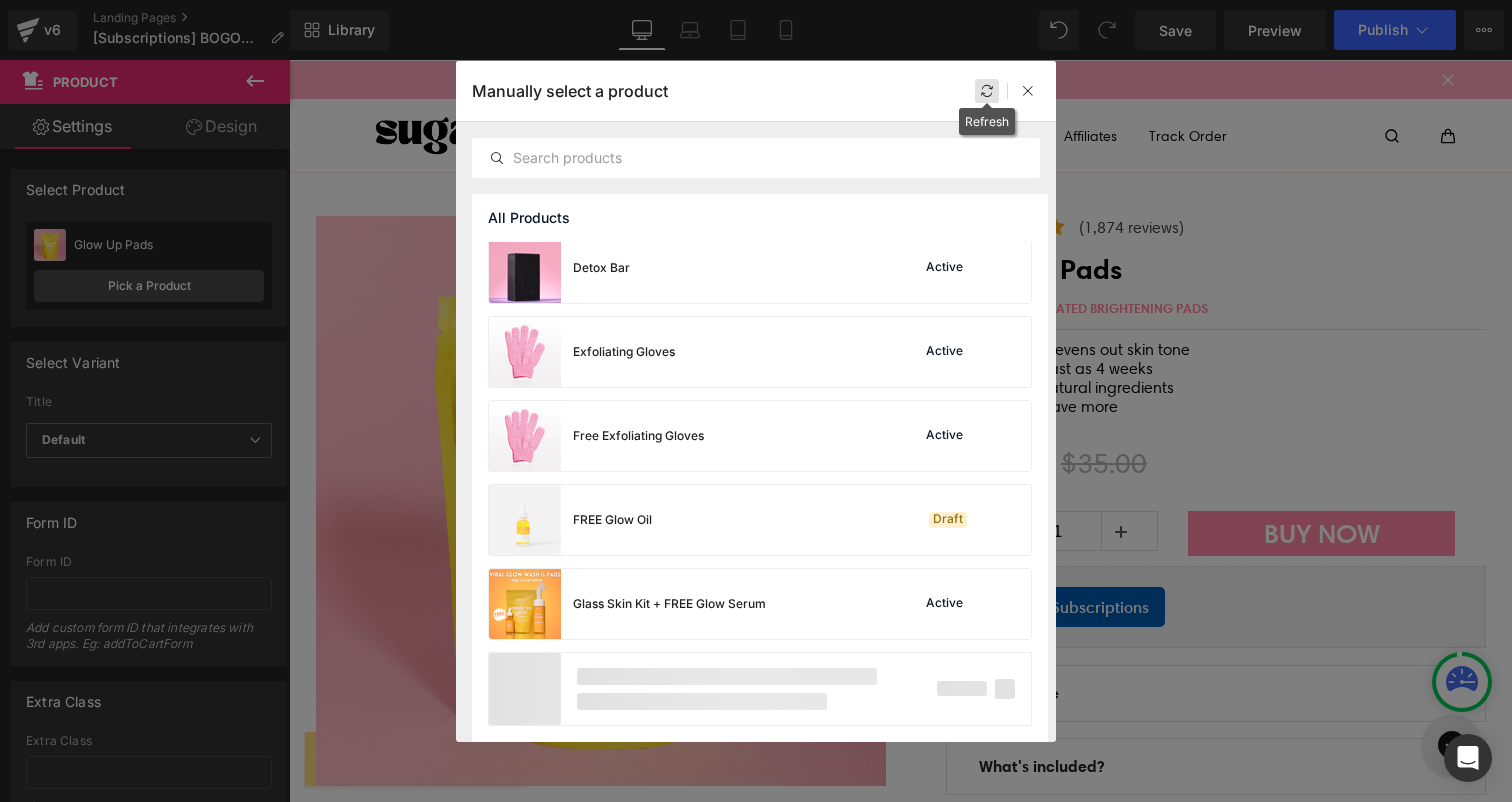 click at bounding box center (987, 91) 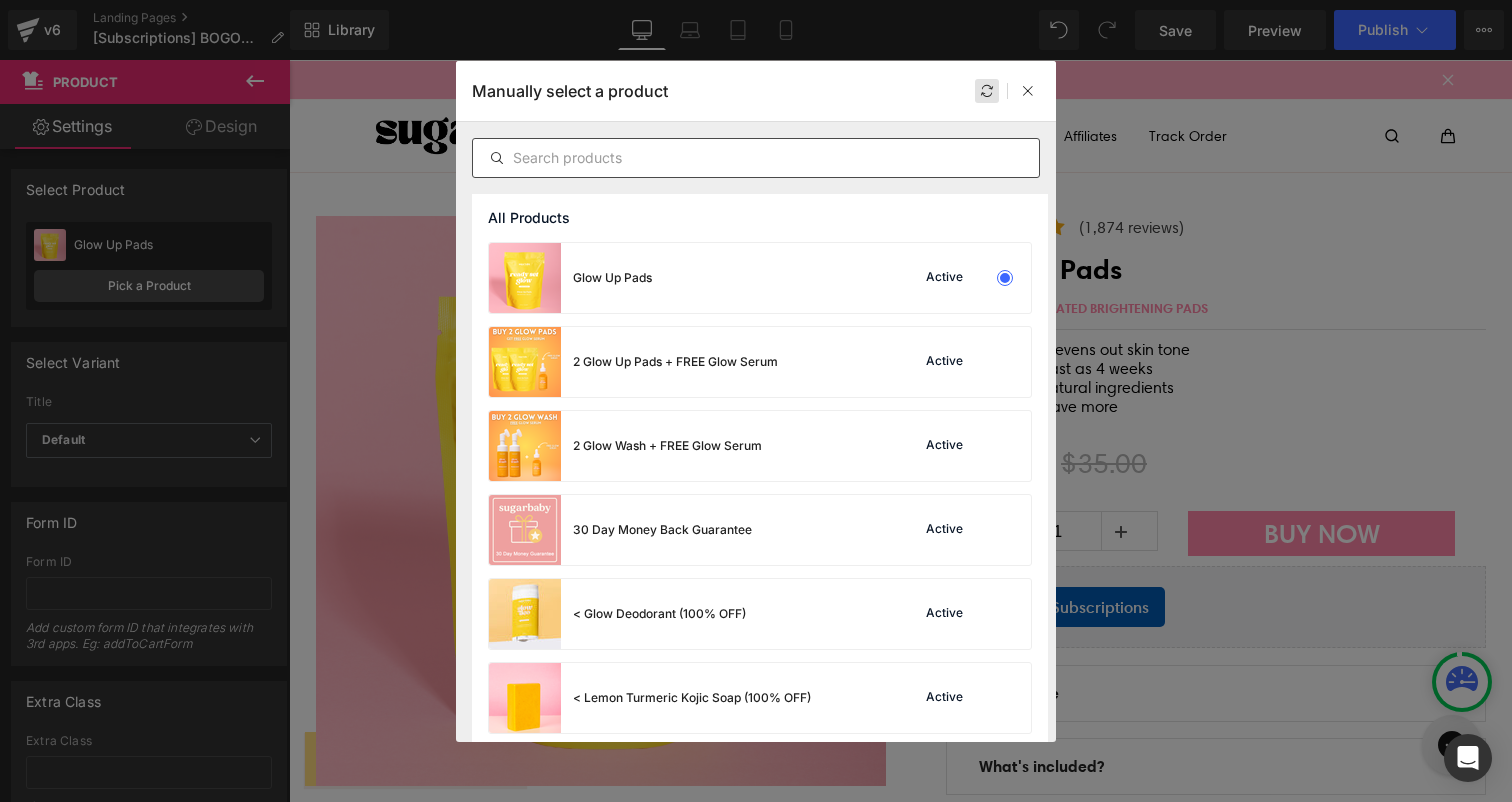 click at bounding box center [756, 158] 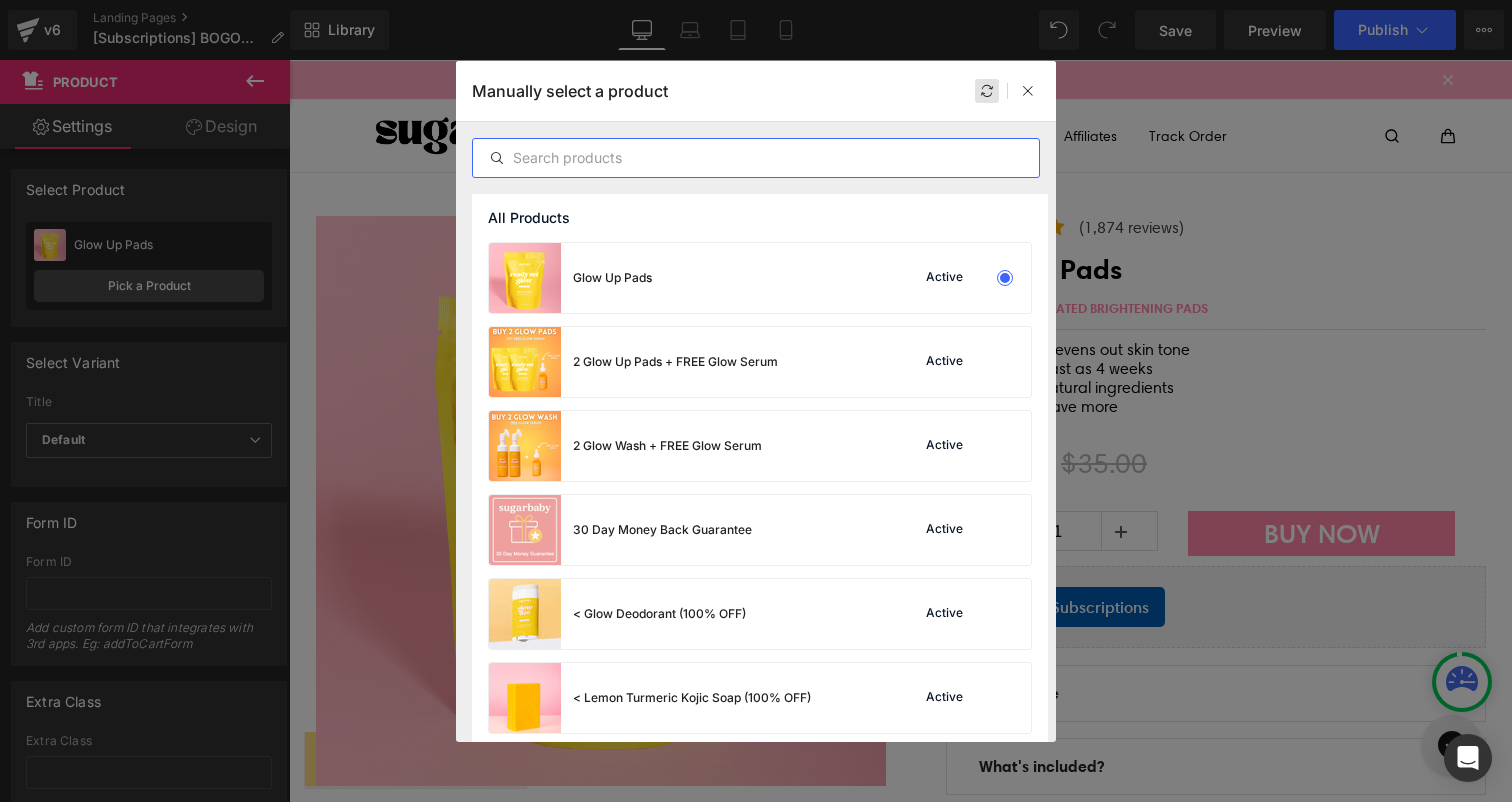click at bounding box center [756, 158] 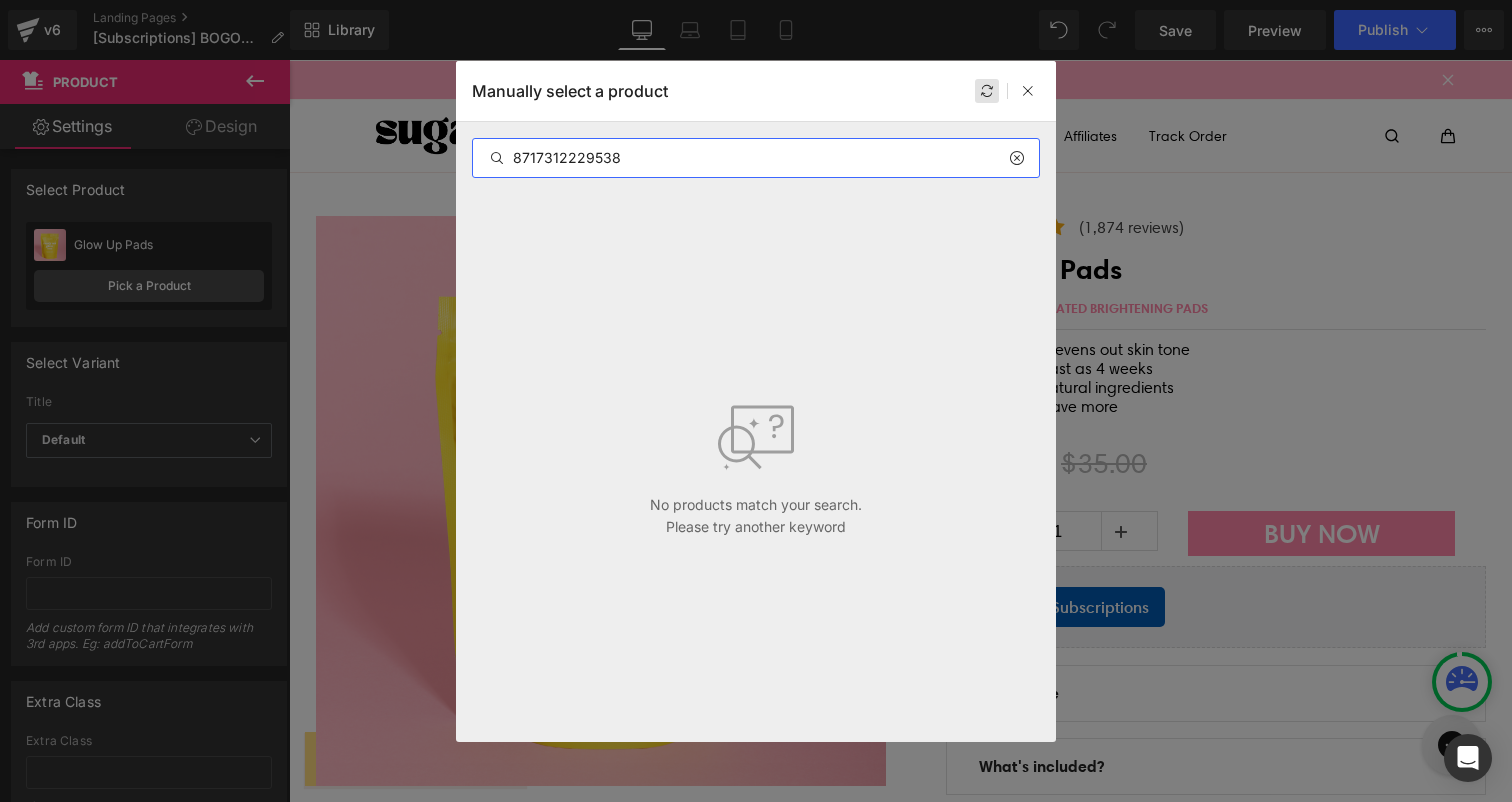 type on "8717312229538" 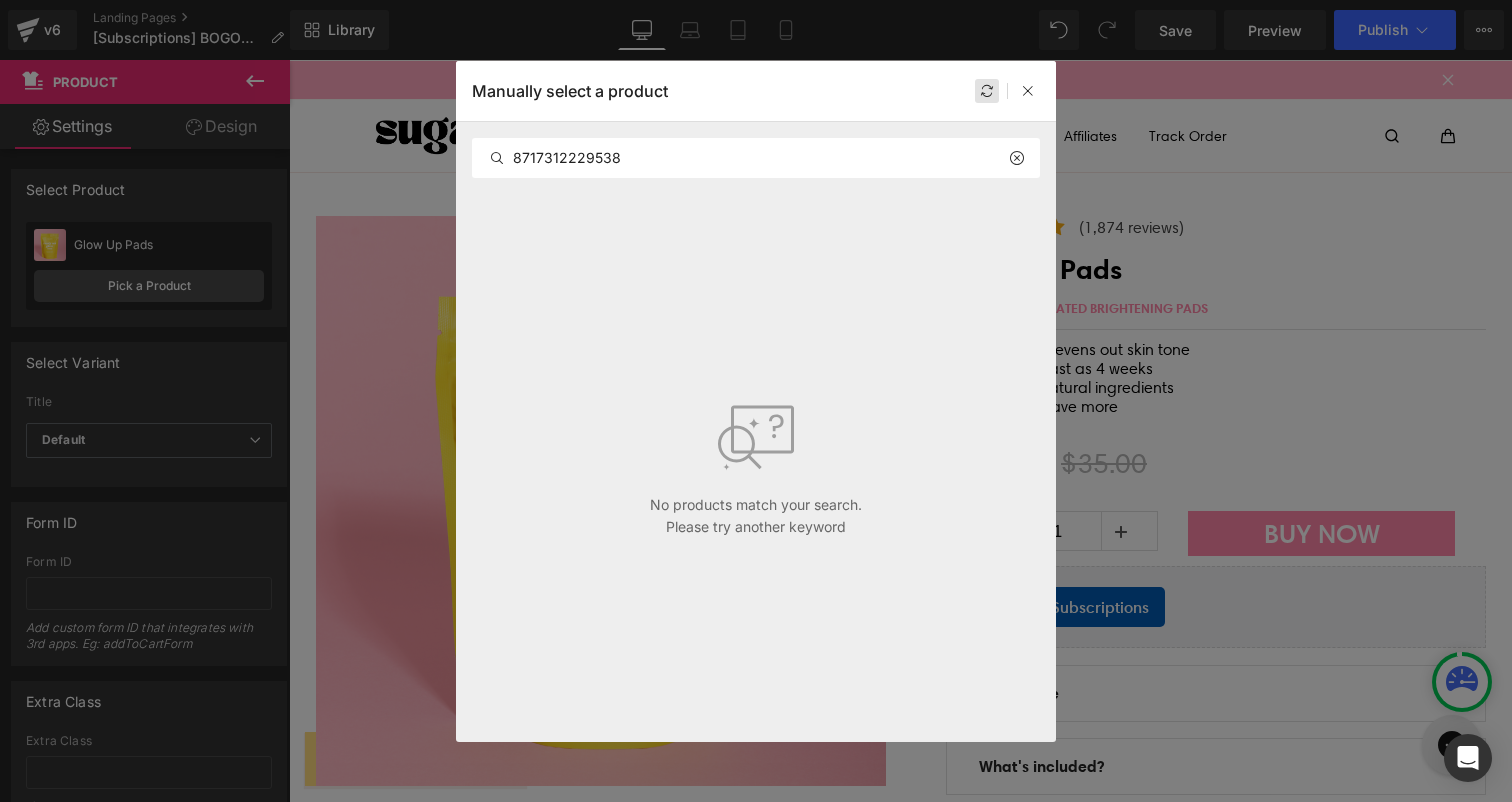 click at bounding box center (987, 91) 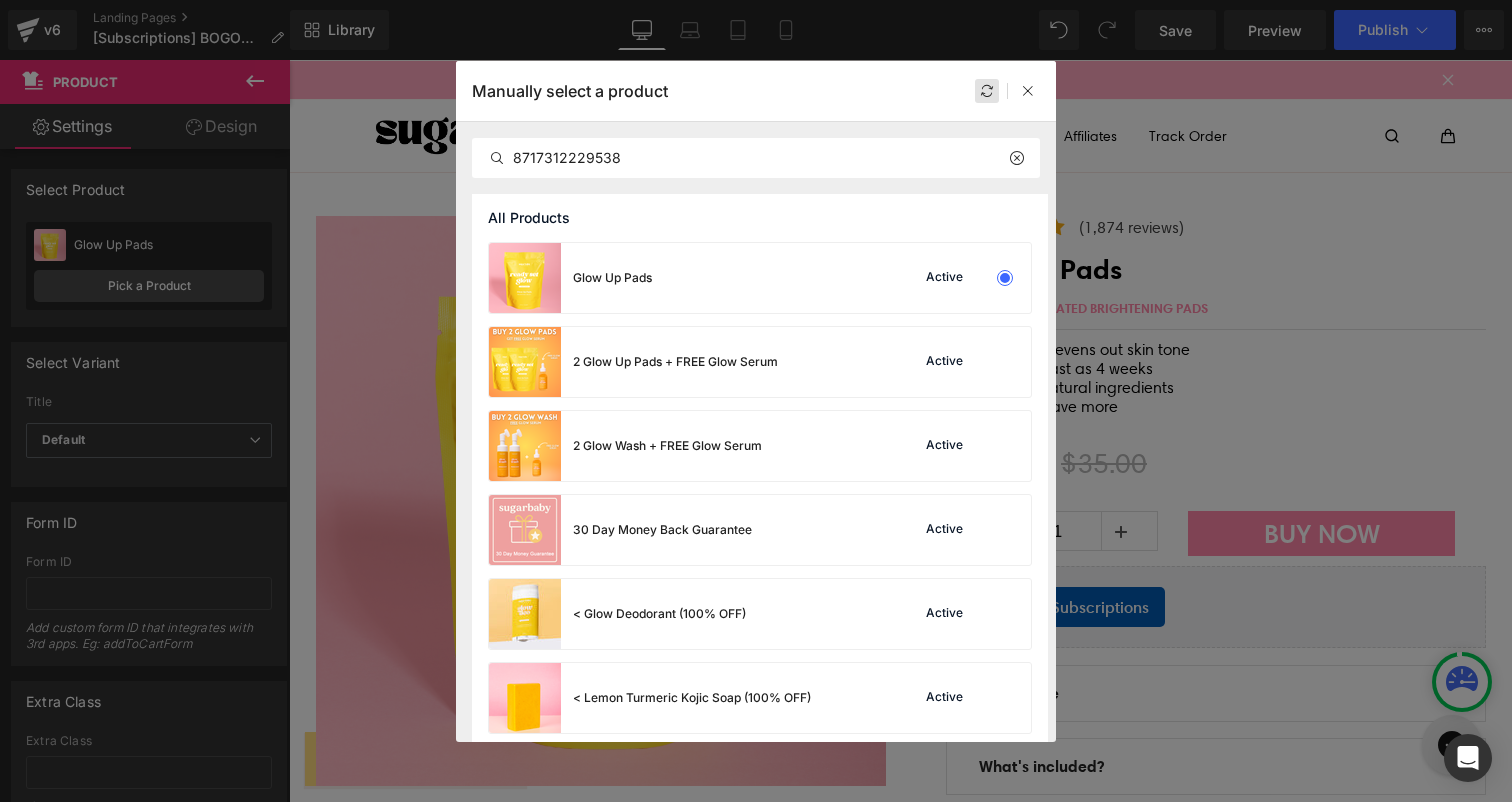 click at bounding box center (987, 91) 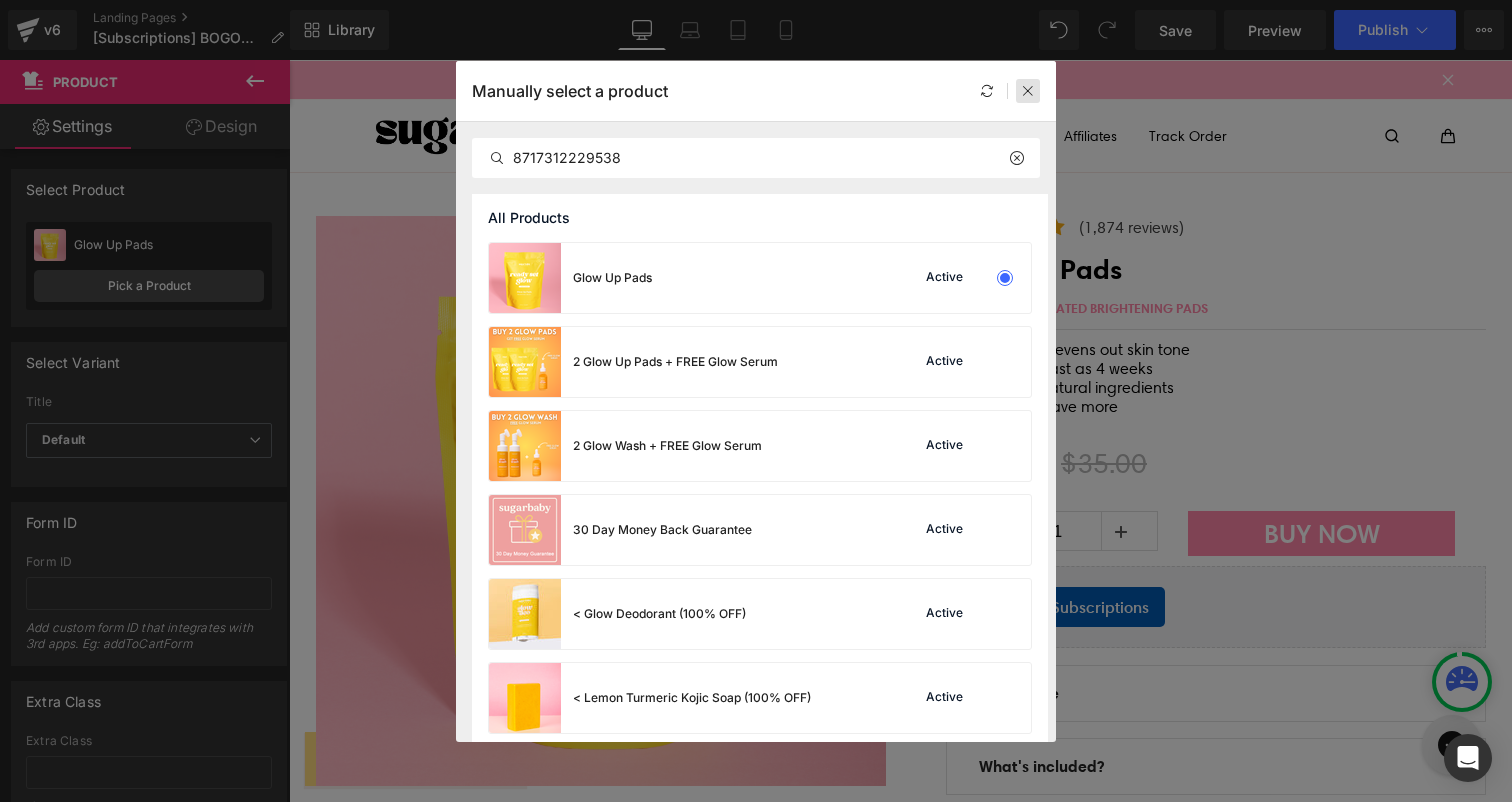 drag, startPoint x: 1020, startPoint y: 83, endPoint x: 510, endPoint y: 46, distance: 511.3404 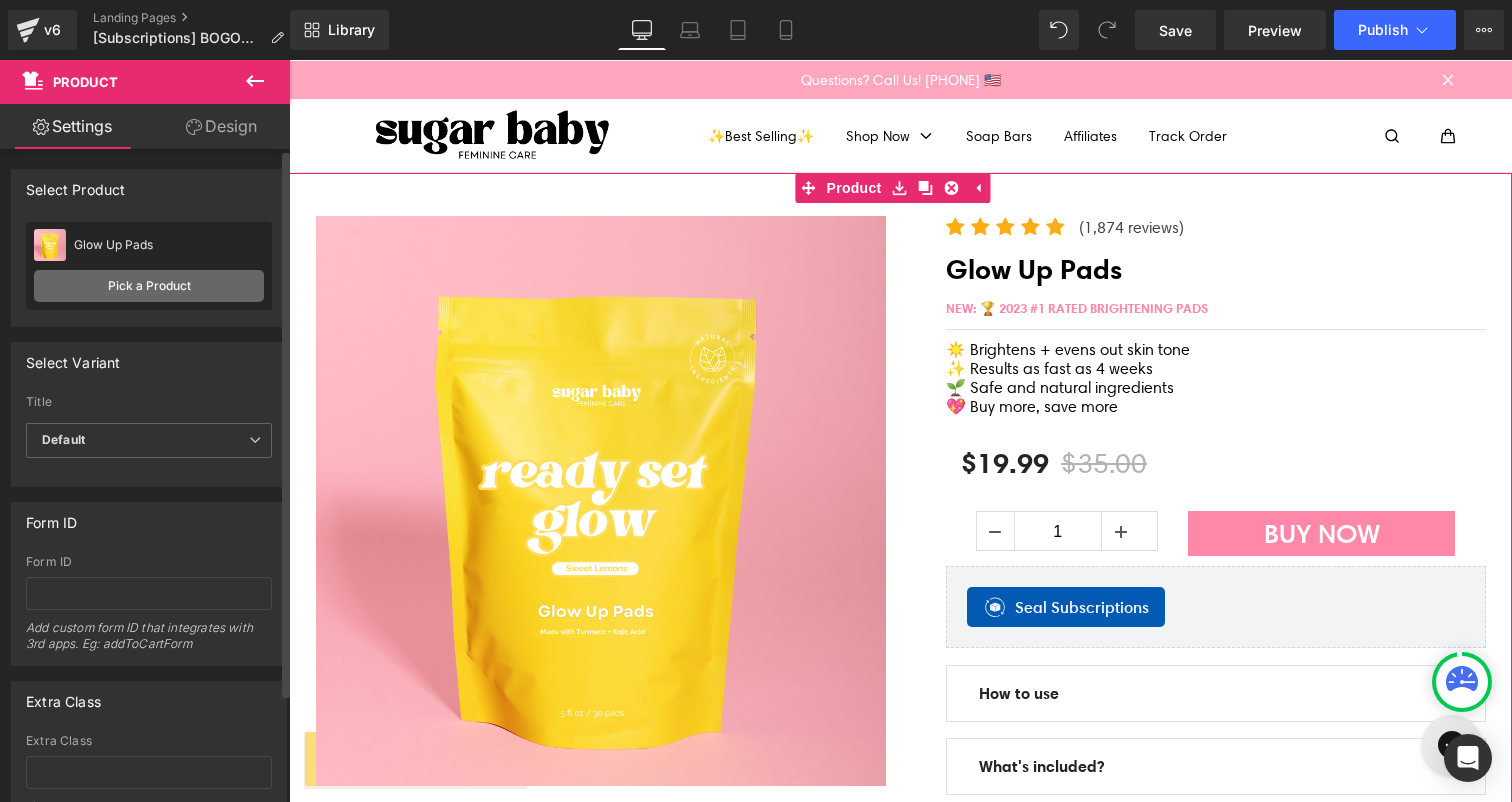 click on "Pick a Product" at bounding box center (149, 286) 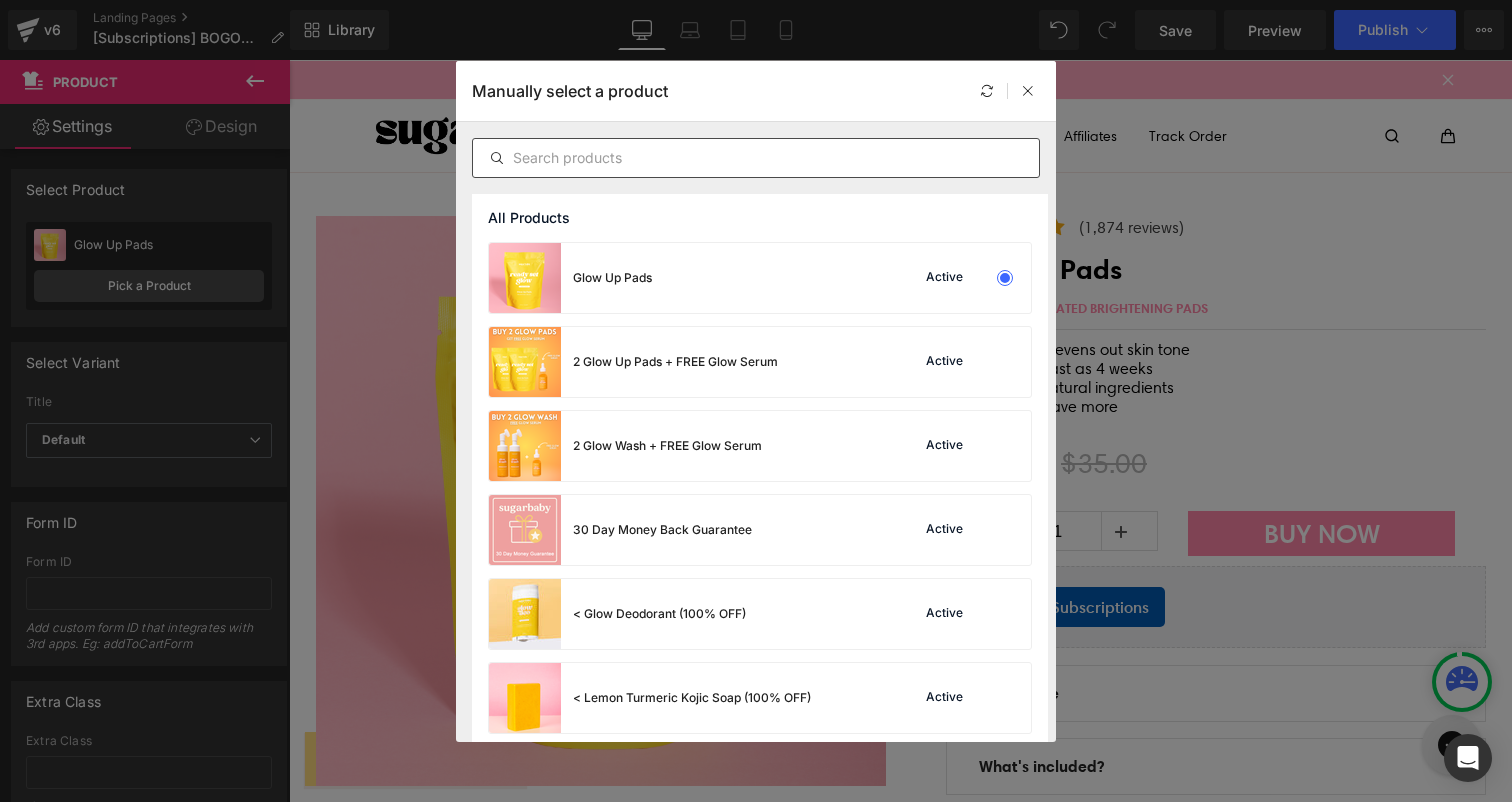 click at bounding box center (756, 158) 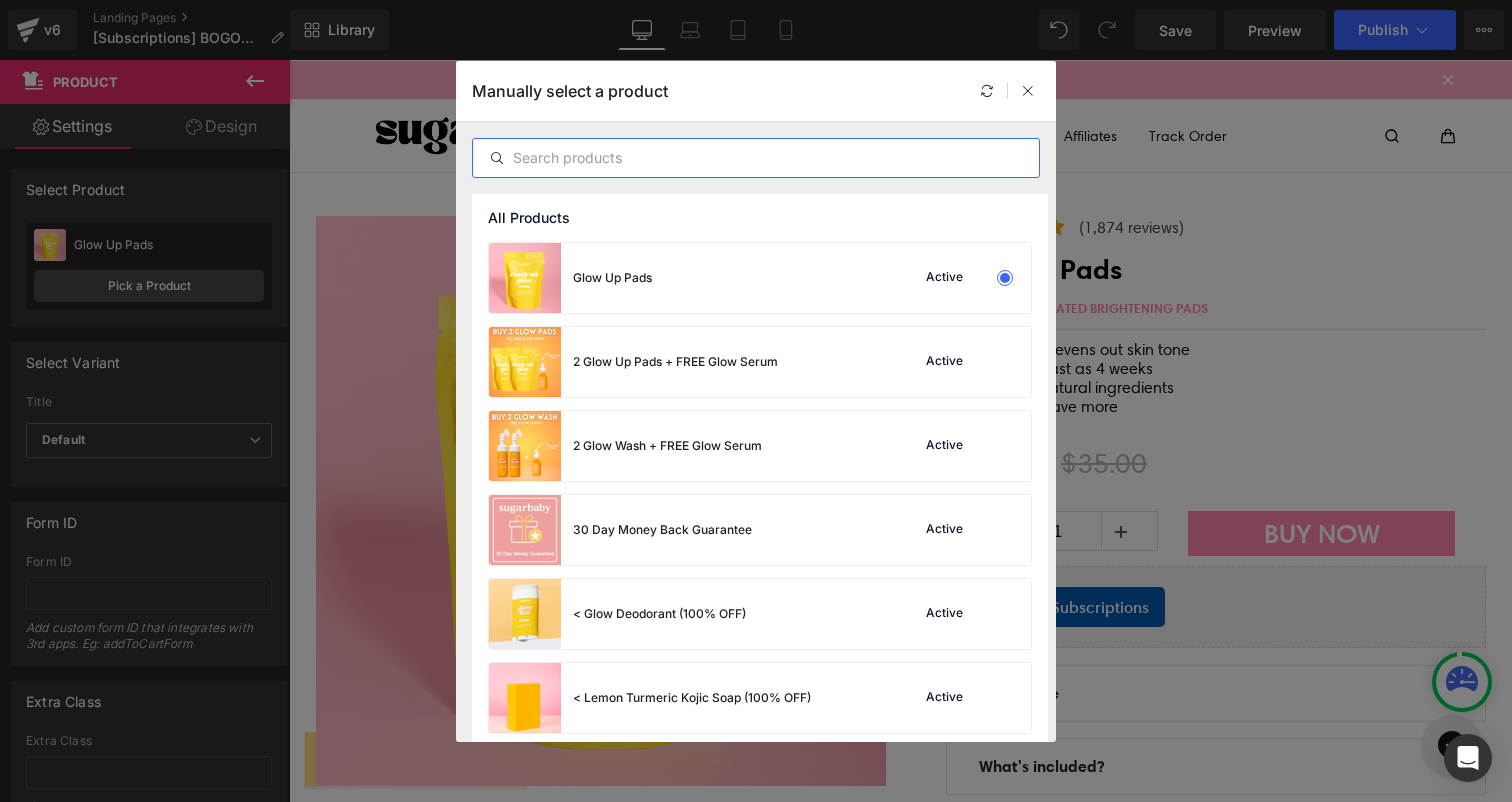paste on "8717312229538" 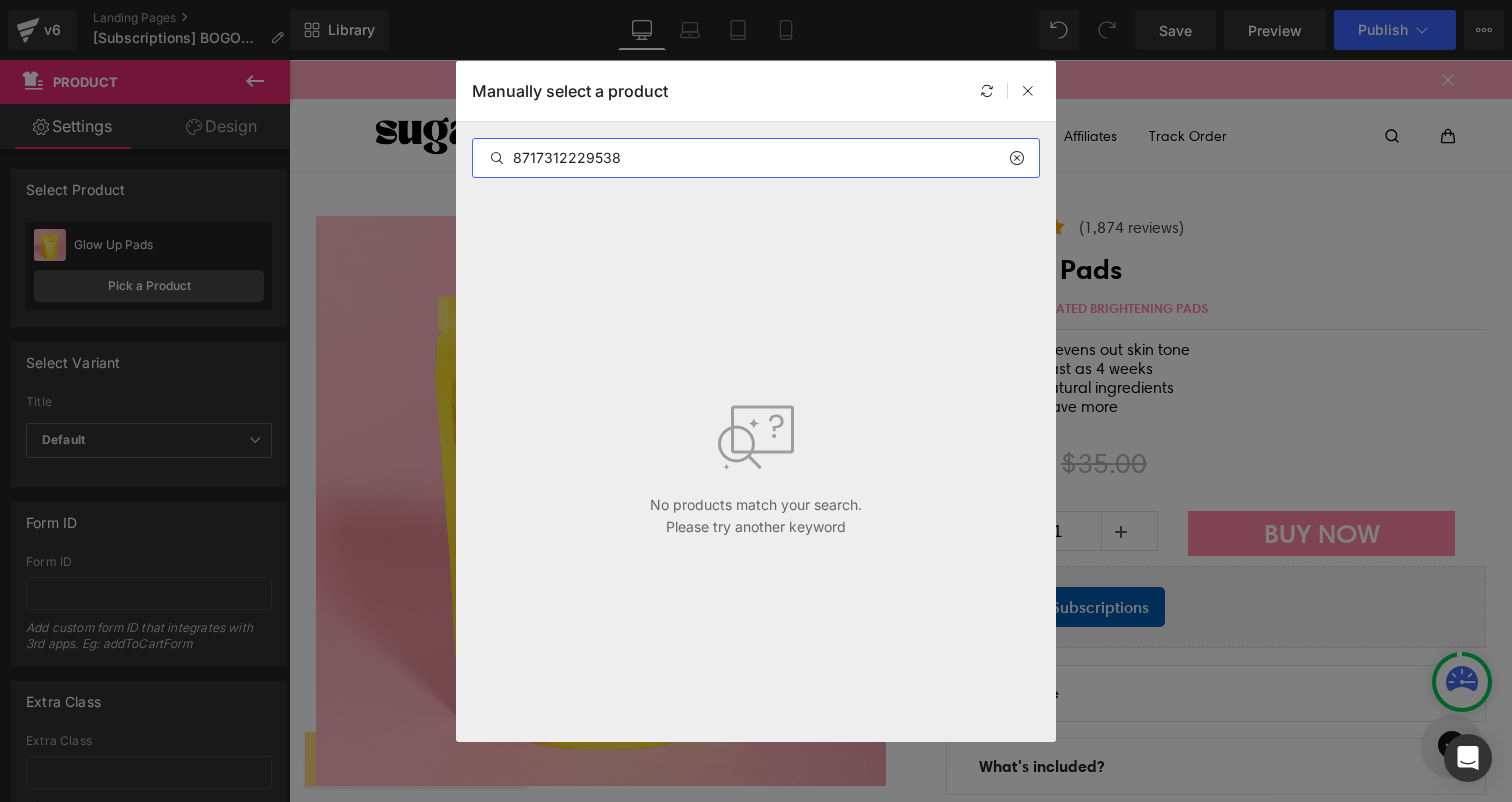 click on "8717312229538" at bounding box center [756, 158] 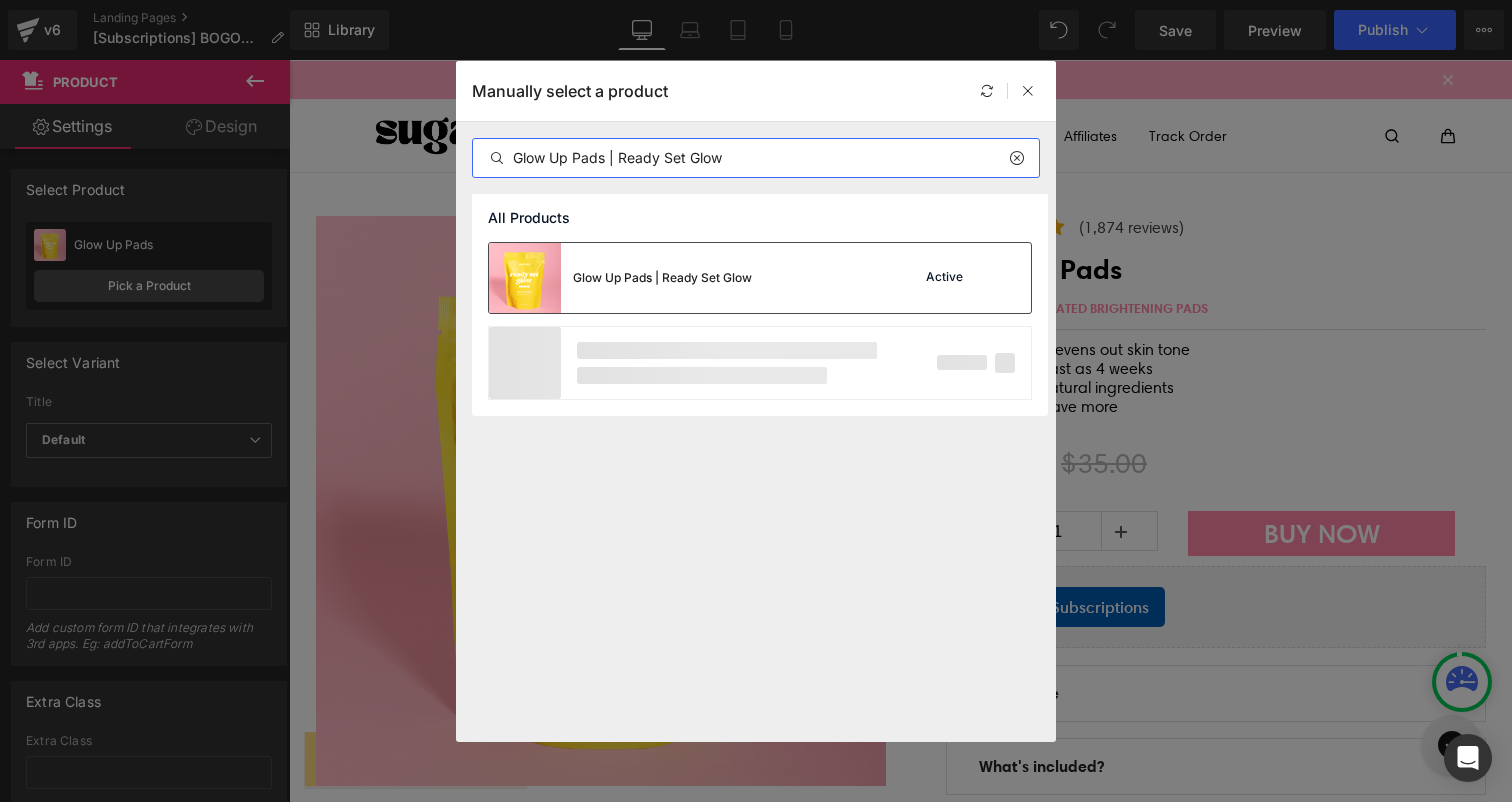 type on "Glow Up Pads | Ready Set Glow" 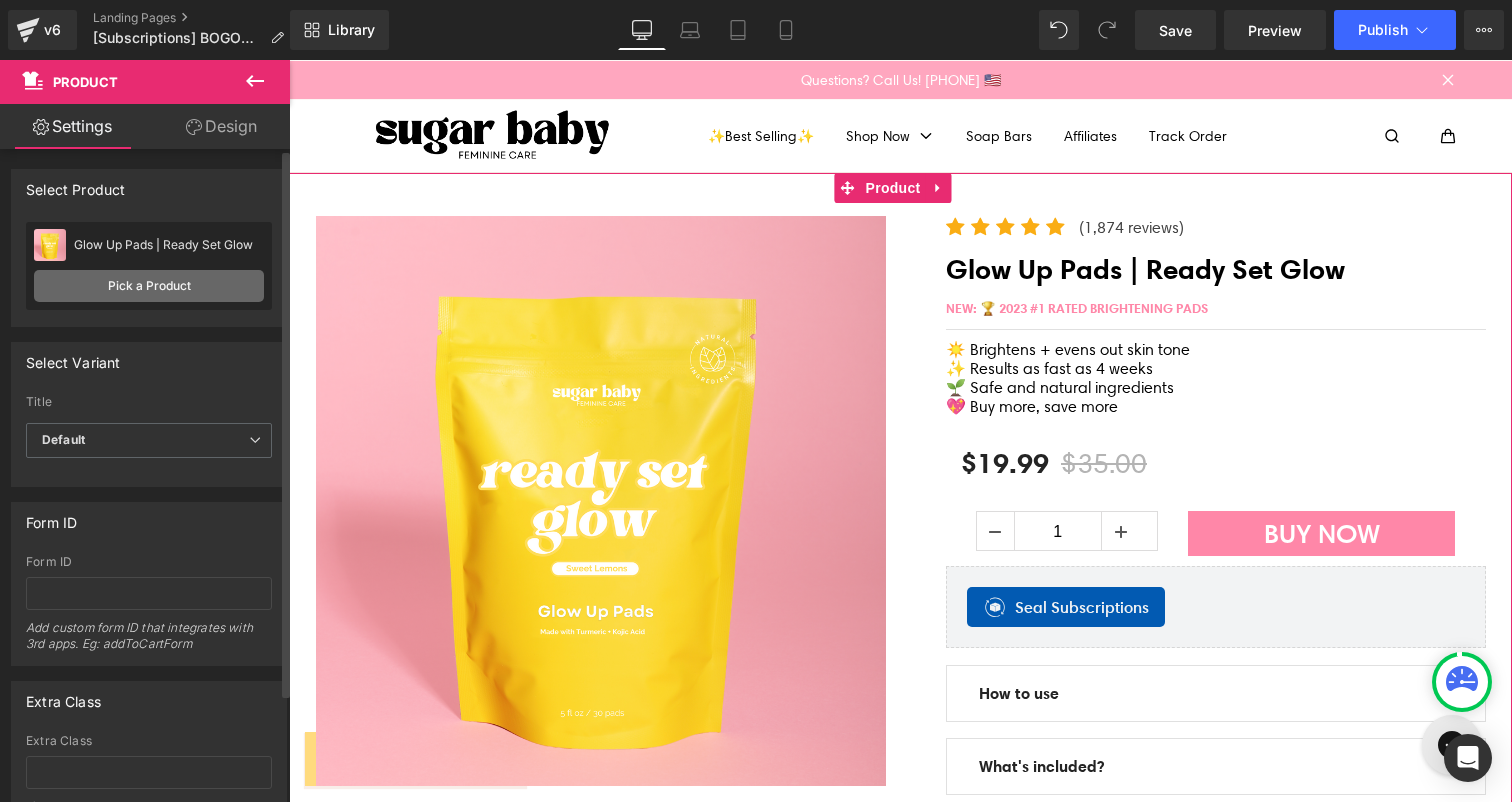 click on "Pick a Product" at bounding box center (149, 286) 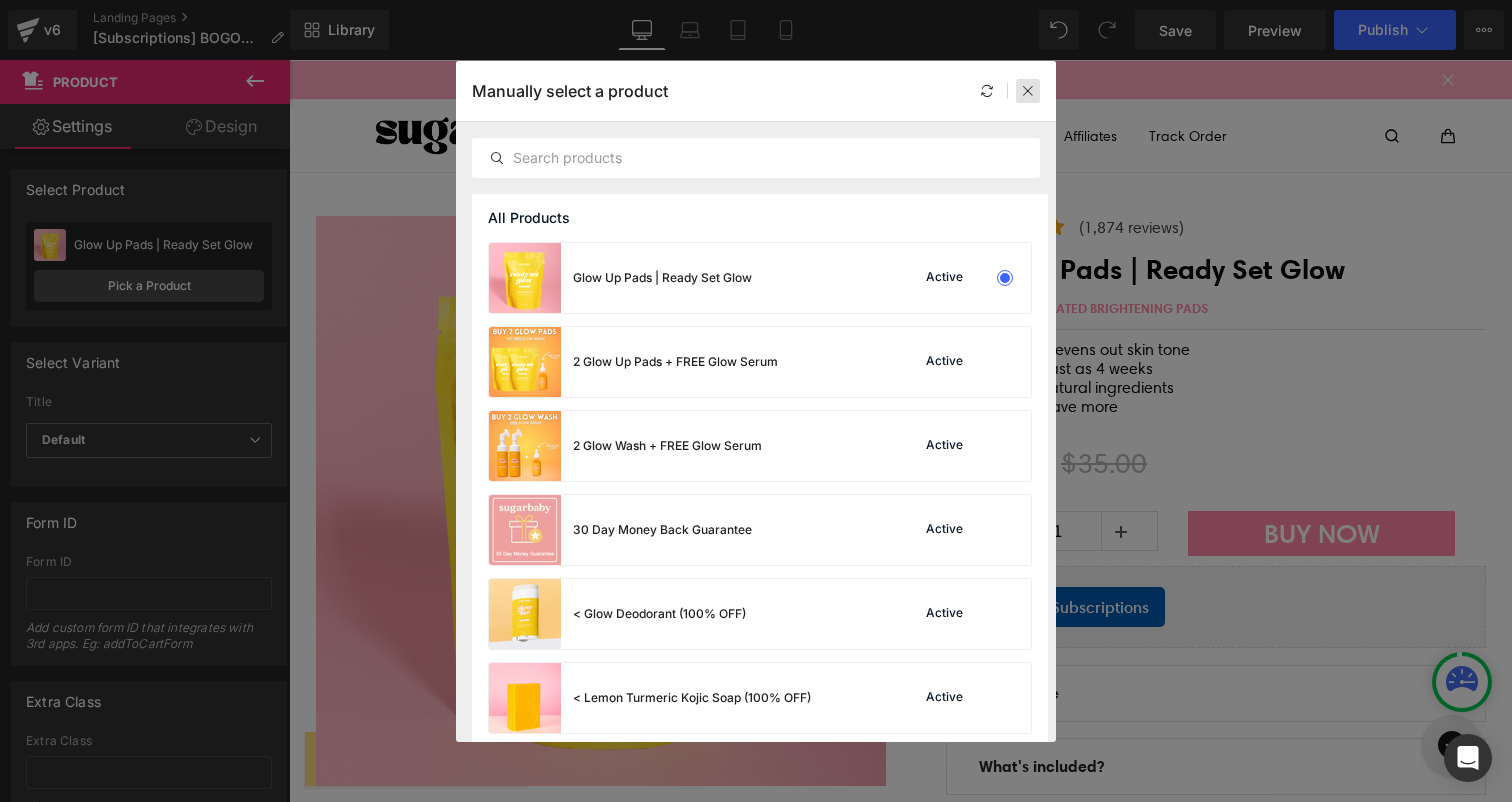 click at bounding box center [1028, 91] 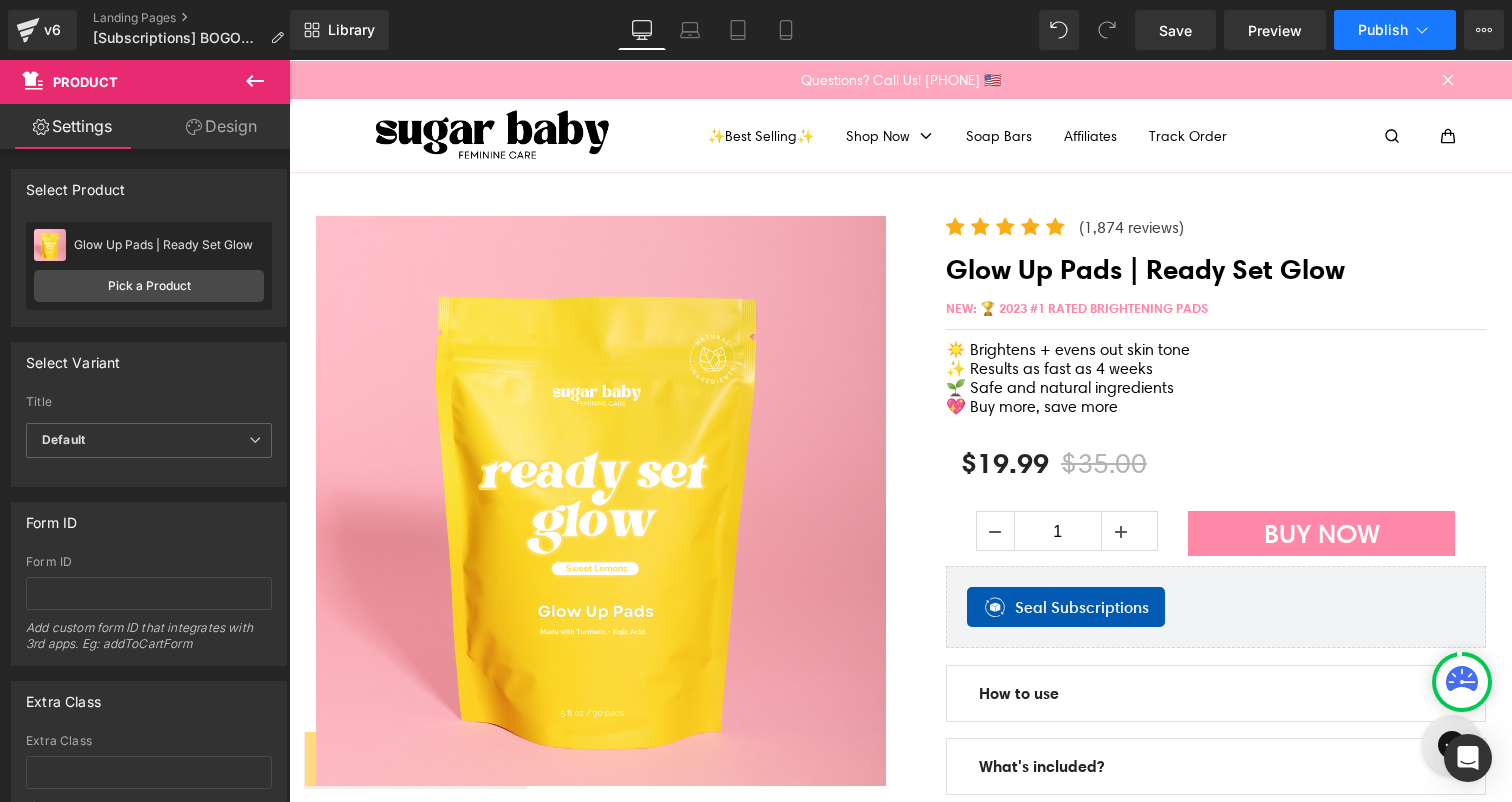 click on "Publish" at bounding box center (1383, 30) 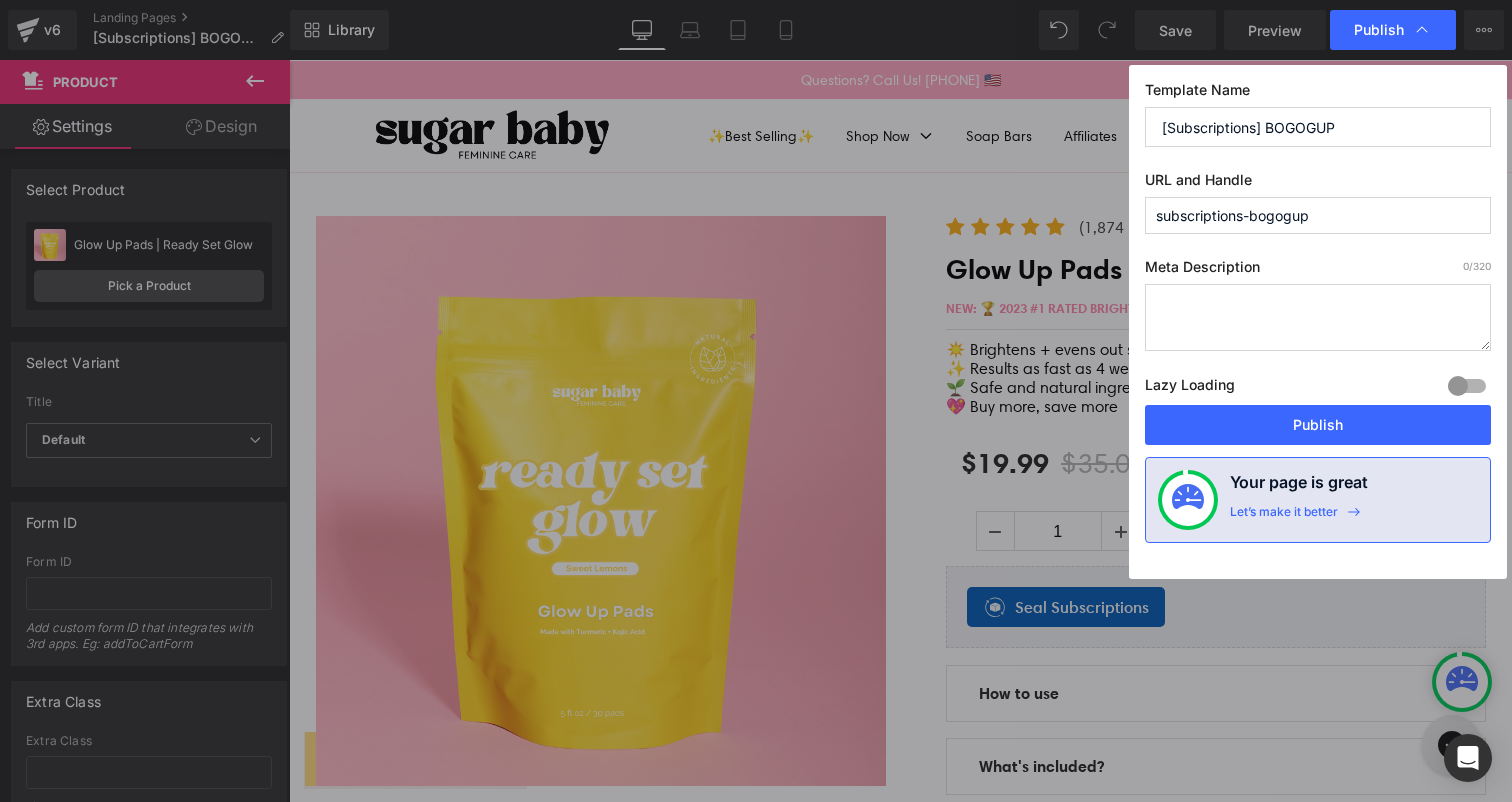 click on "Publish" at bounding box center [1379, 30] 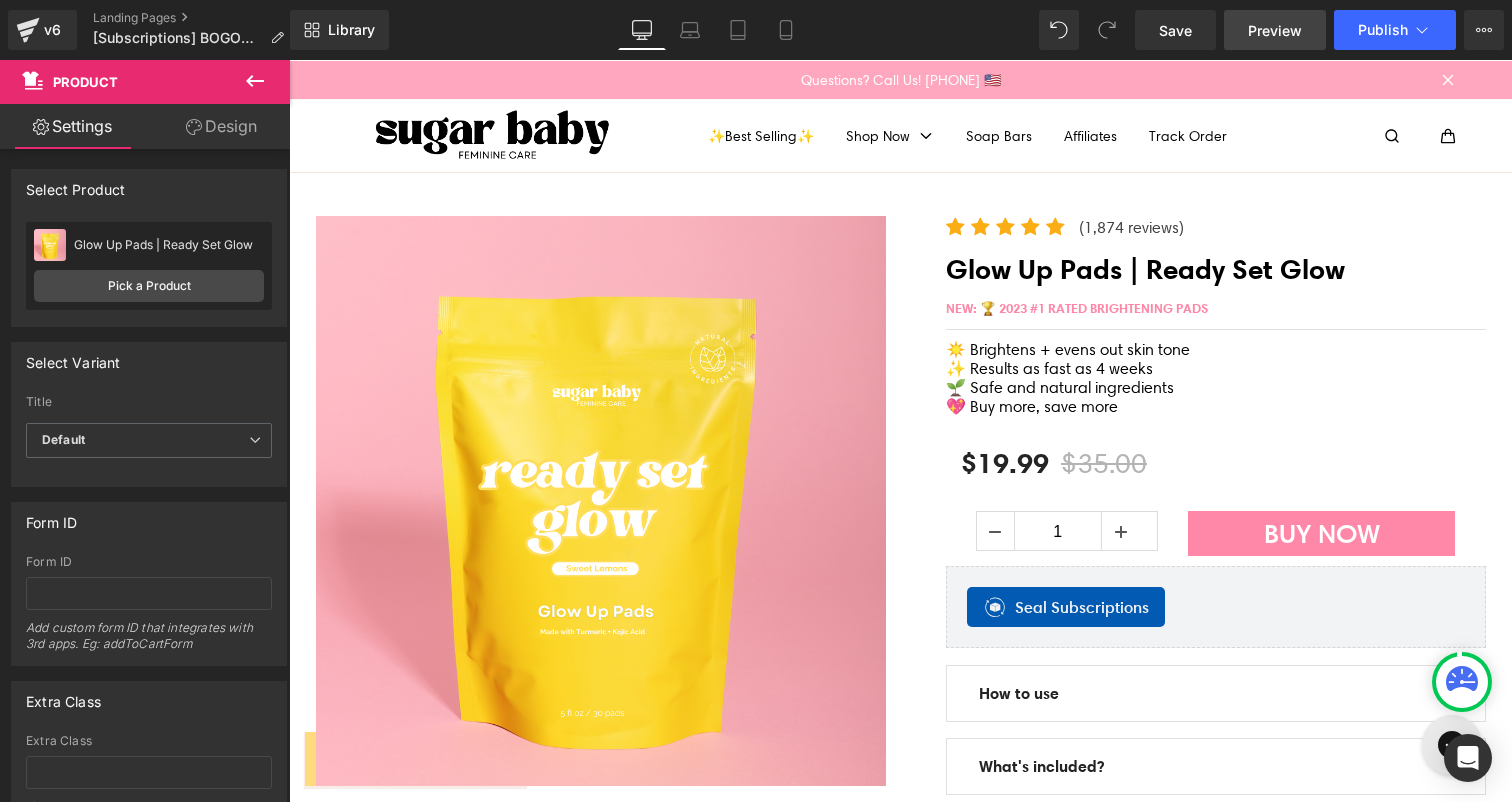 click on "Preview" at bounding box center [1275, 30] 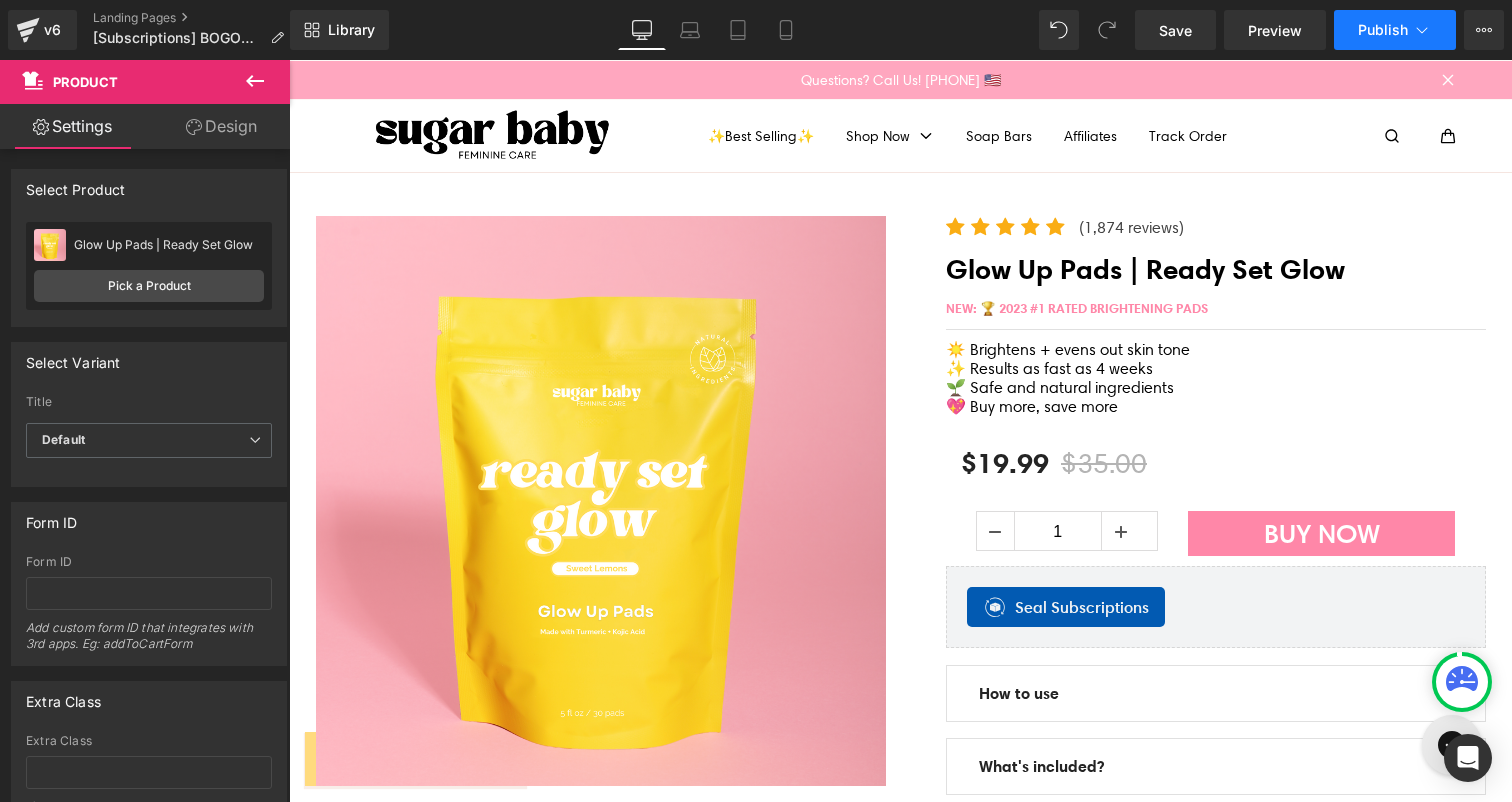 click on "Publish" at bounding box center (1395, 30) 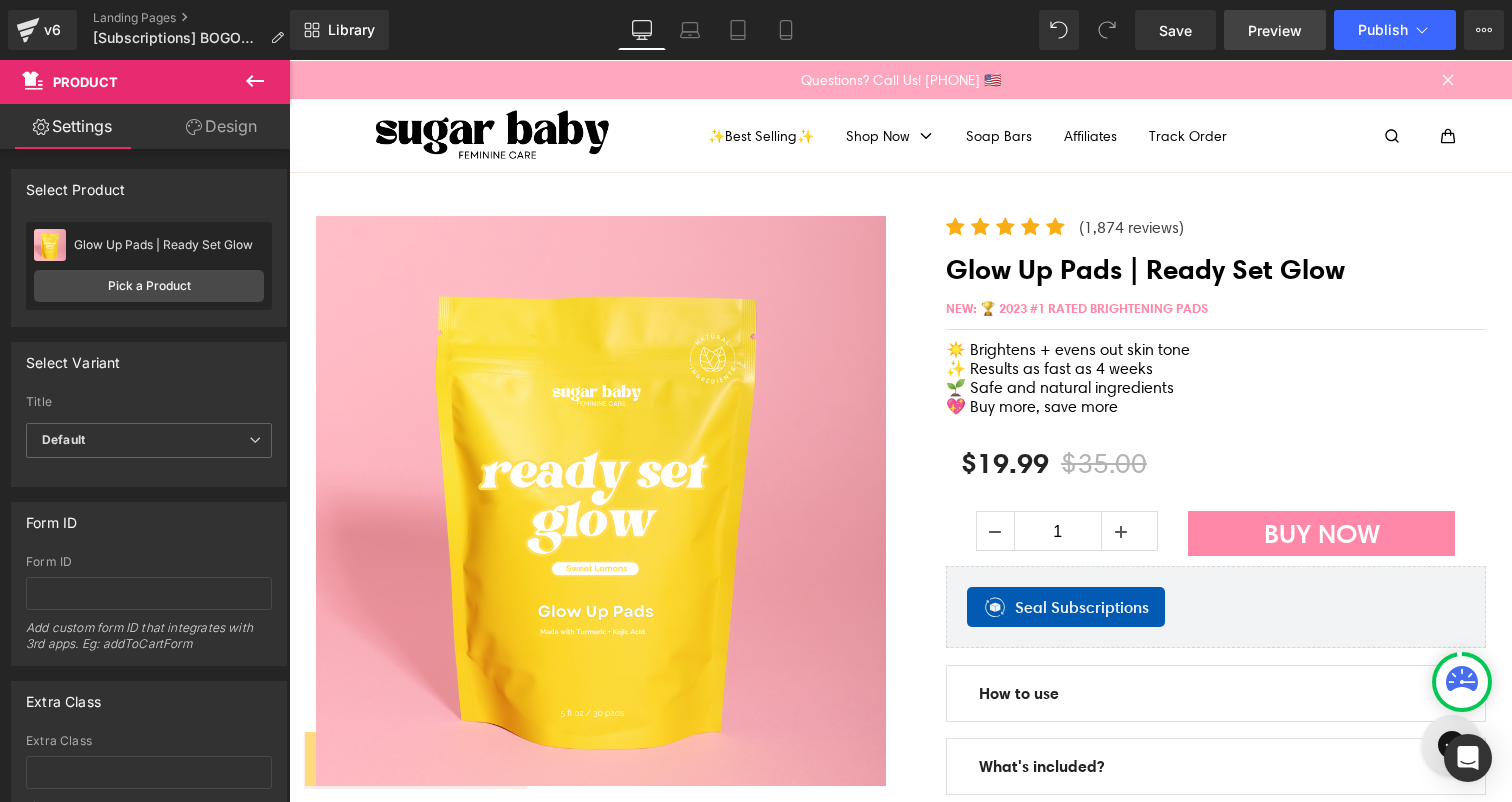 click on "Preview" at bounding box center [1275, 30] 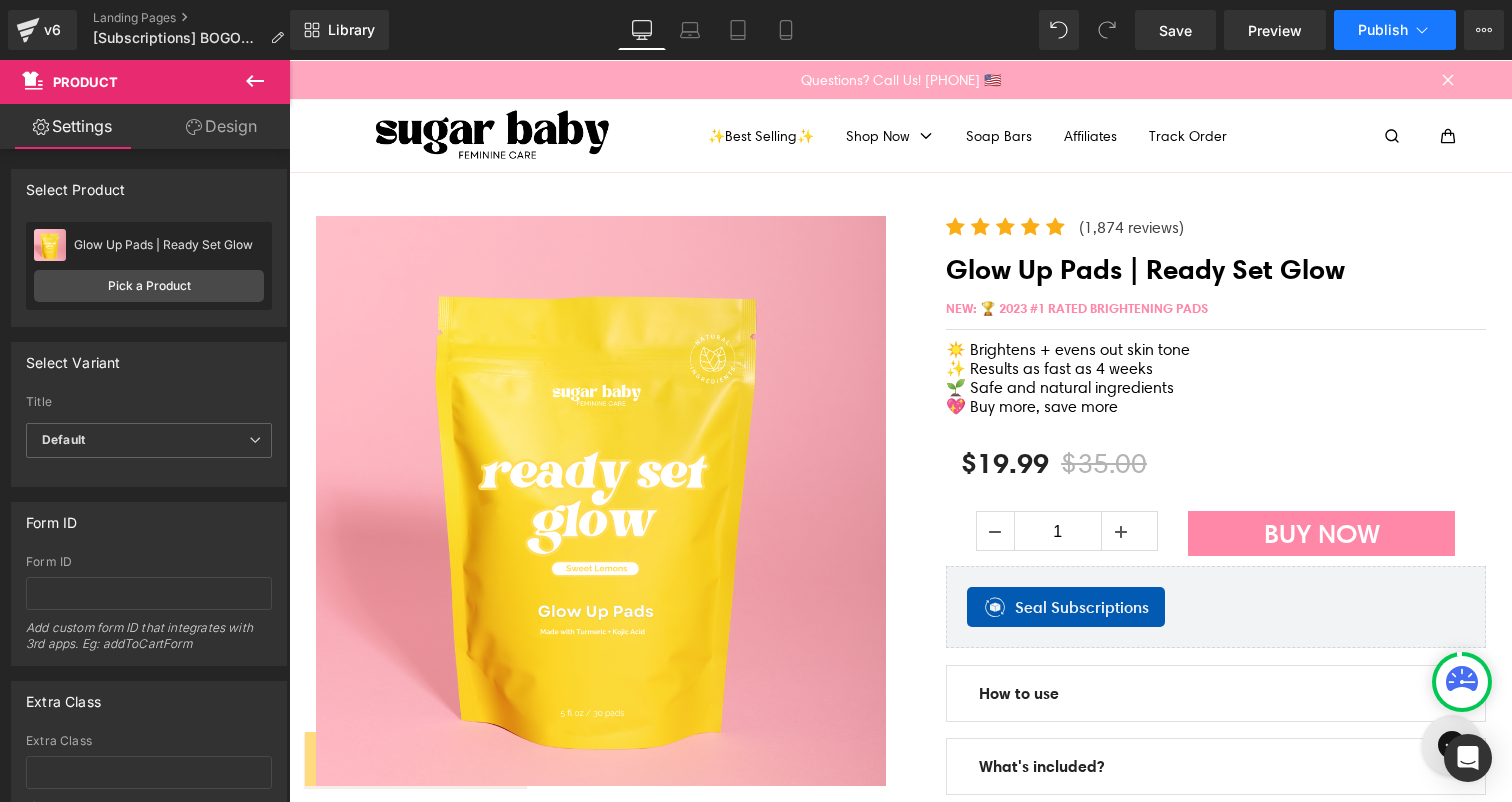 click 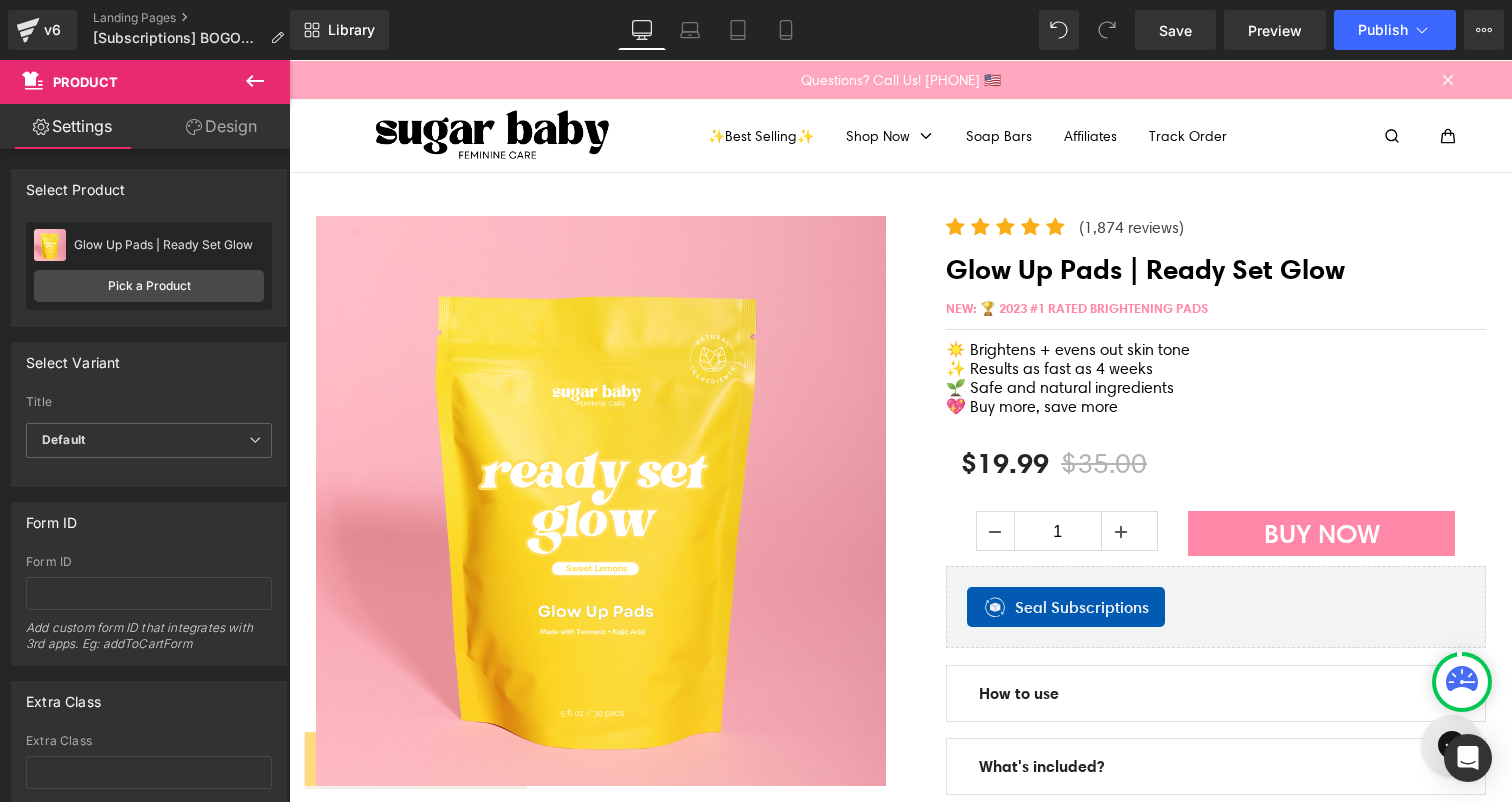 click on "Save Preview Publish Scheduled View Live Page View with current Template Save Template to Library Schedule Publish  Optimize  Publish Settings Shortcuts  Your page can’t be published   You've reached the maximum number of published pages on your plan  (0/0).  You need to upgrade your plan or unpublish all your pages to get 1 publish slot.   Unpublish pages   Upgrade plan" at bounding box center (1319, 30) 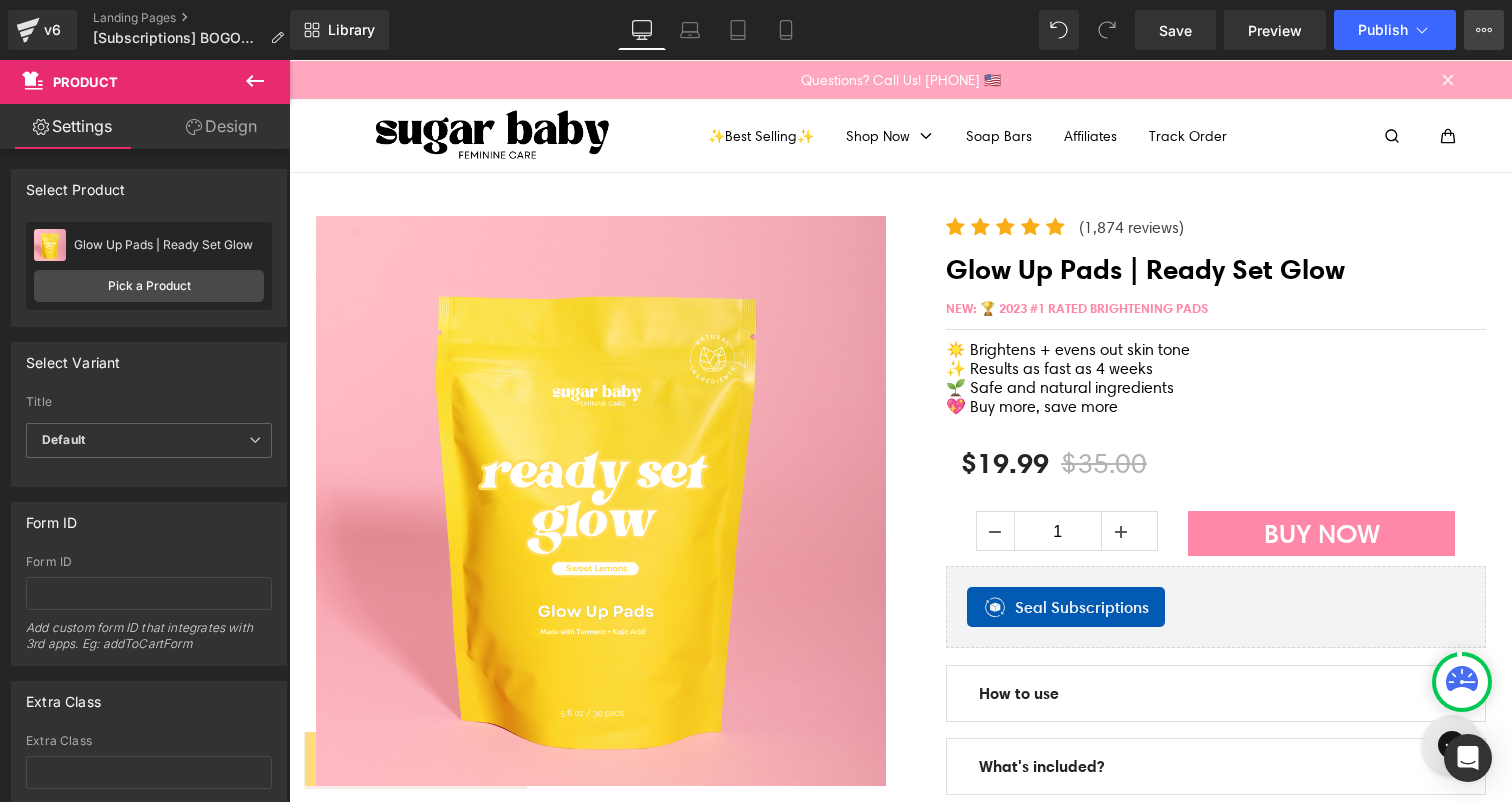 click on "View Live Page View with current Template Save Template to Library Schedule Publish  Optimize  Publish Settings Shortcuts" at bounding box center (1484, 30) 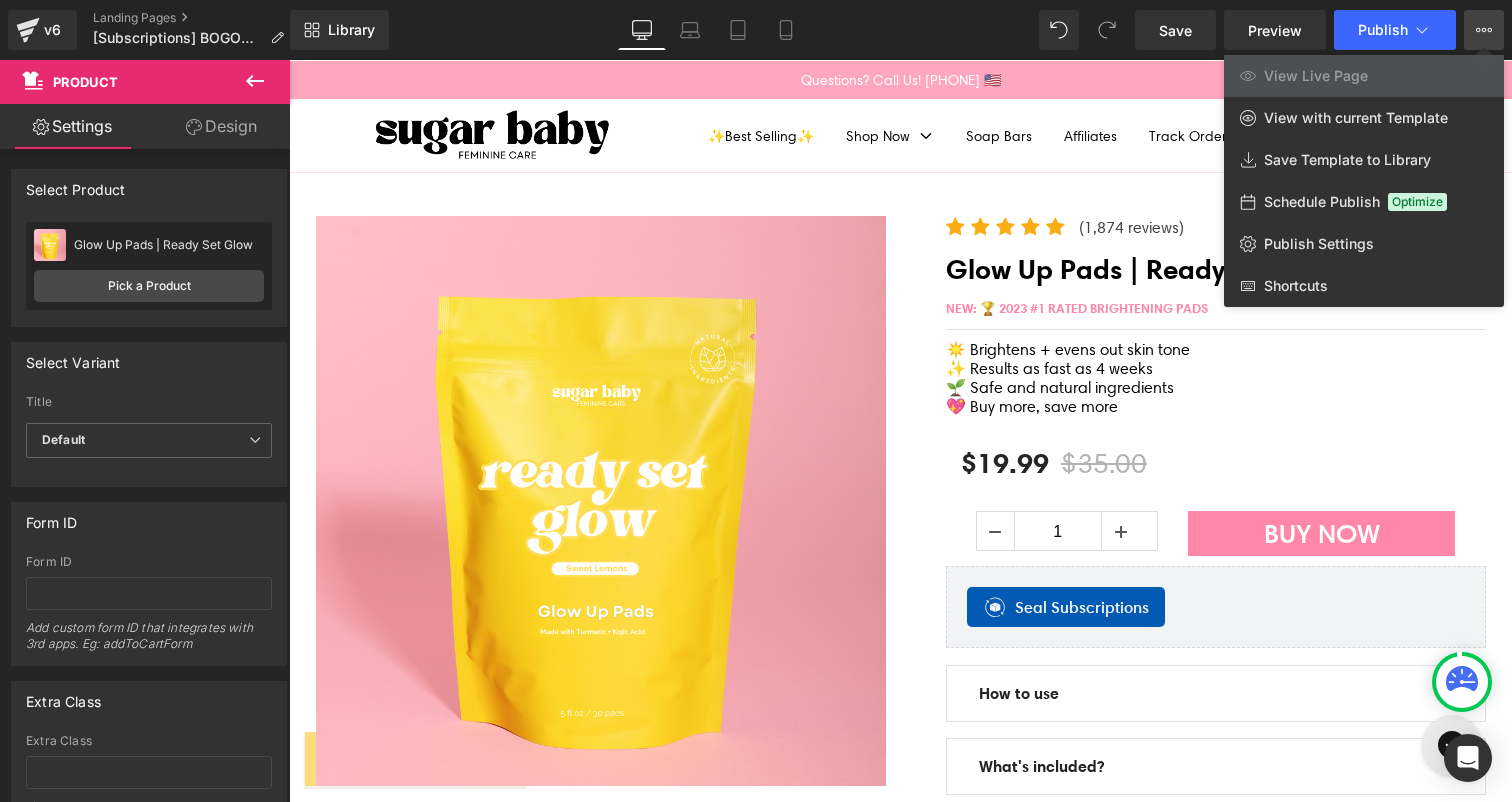 click on "View Live Page" at bounding box center (1364, 76) 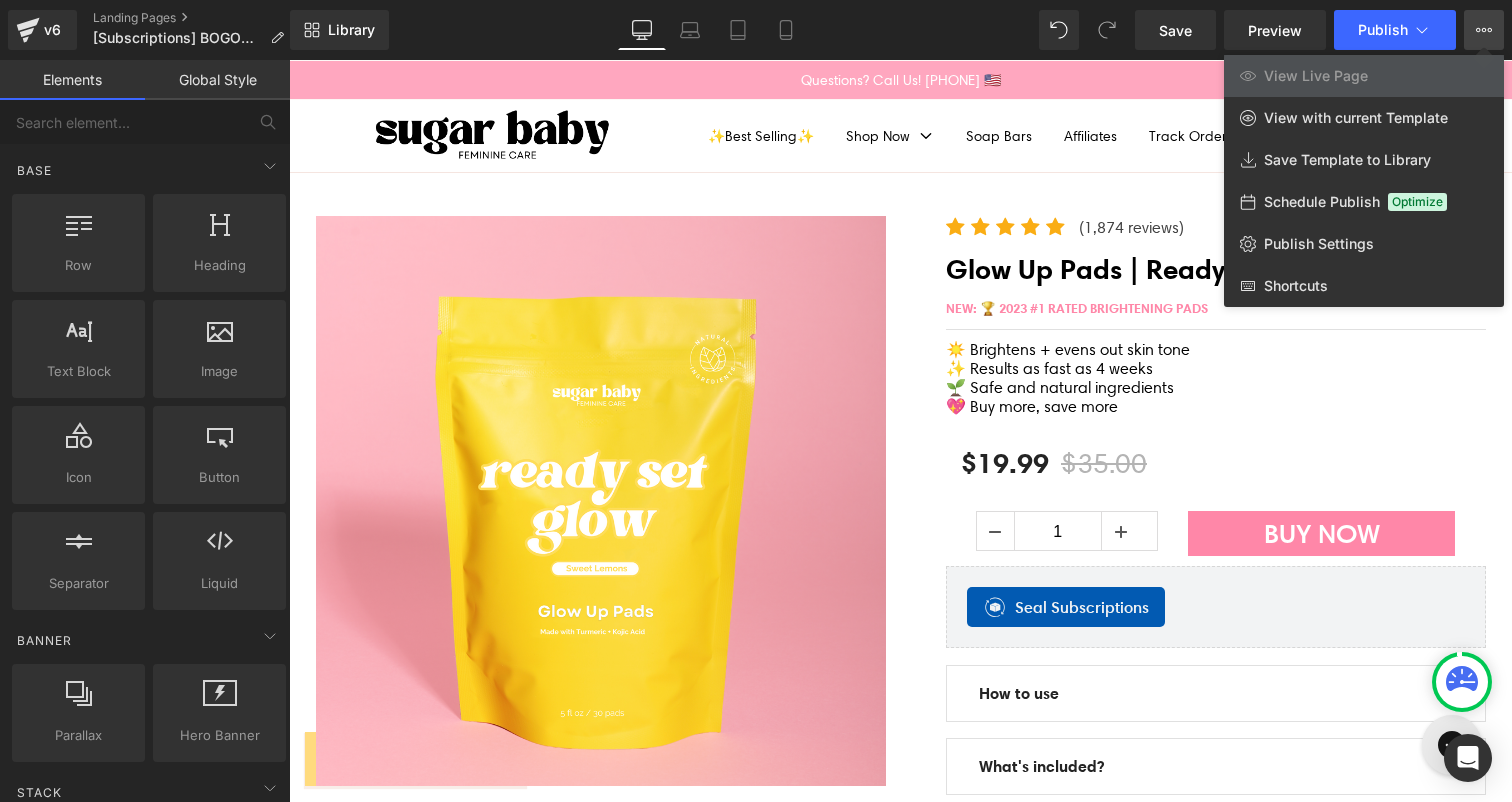 click at bounding box center [900, 431] 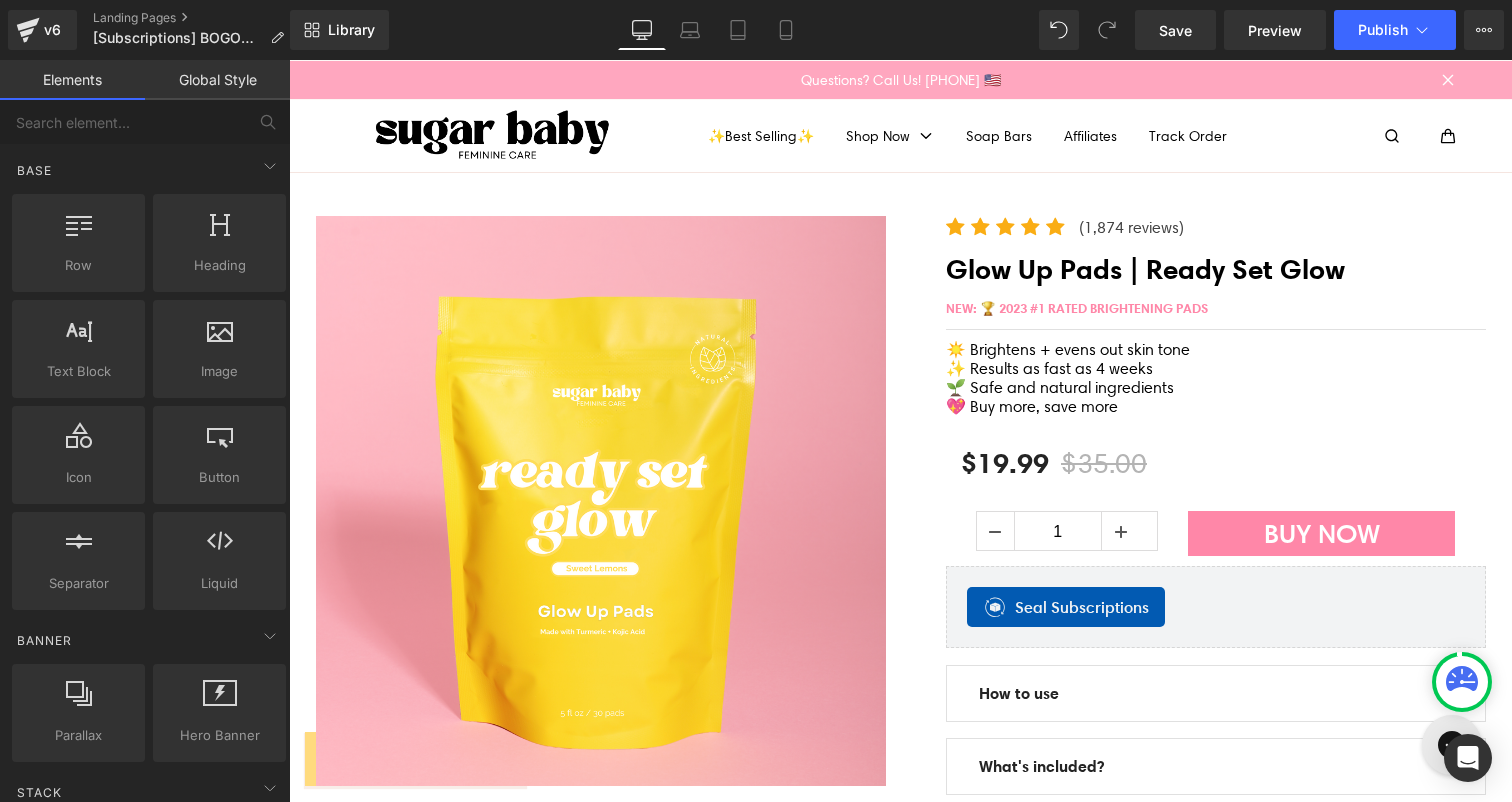 click at bounding box center [1248, 378] 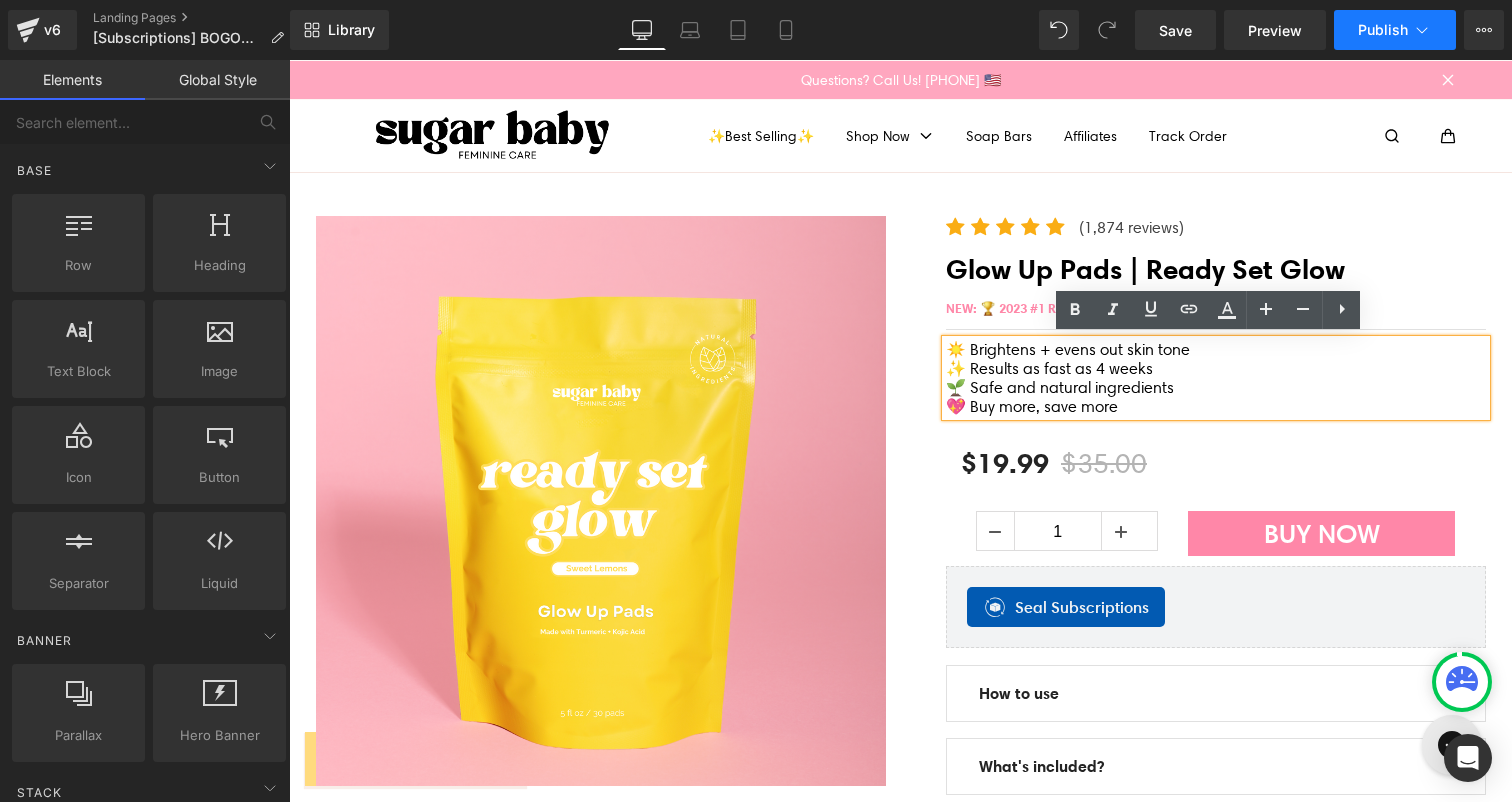 click on "Publish" at bounding box center [1383, 30] 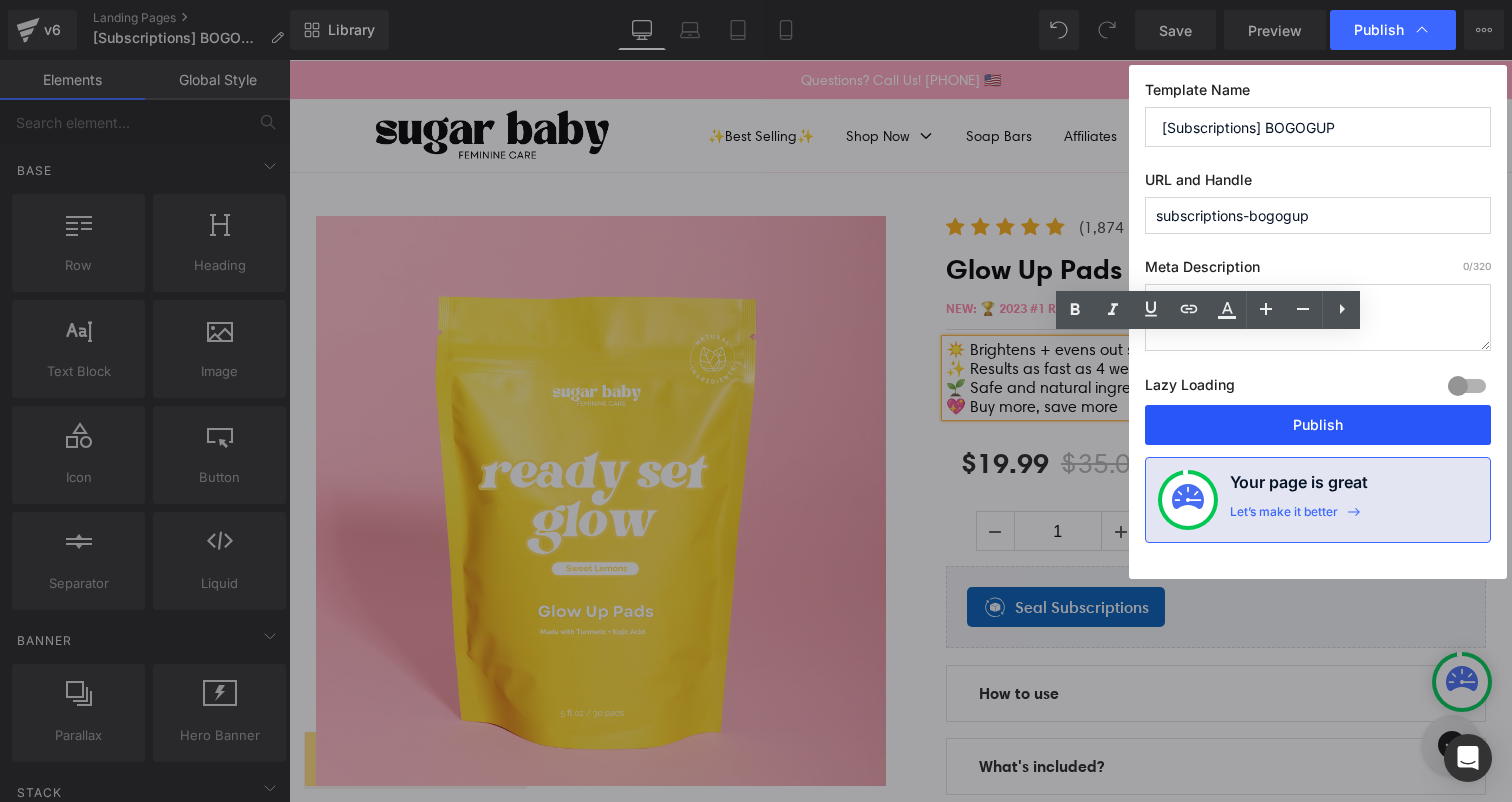 click on "Publish" at bounding box center (1318, 425) 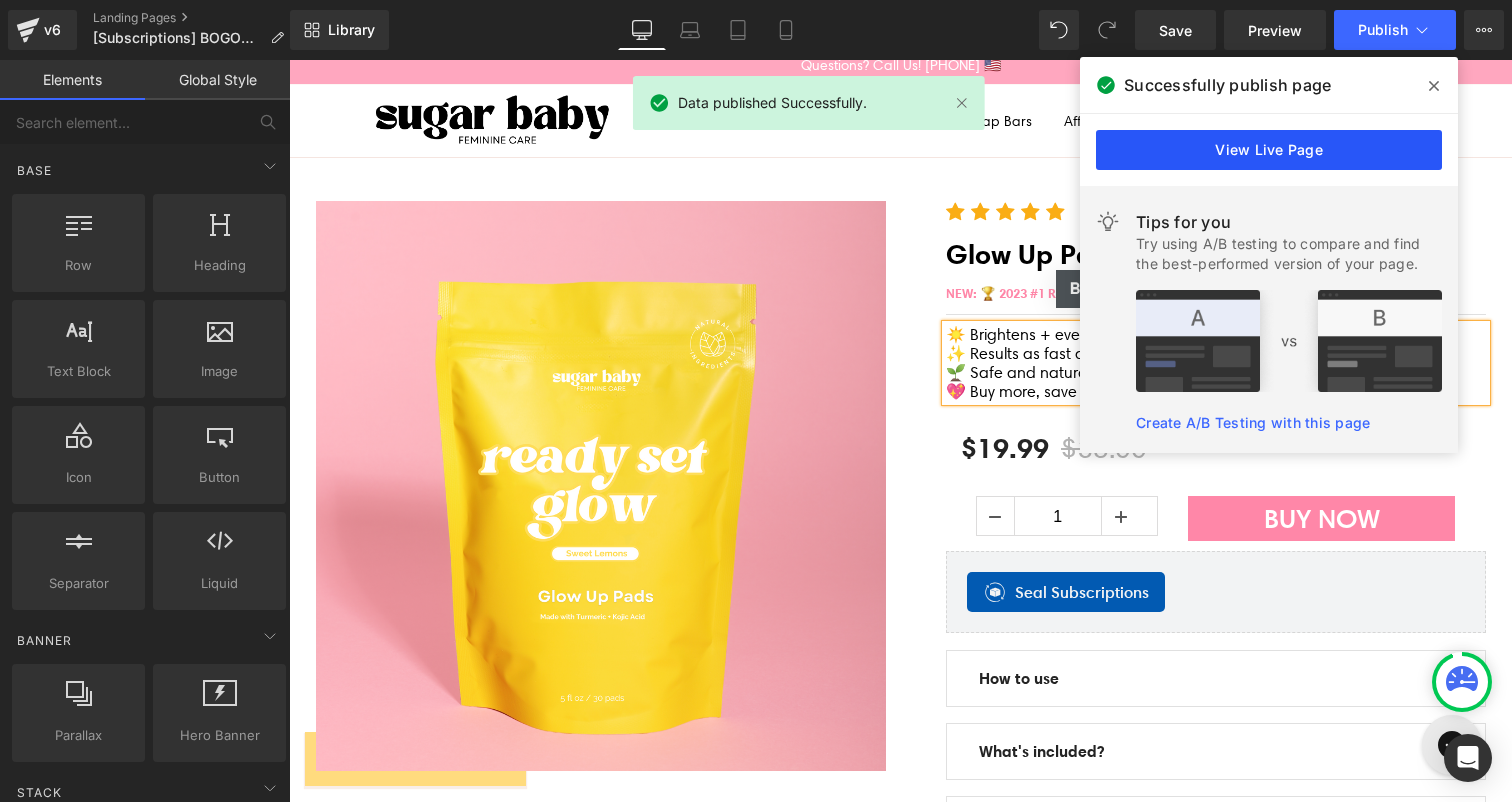 scroll, scrollTop: 14, scrollLeft: 0, axis: vertical 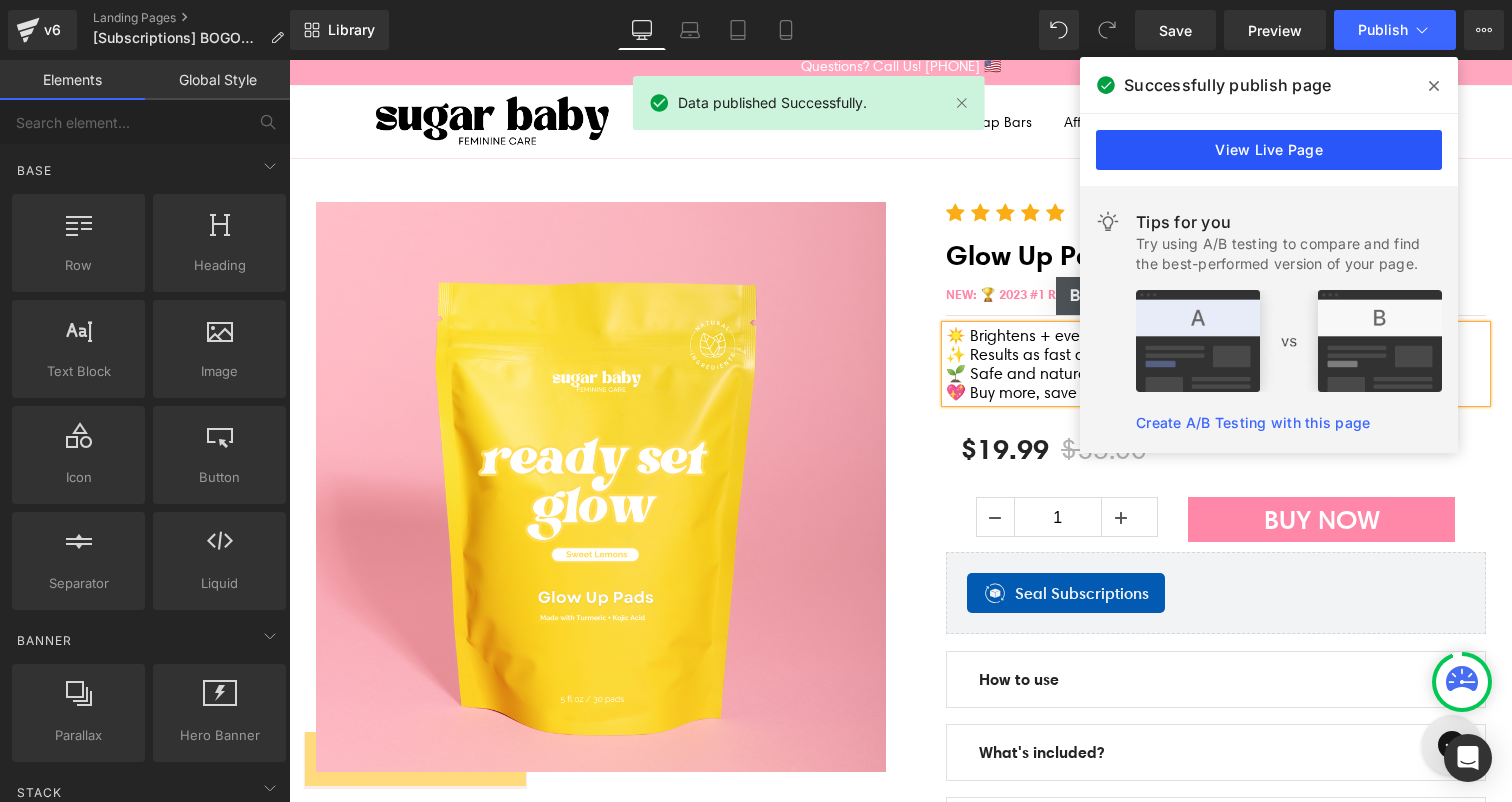 click on "View Live Page" at bounding box center (1269, 150) 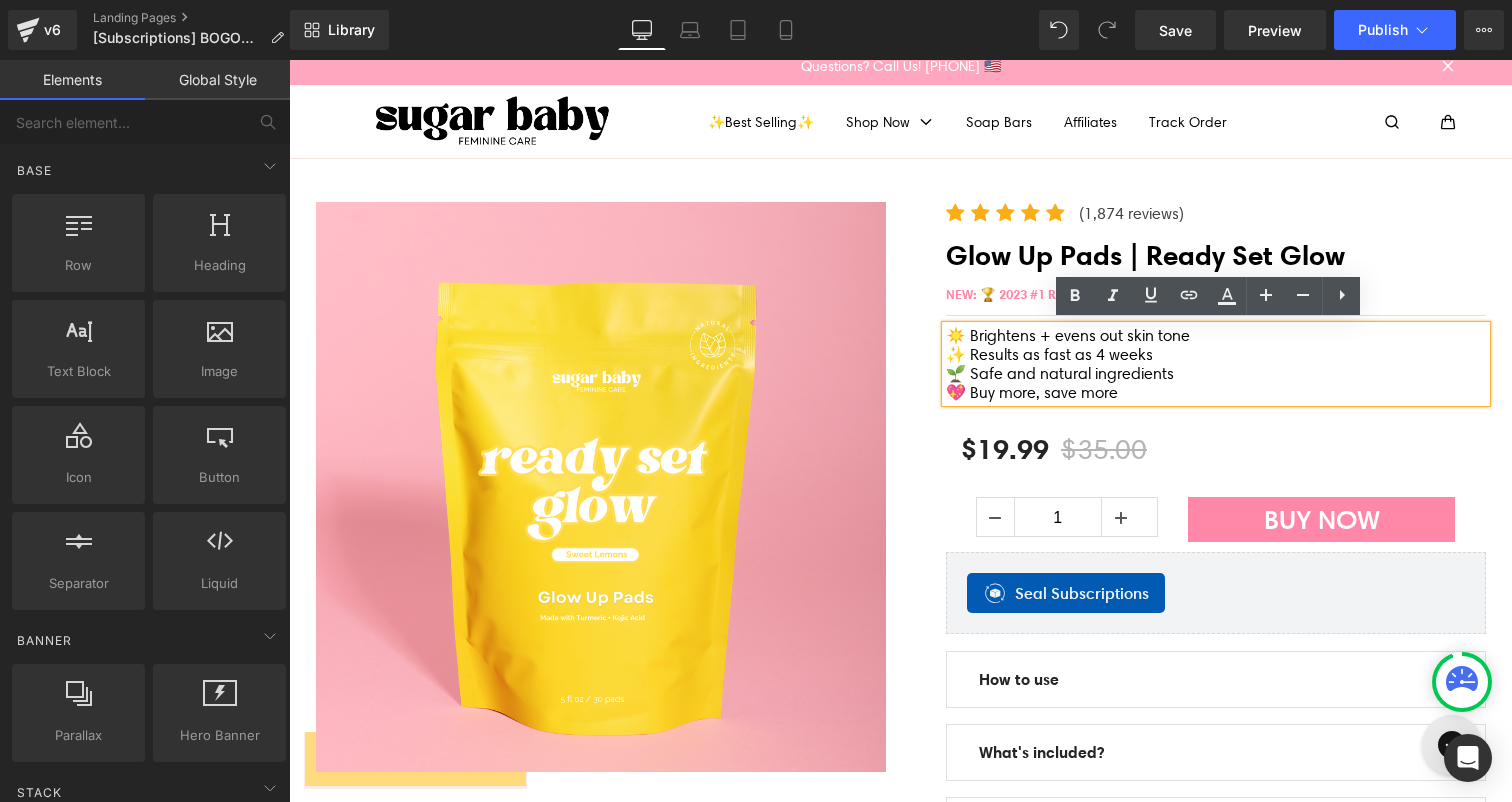 click on "✨ Results as fast as 4 weeks" at bounding box center (1216, 354) 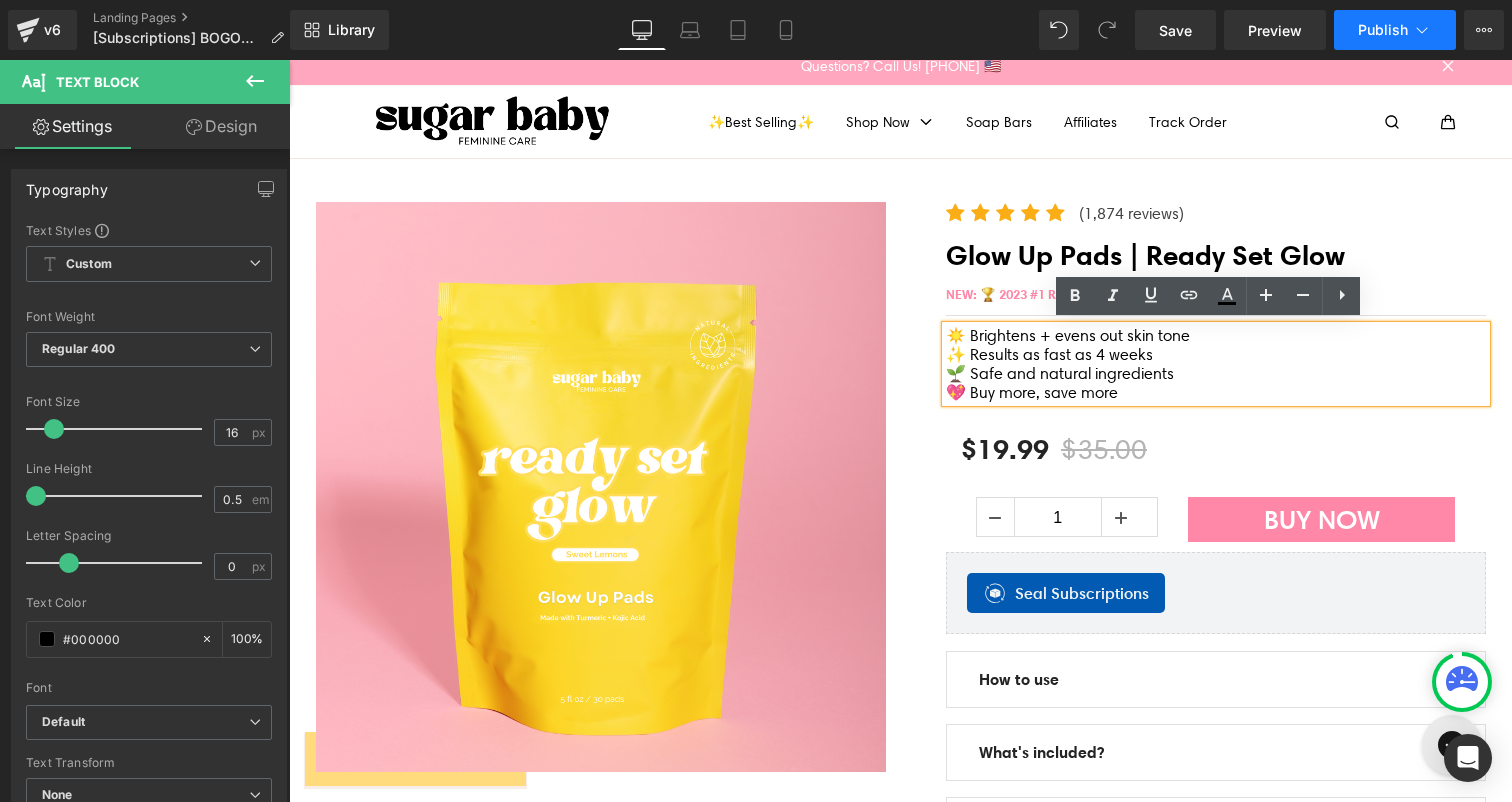 click 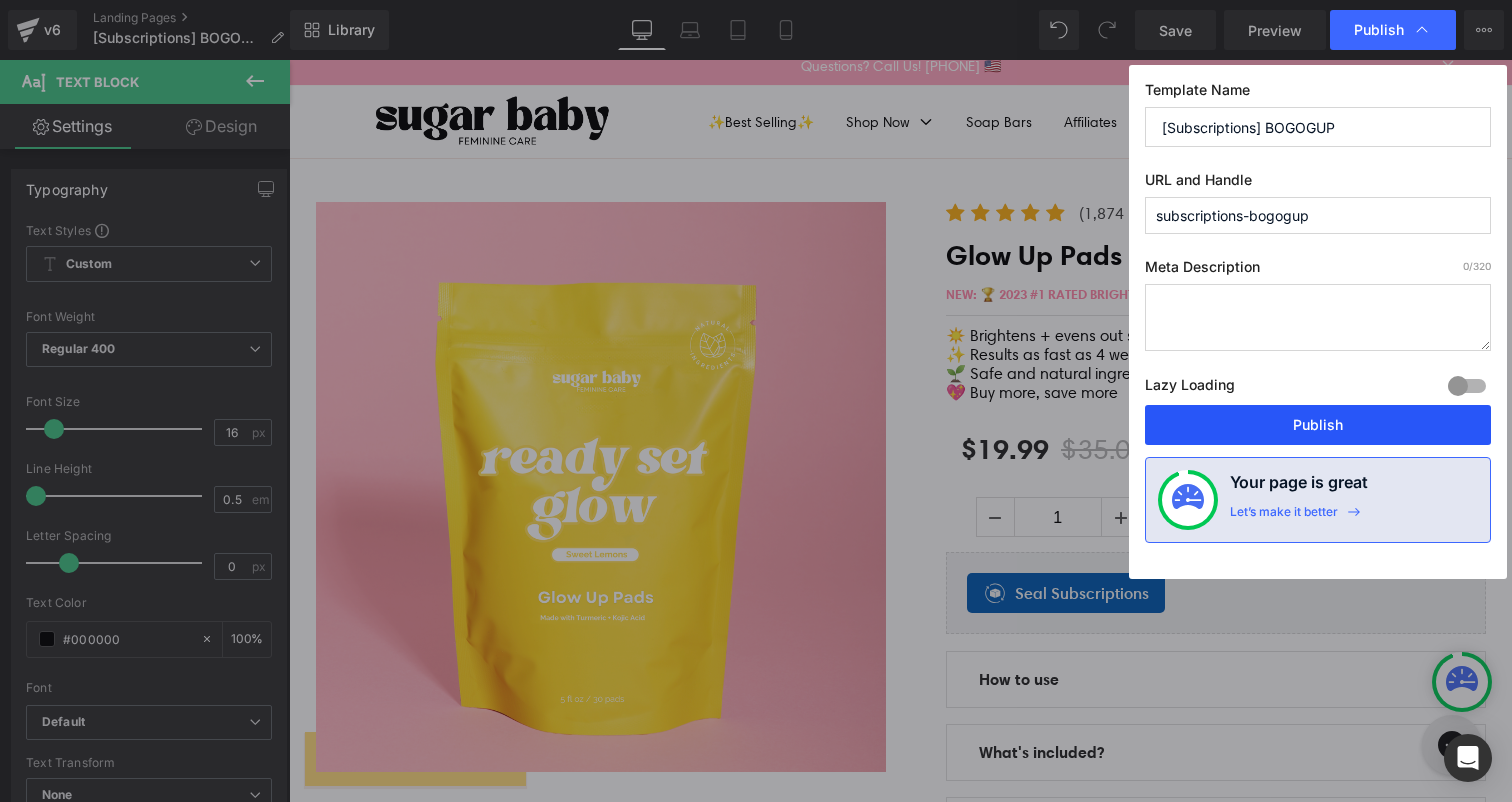 click on "Publish" at bounding box center [1318, 425] 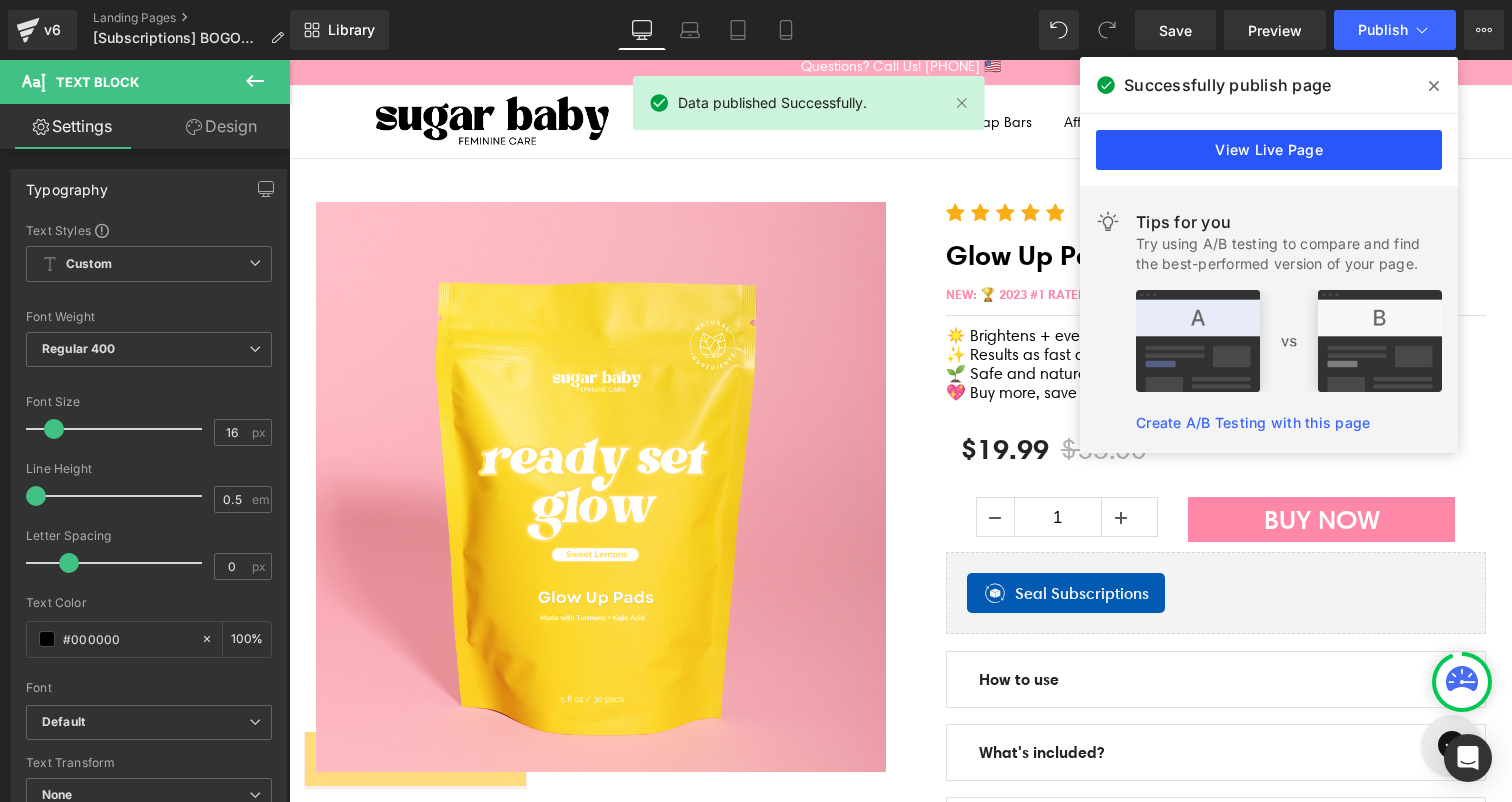 click on "View Live Page" at bounding box center (1269, 150) 